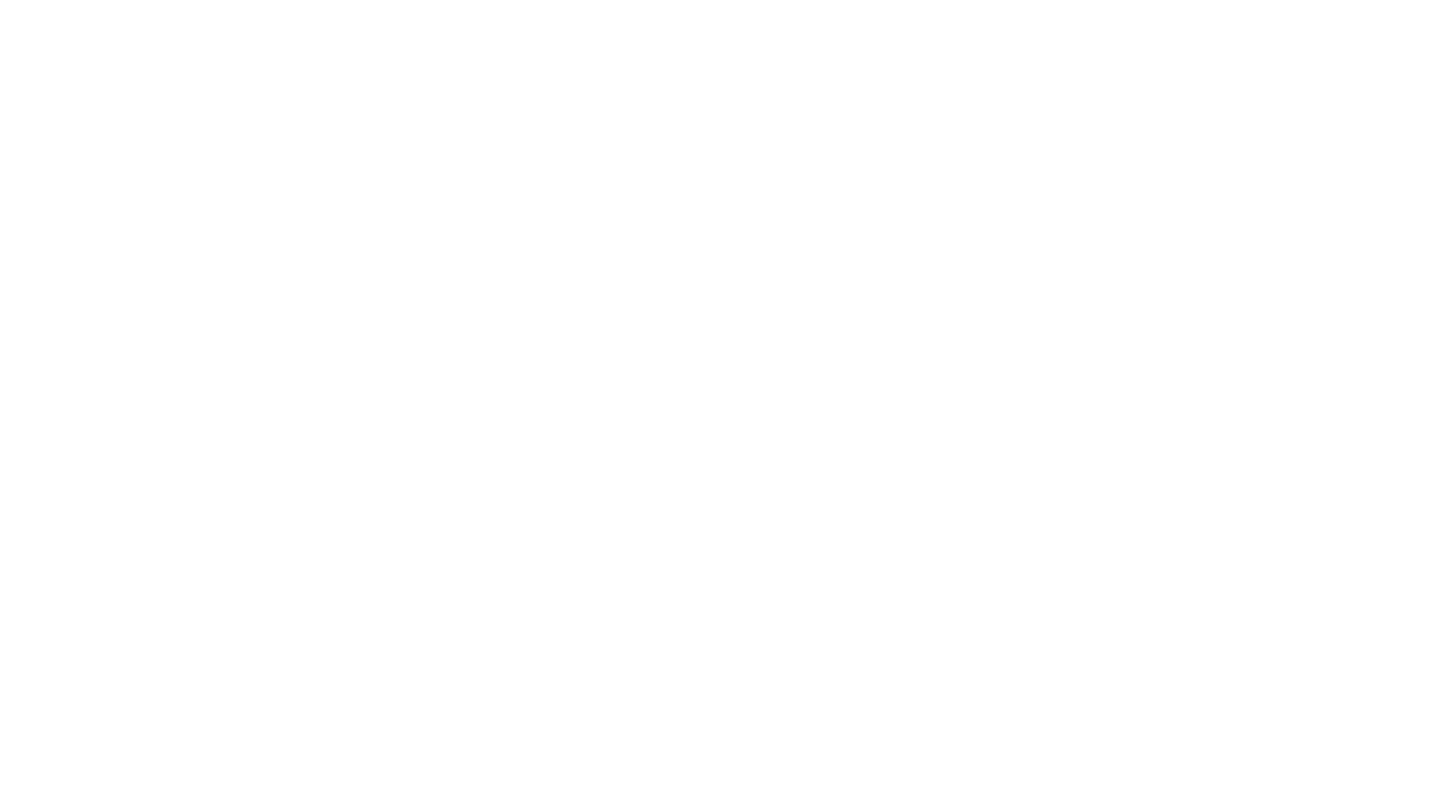 scroll, scrollTop: 0, scrollLeft: 0, axis: both 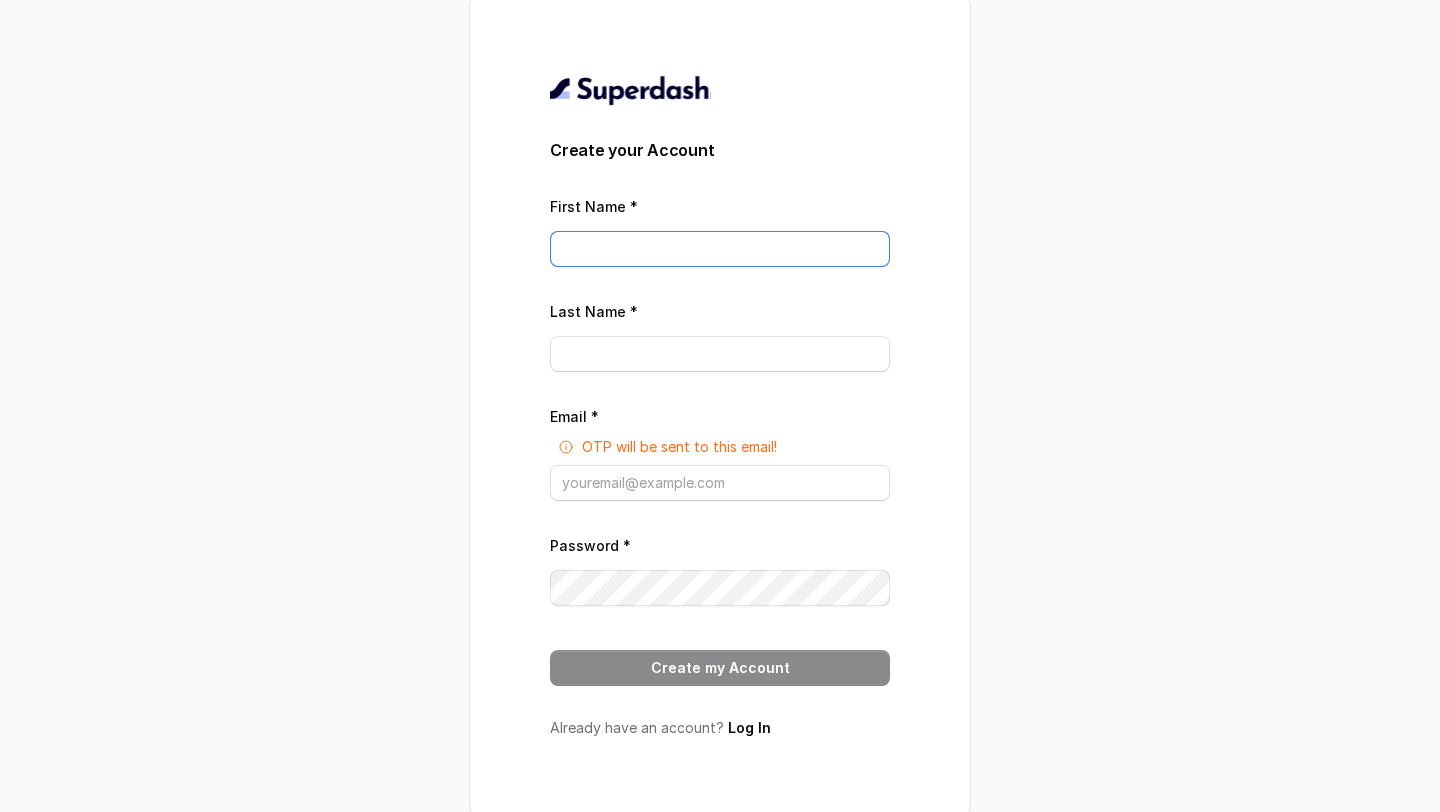 click on "First Name *" at bounding box center (720, 249) 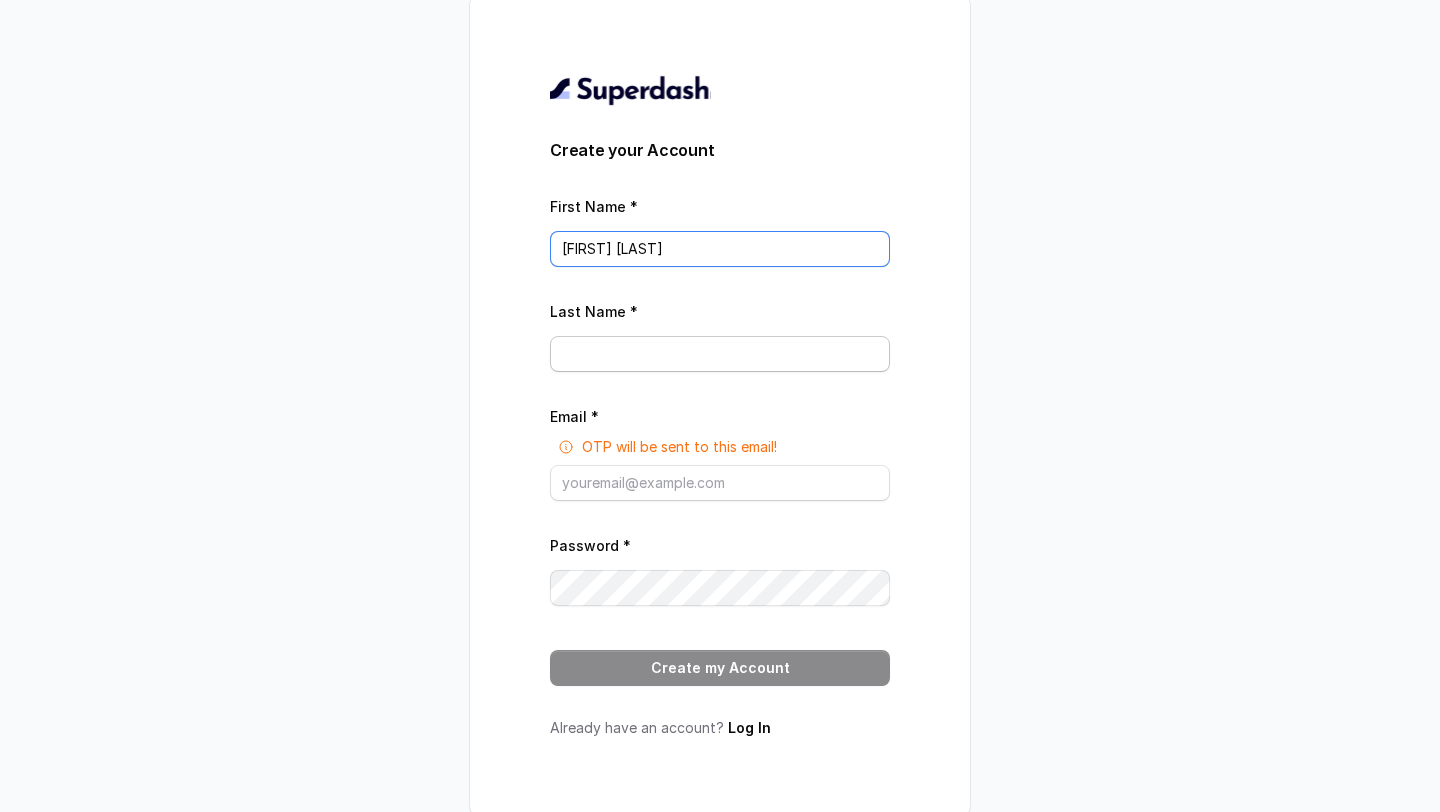 type on "[FIRST] [LAST]" 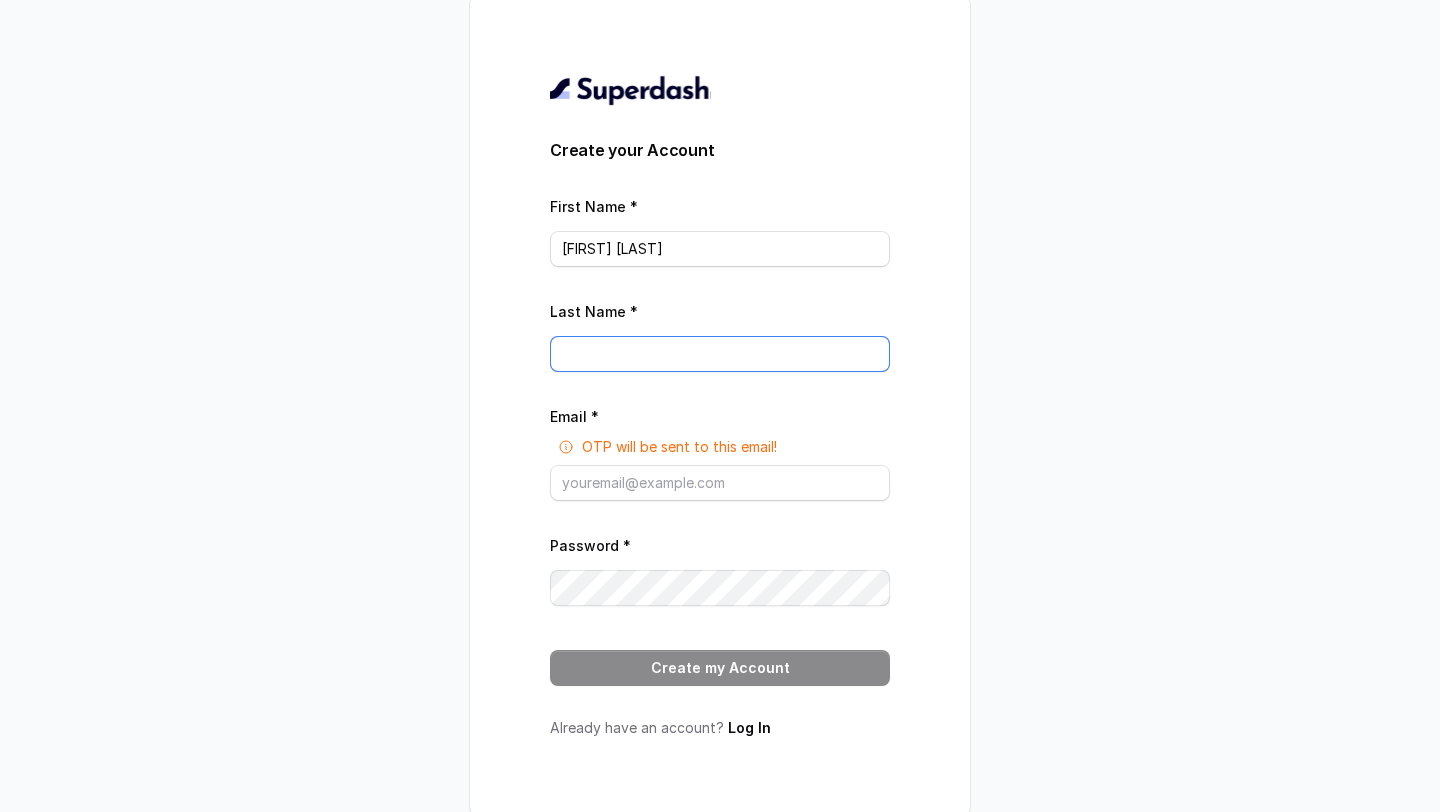 click on "Last Name *" at bounding box center [720, 354] 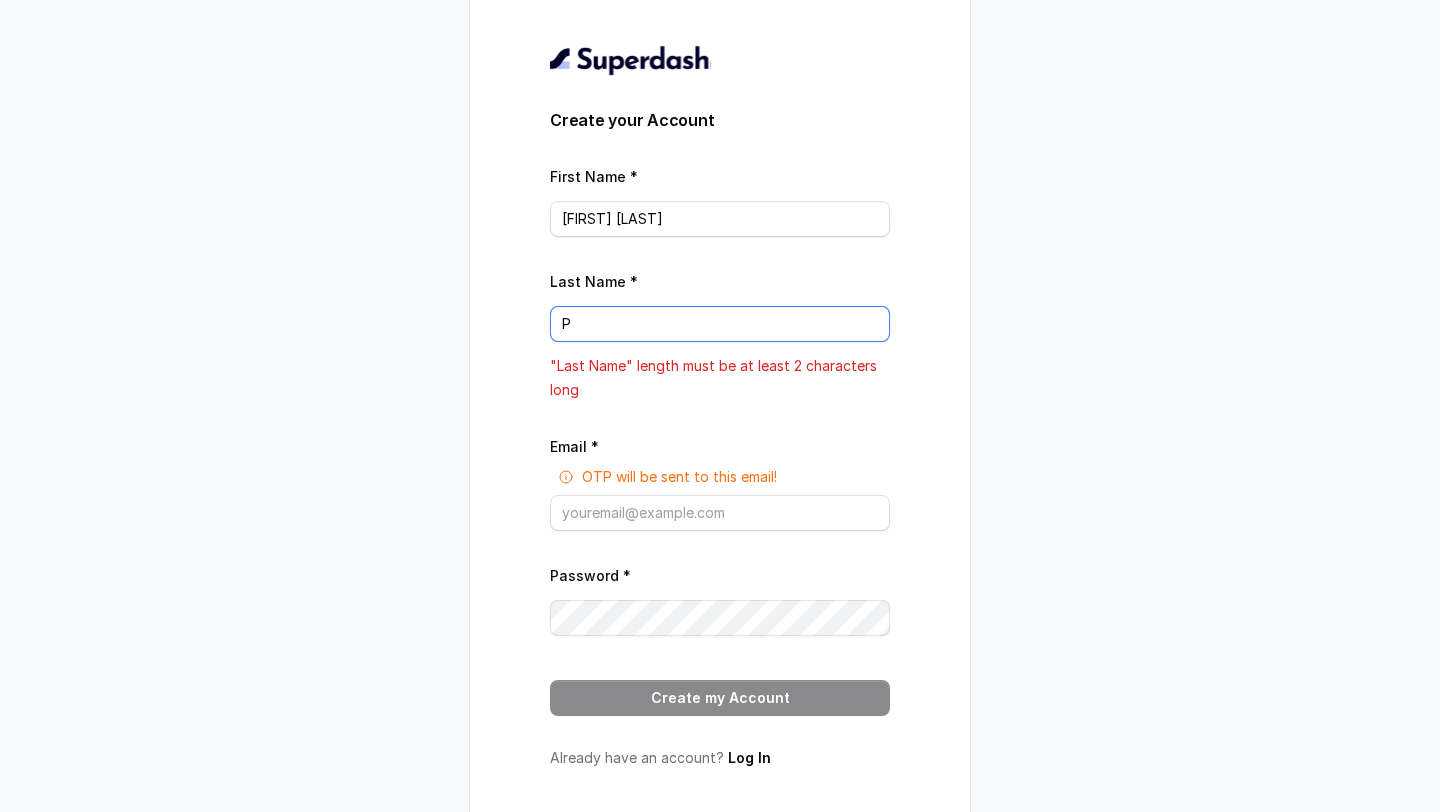 type 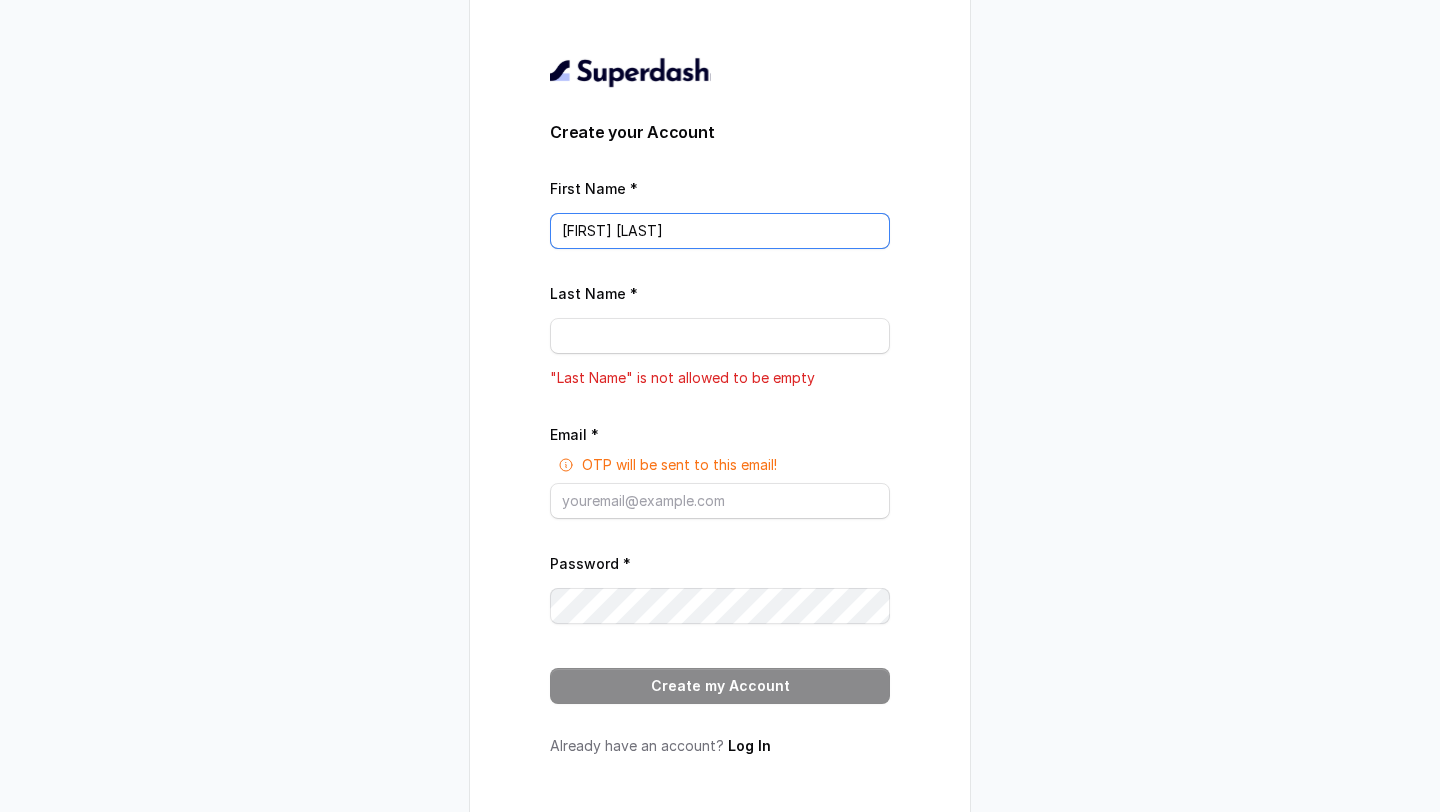 click on "[FIRST] [LAST]" at bounding box center [720, 231] 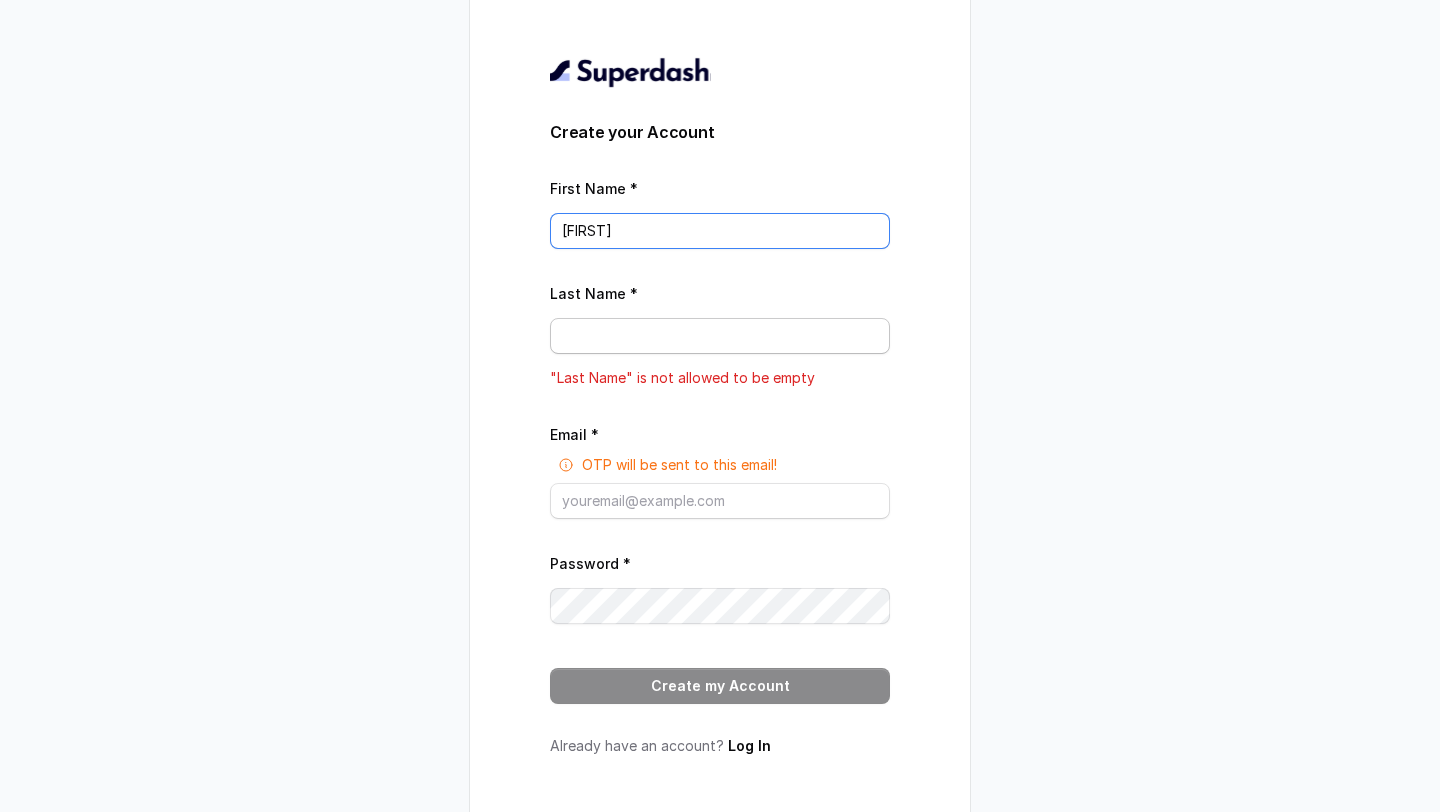 type on "[FIRST]" 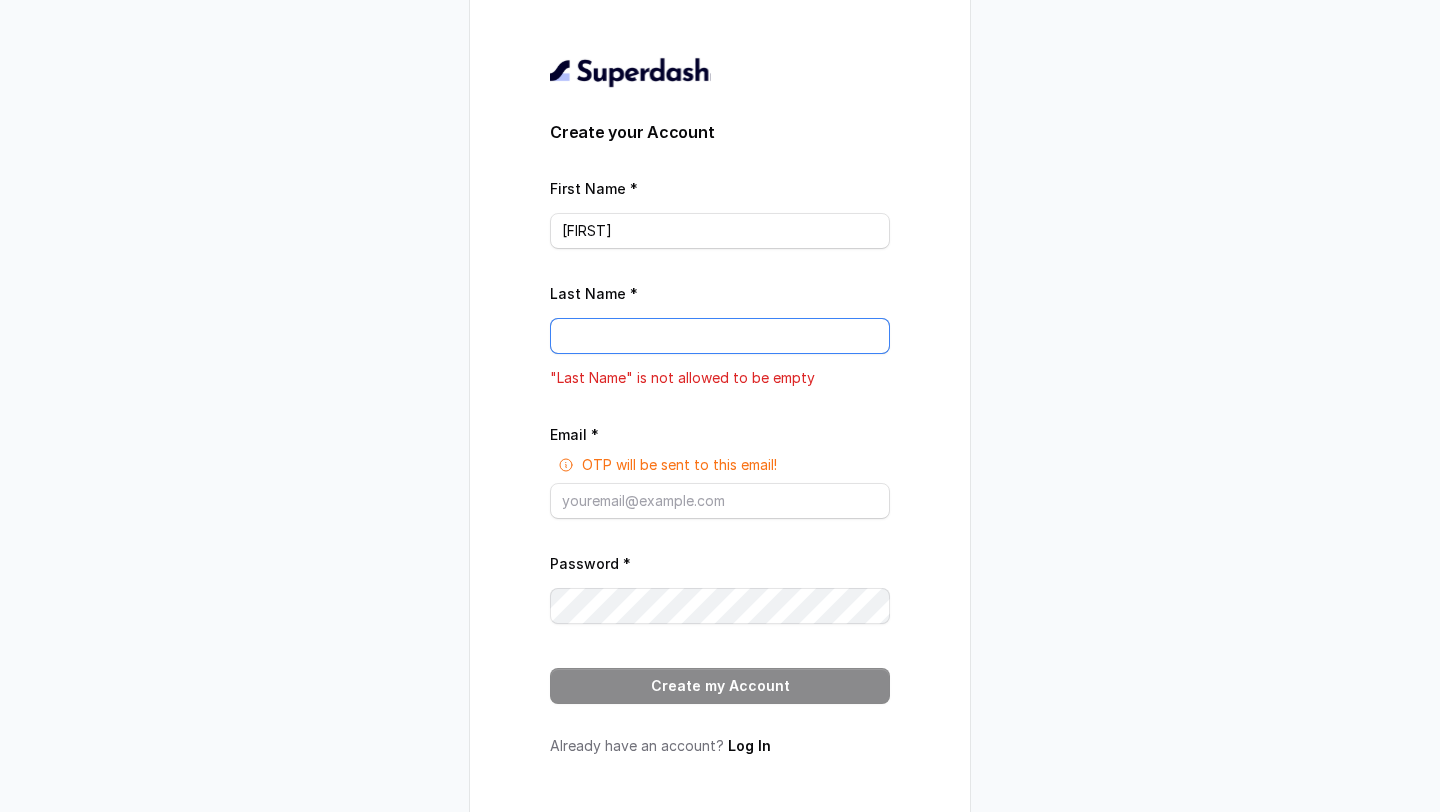 click on "Last Name *" at bounding box center (720, 336) 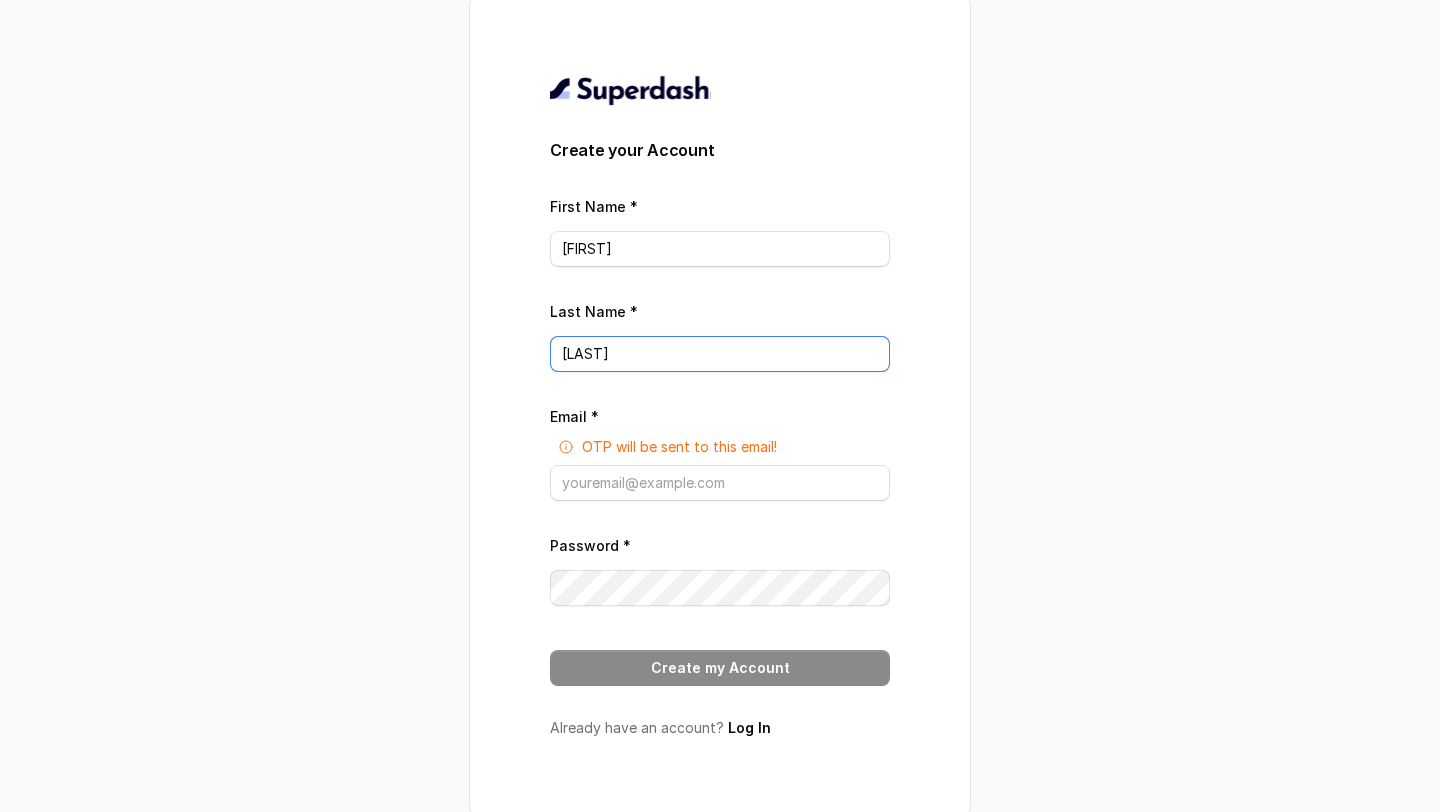 scroll, scrollTop: 5, scrollLeft: 0, axis: vertical 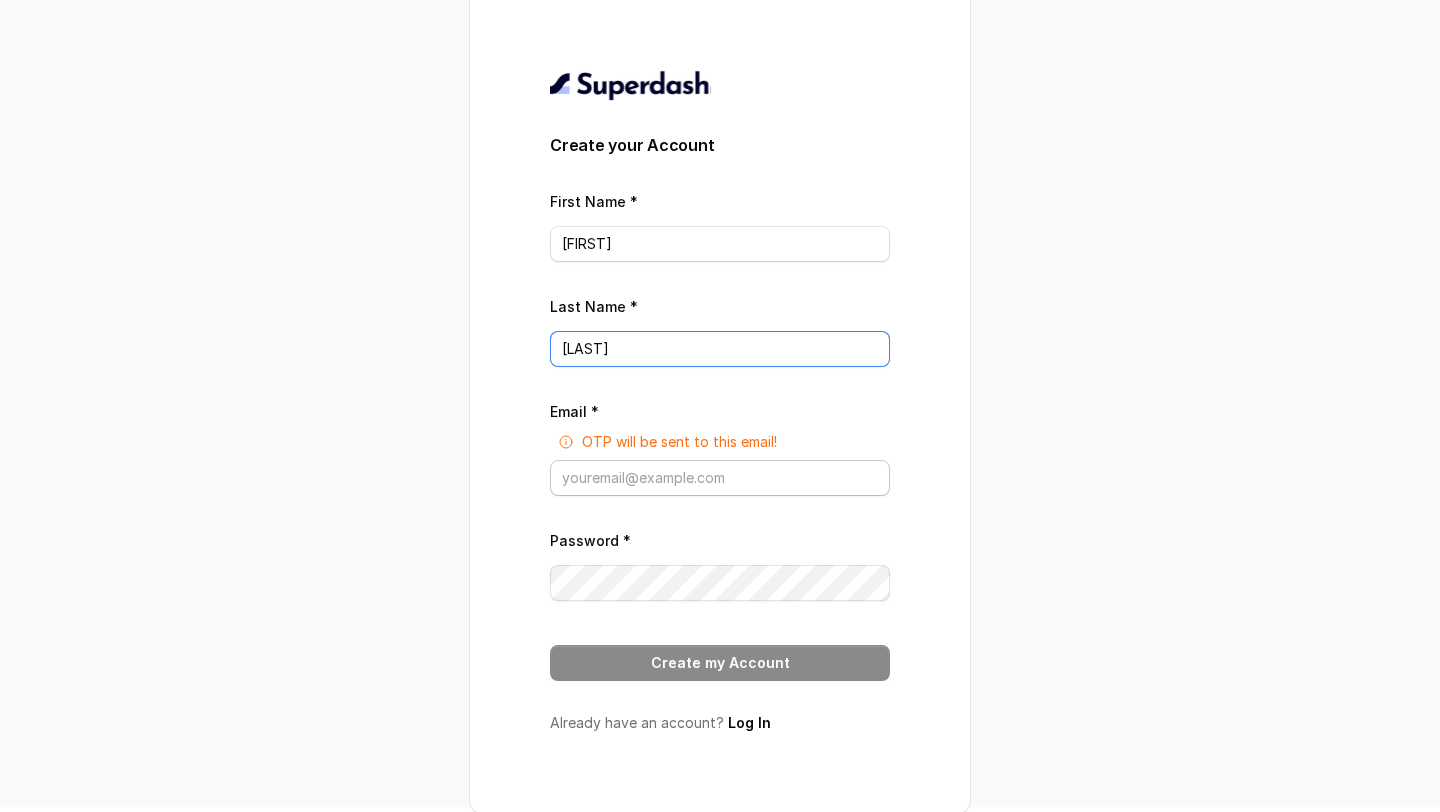 type on "[LAST]" 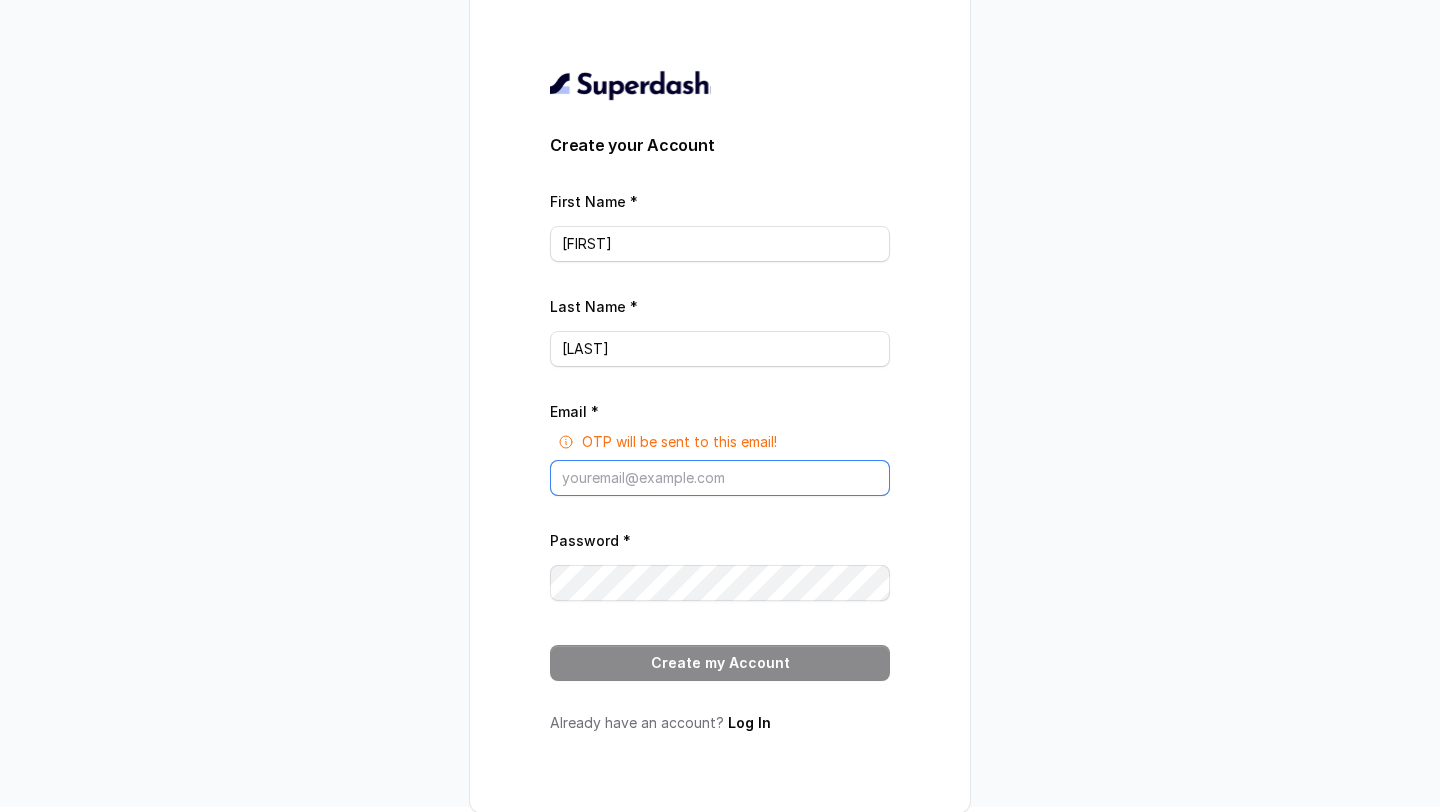 click on "Email *" at bounding box center (720, 478) 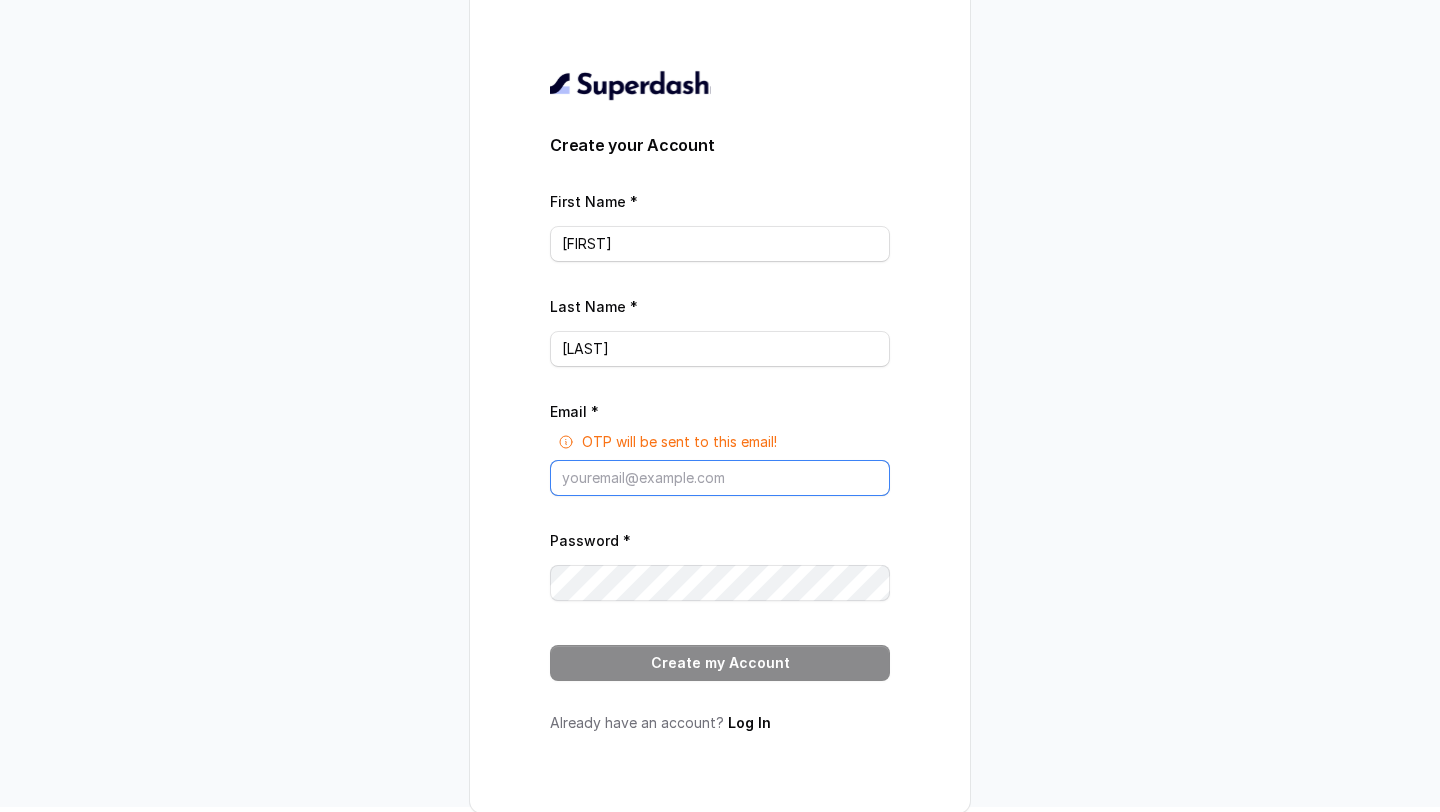 type on "k" 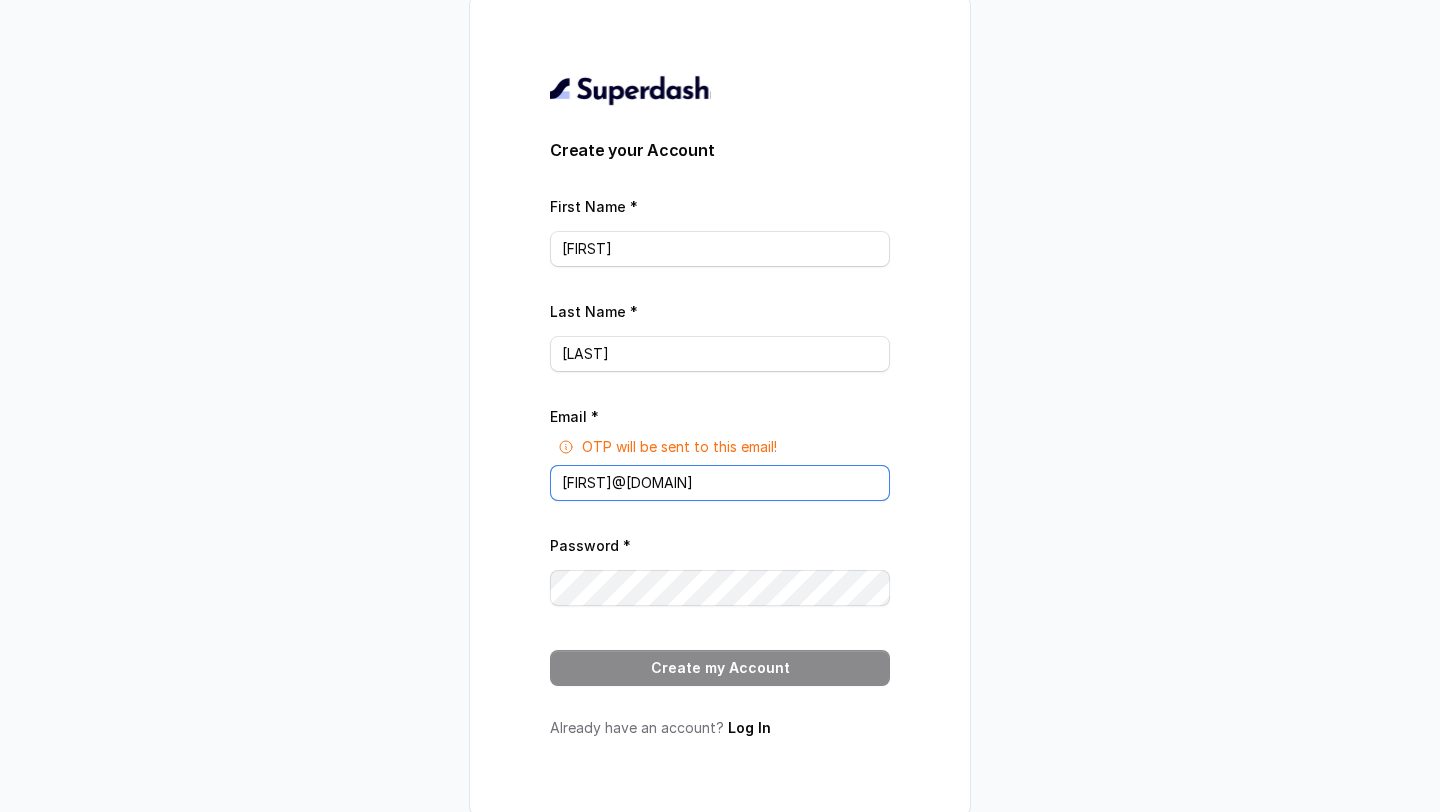scroll, scrollTop: 5, scrollLeft: 0, axis: vertical 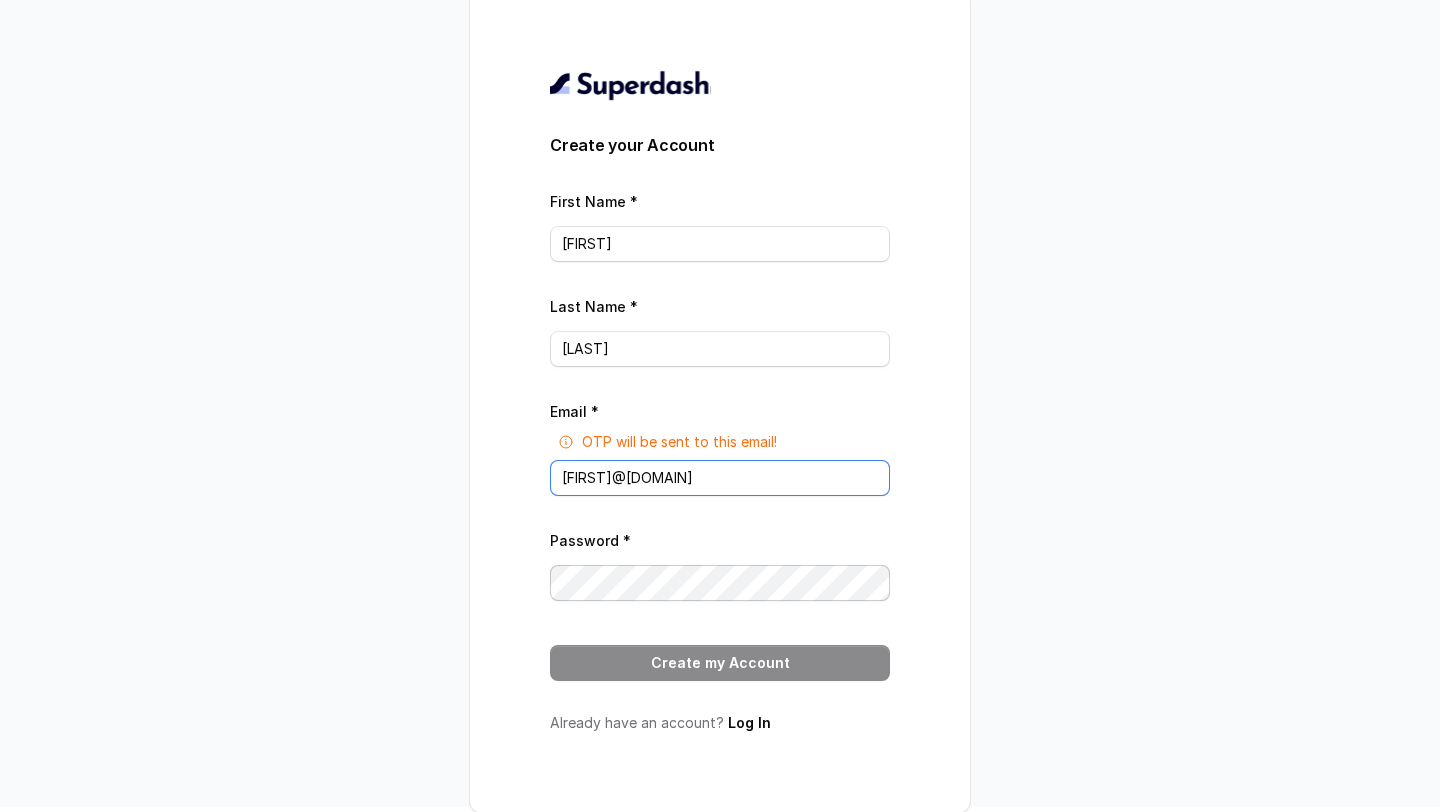 type on "[FIRST]@[DOMAIN]" 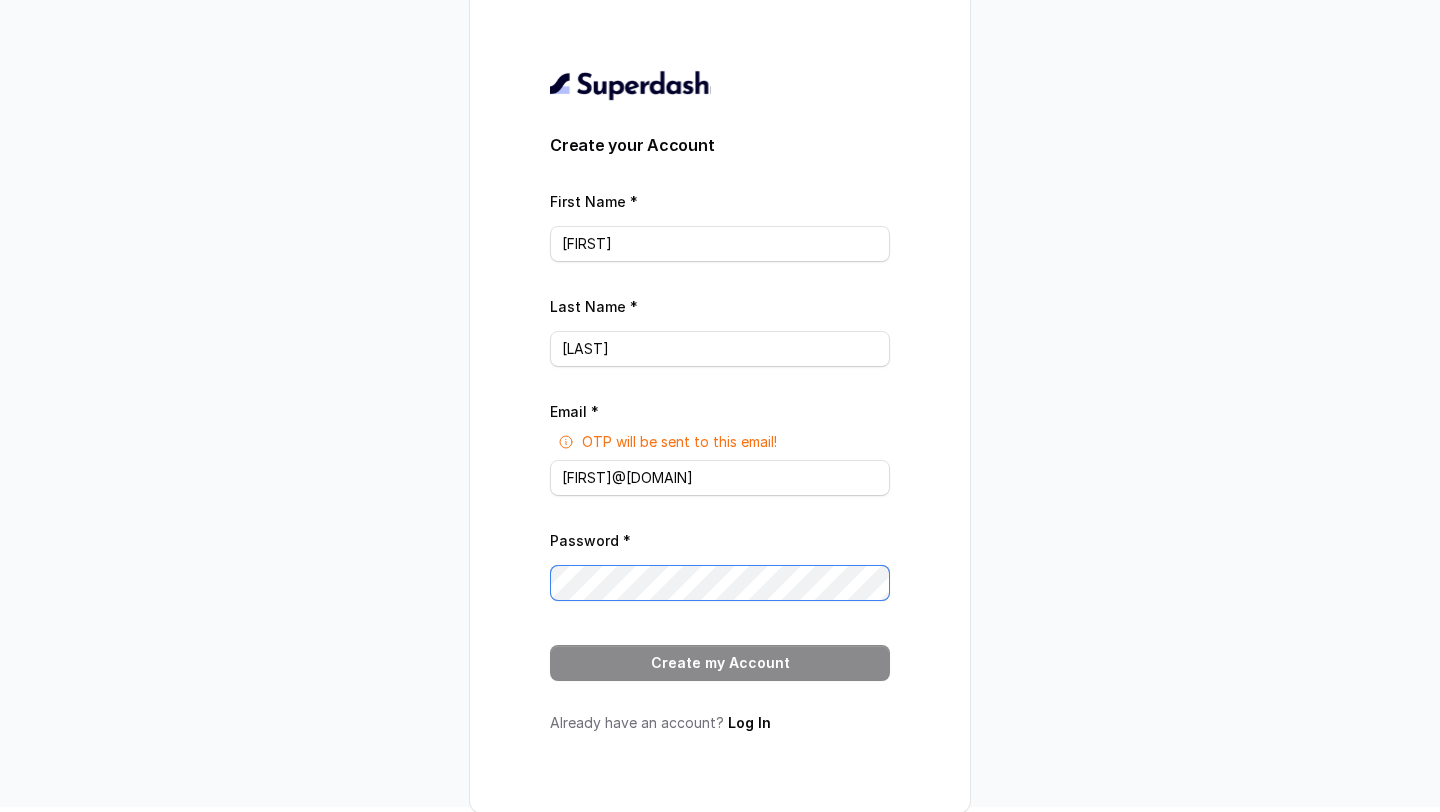 scroll, scrollTop: 0, scrollLeft: 0, axis: both 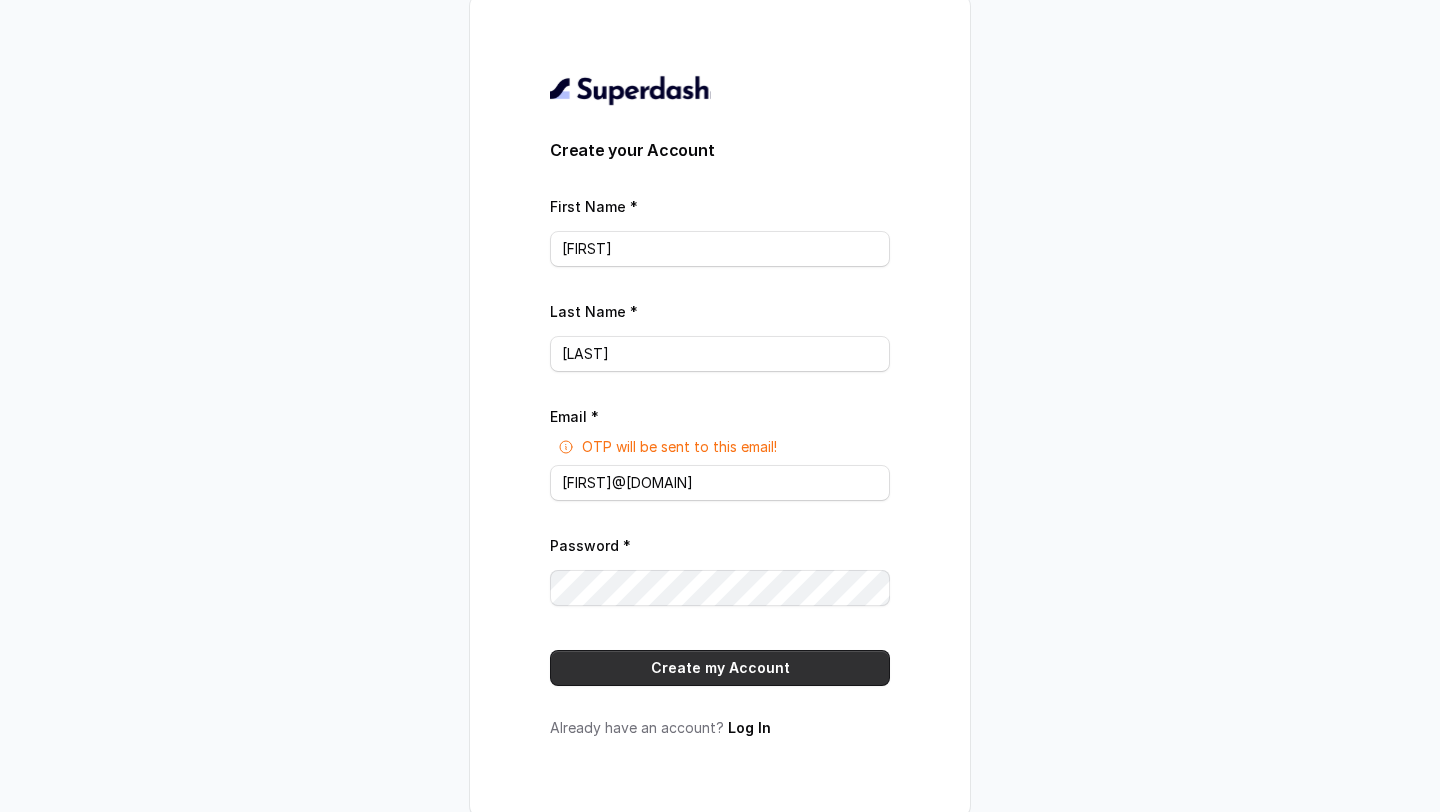 click on "Create my Account" at bounding box center (720, 668) 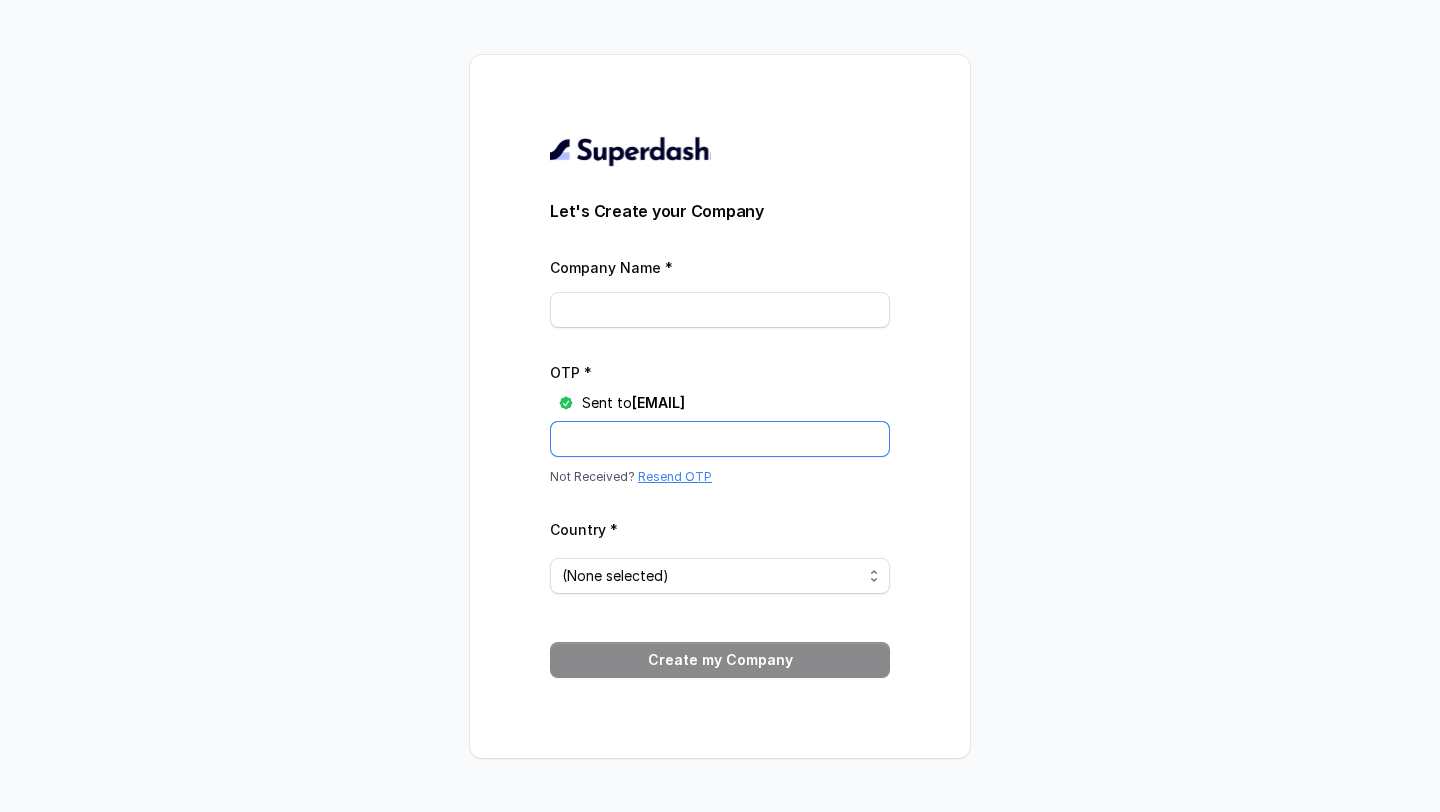 click on "OTP *" at bounding box center (720, 439) 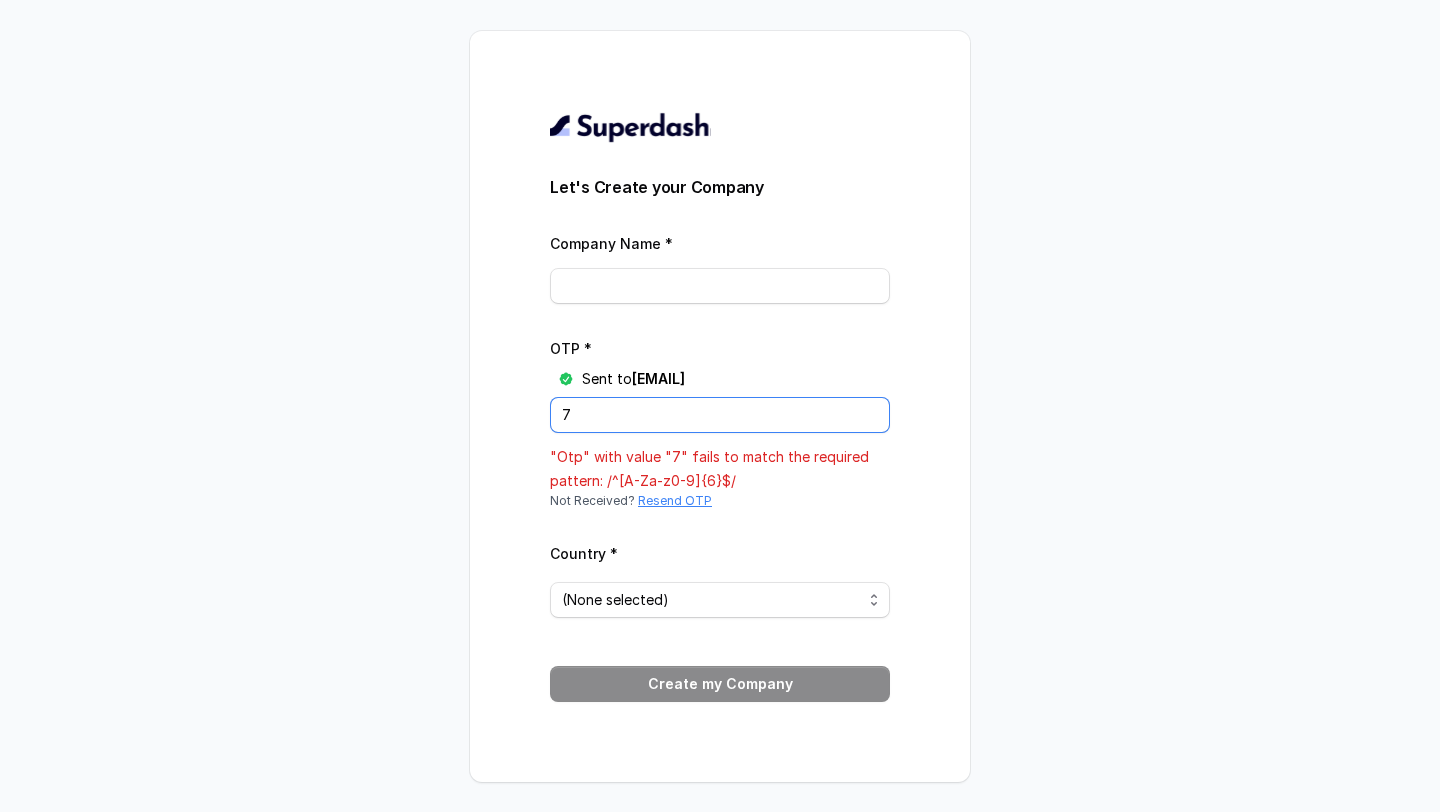 type on "7" 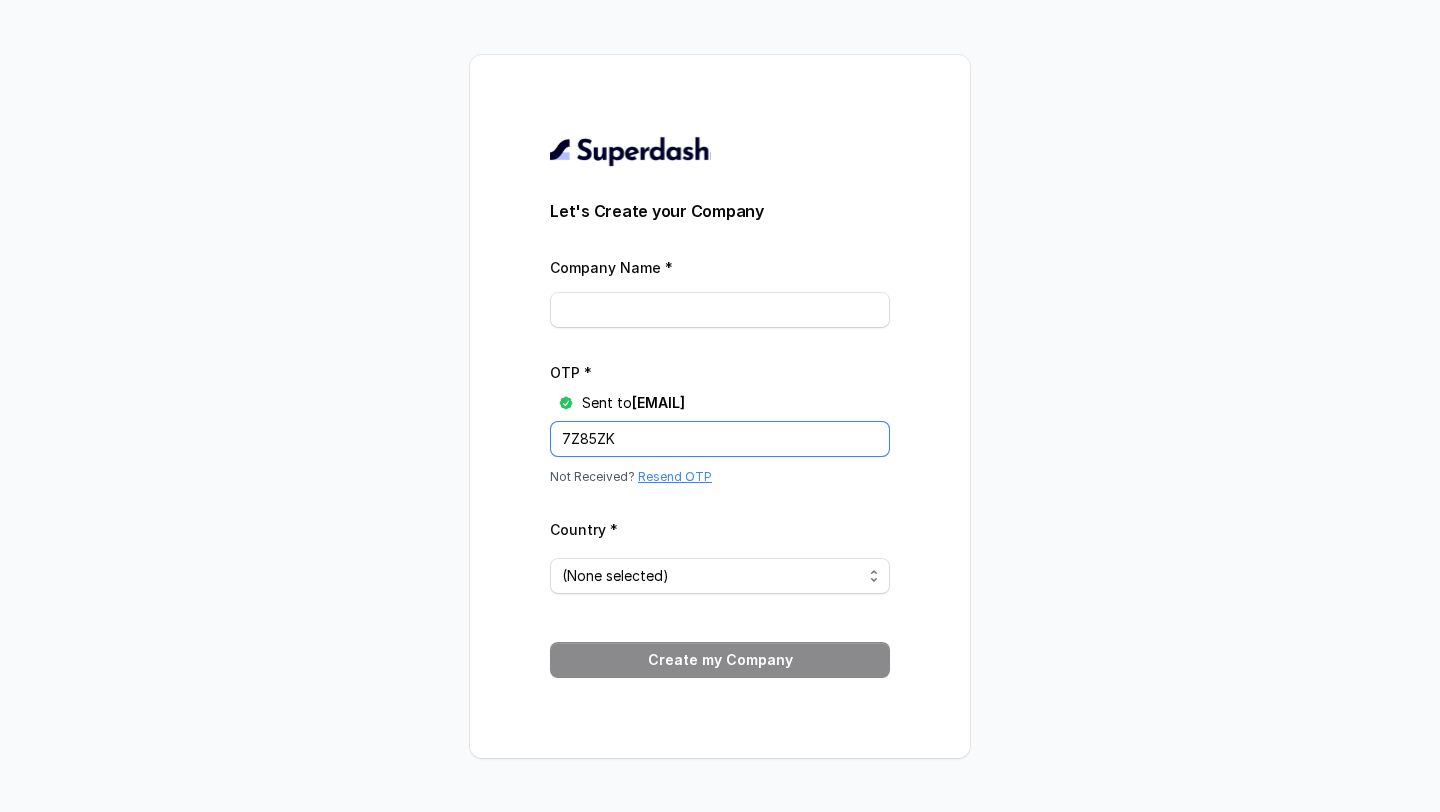 type on "7Z85ZK" 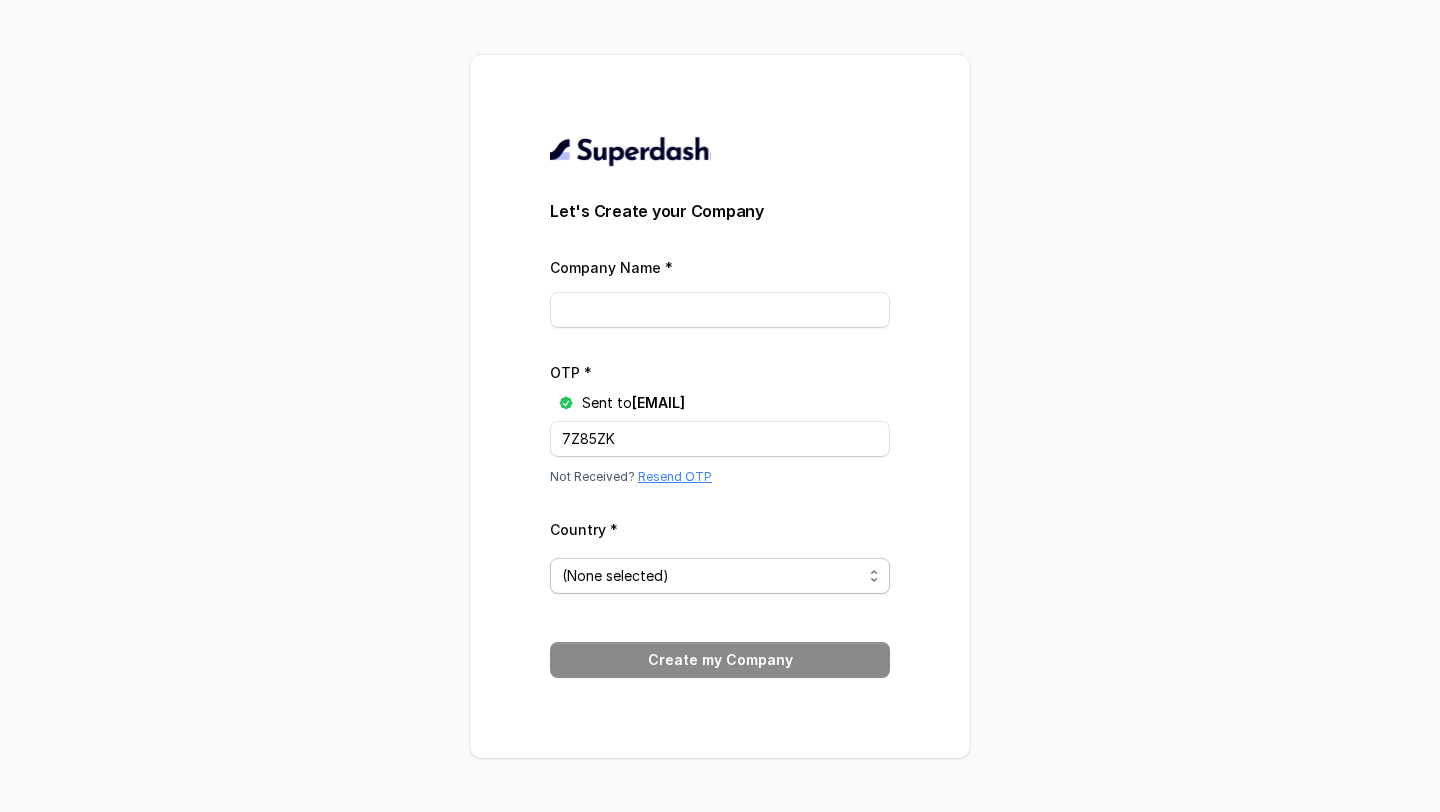 click on "(None selected)" at bounding box center (615, 576) 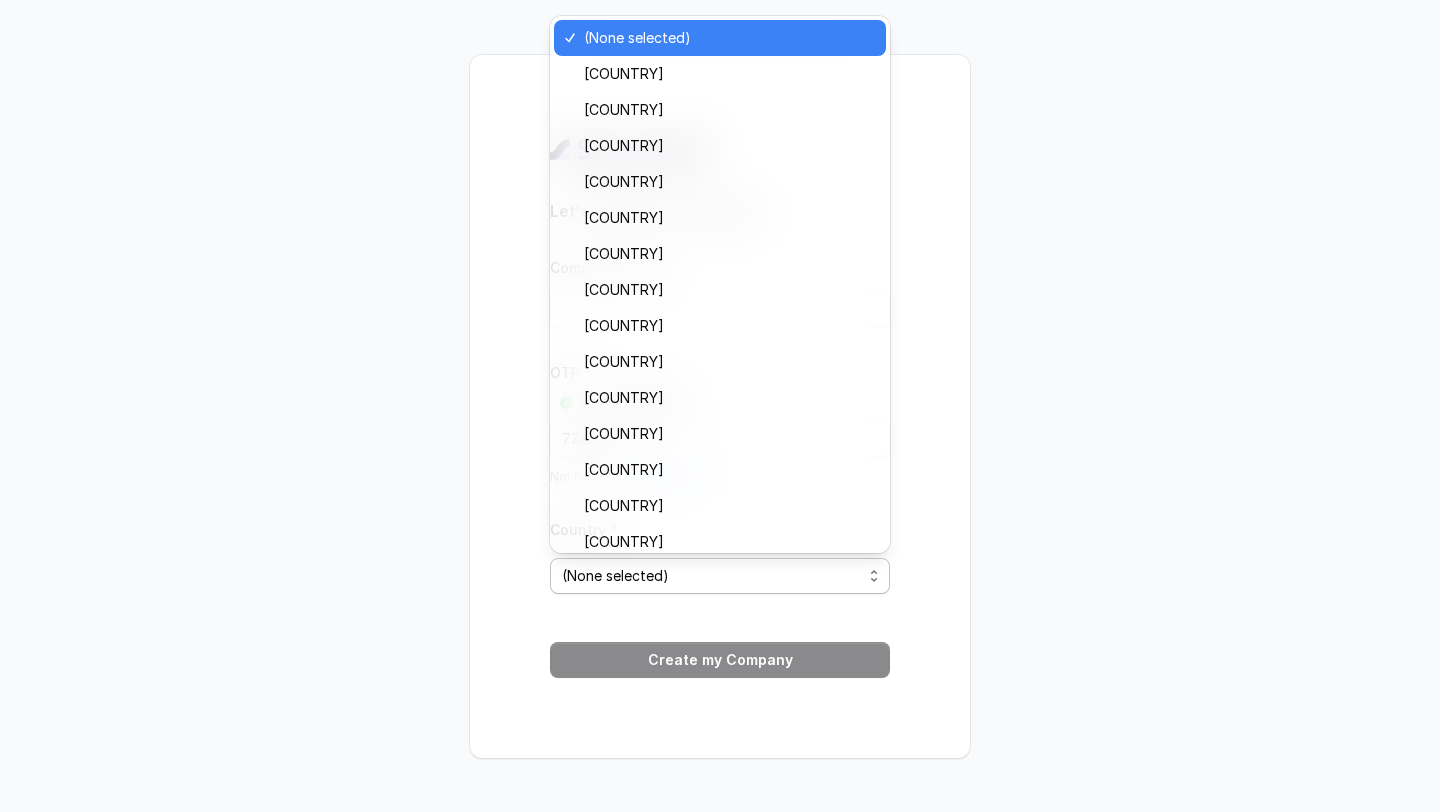 click on "(None selected)" at bounding box center [615, 576] 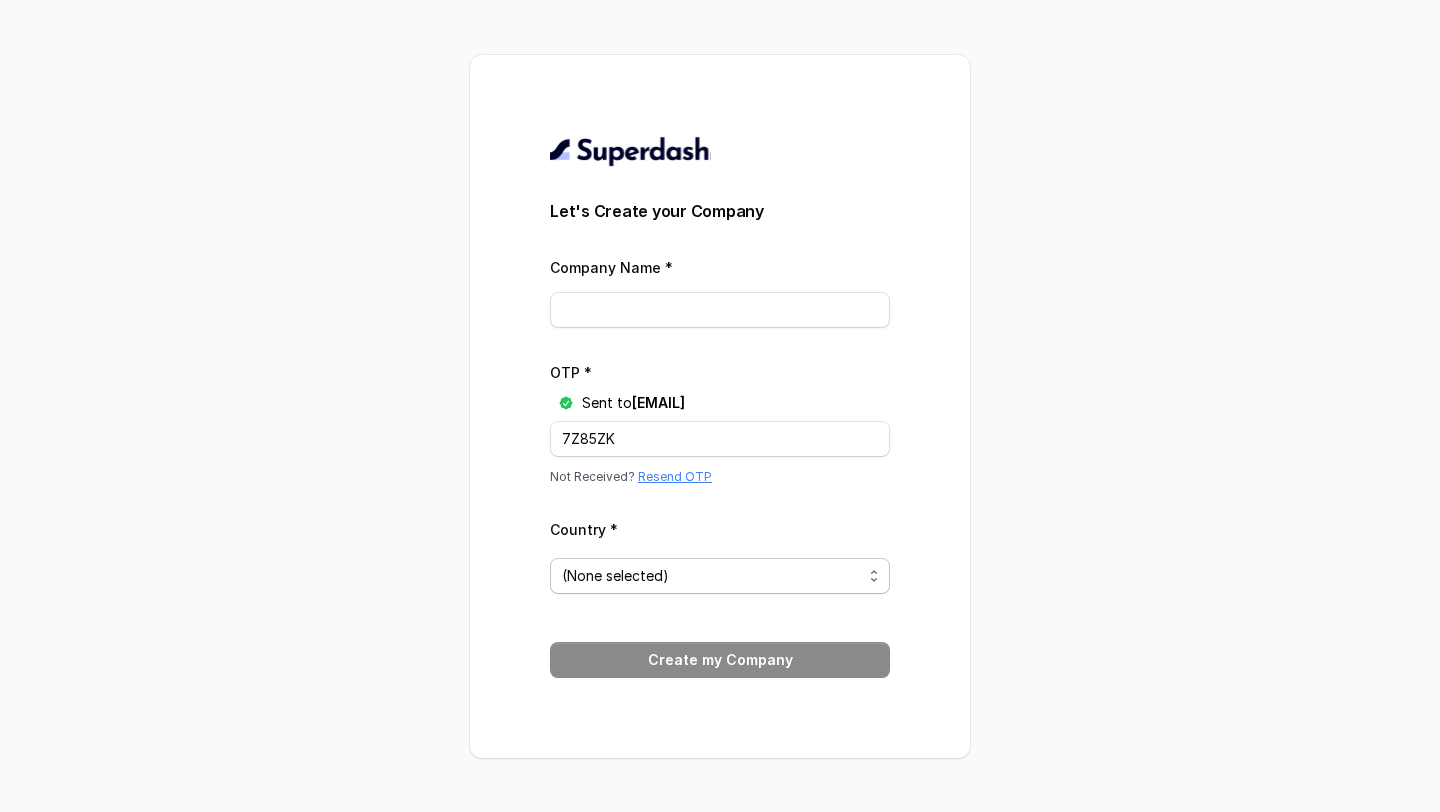 click on "(None selected)" at bounding box center (615, 576) 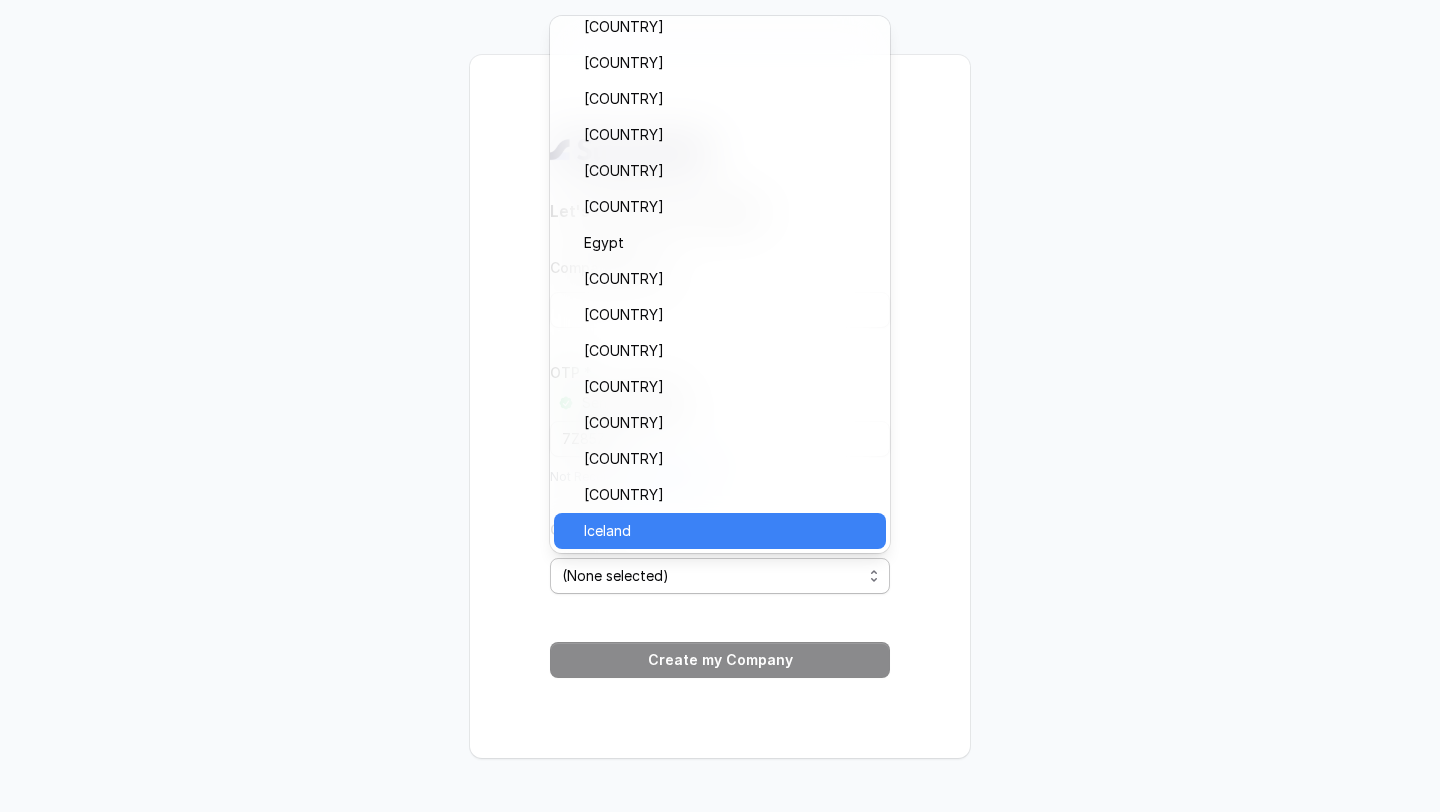 scroll, scrollTop: 875, scrollLeft: 0, axis: vertical 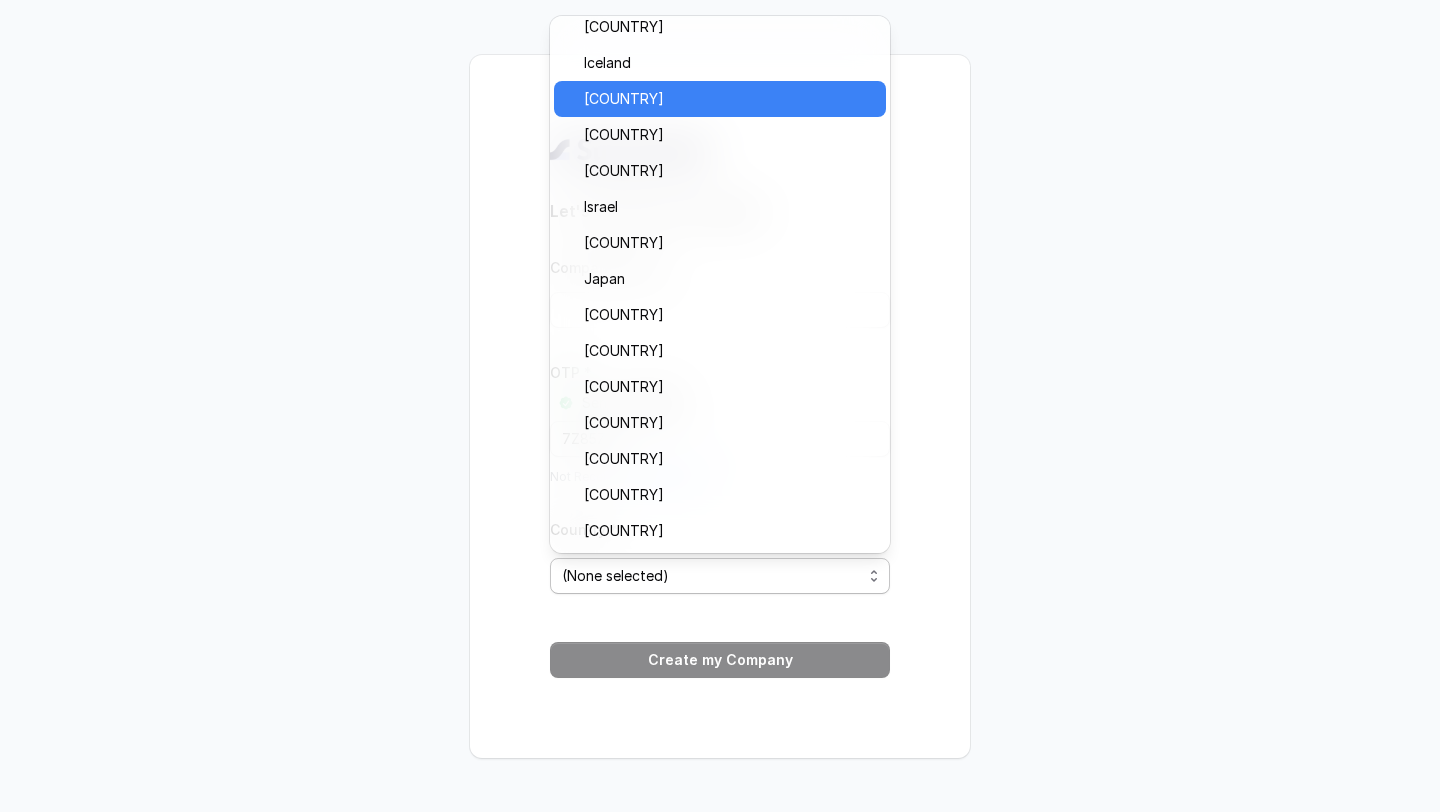 type 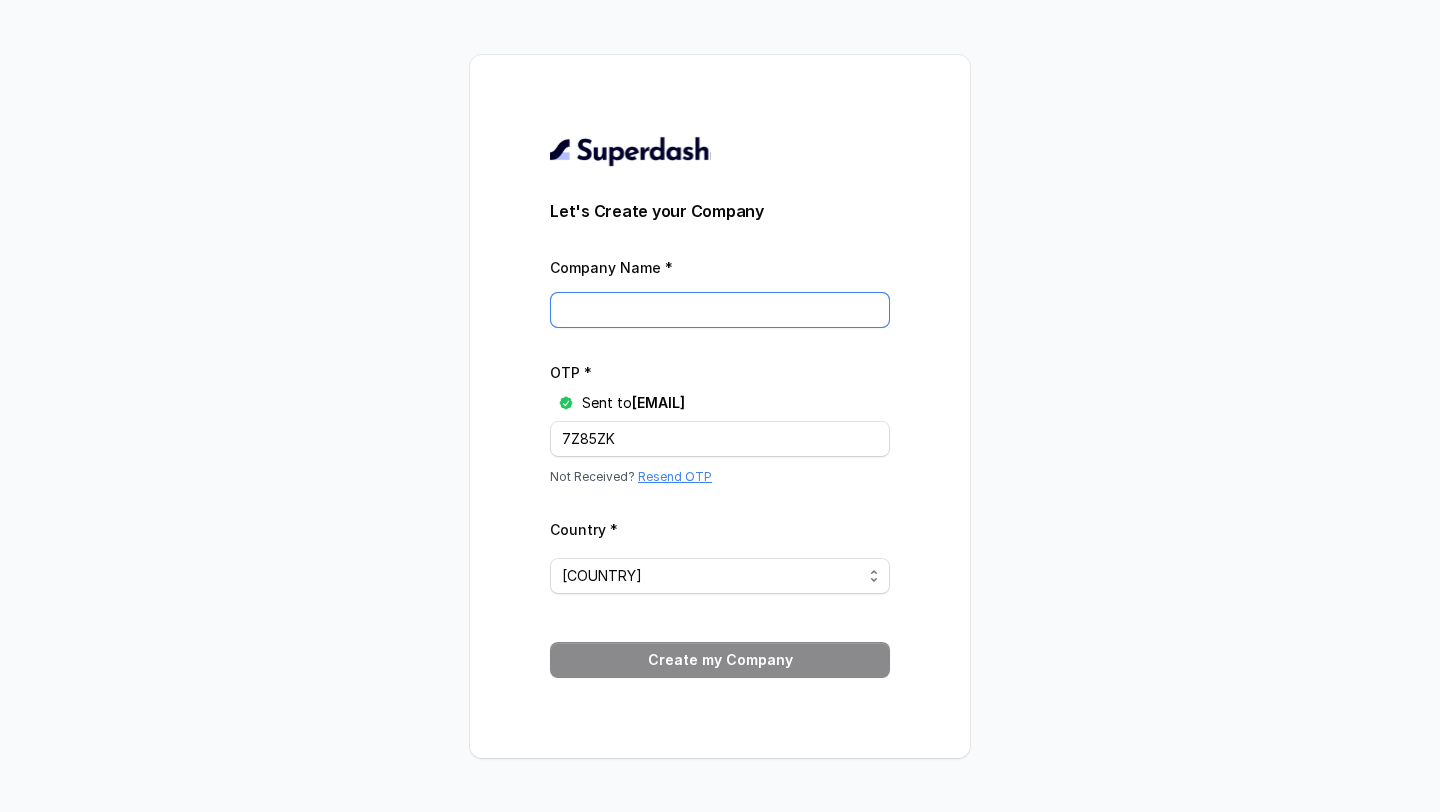click on "Company Name *" at bounding box center (720, 310) 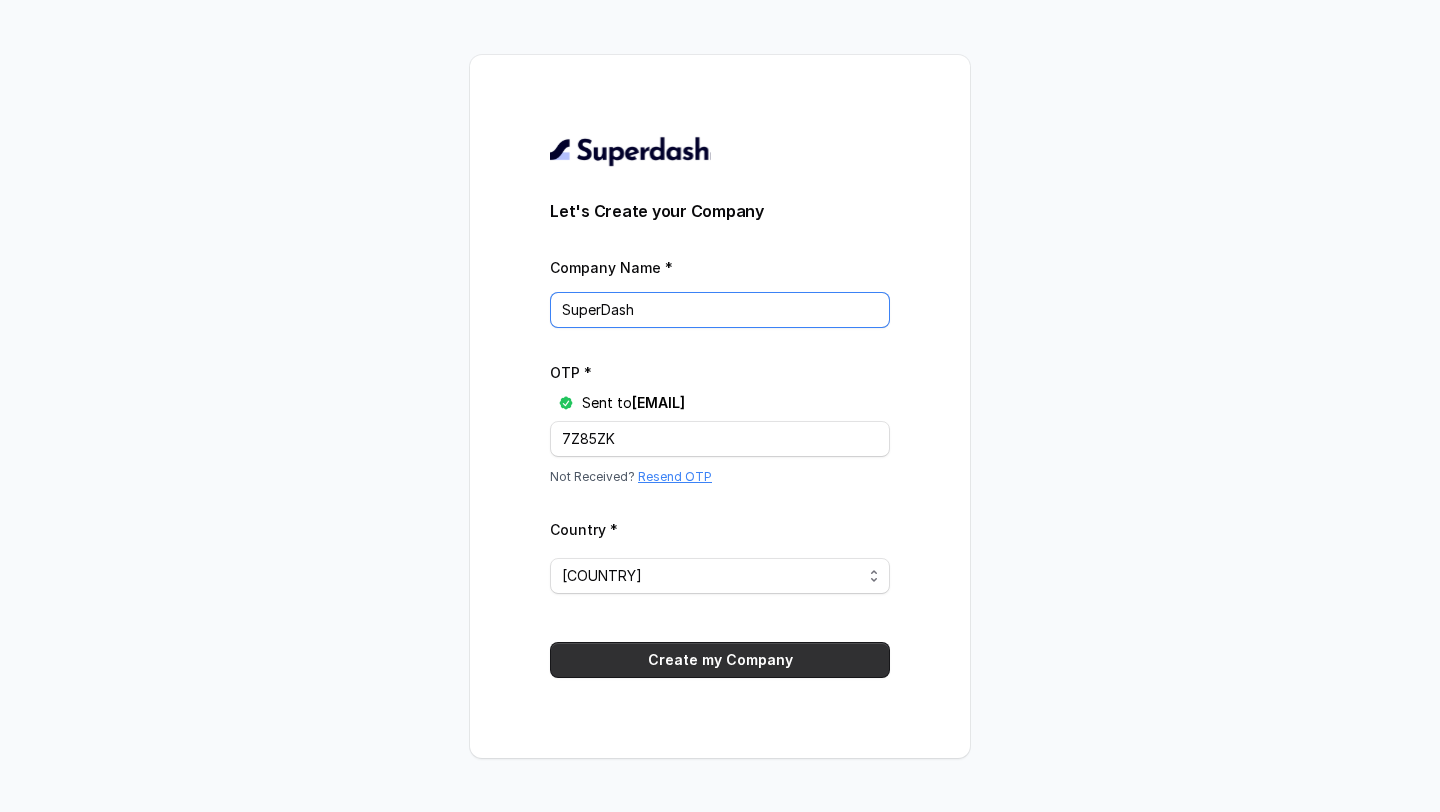 type on "SuperDash" 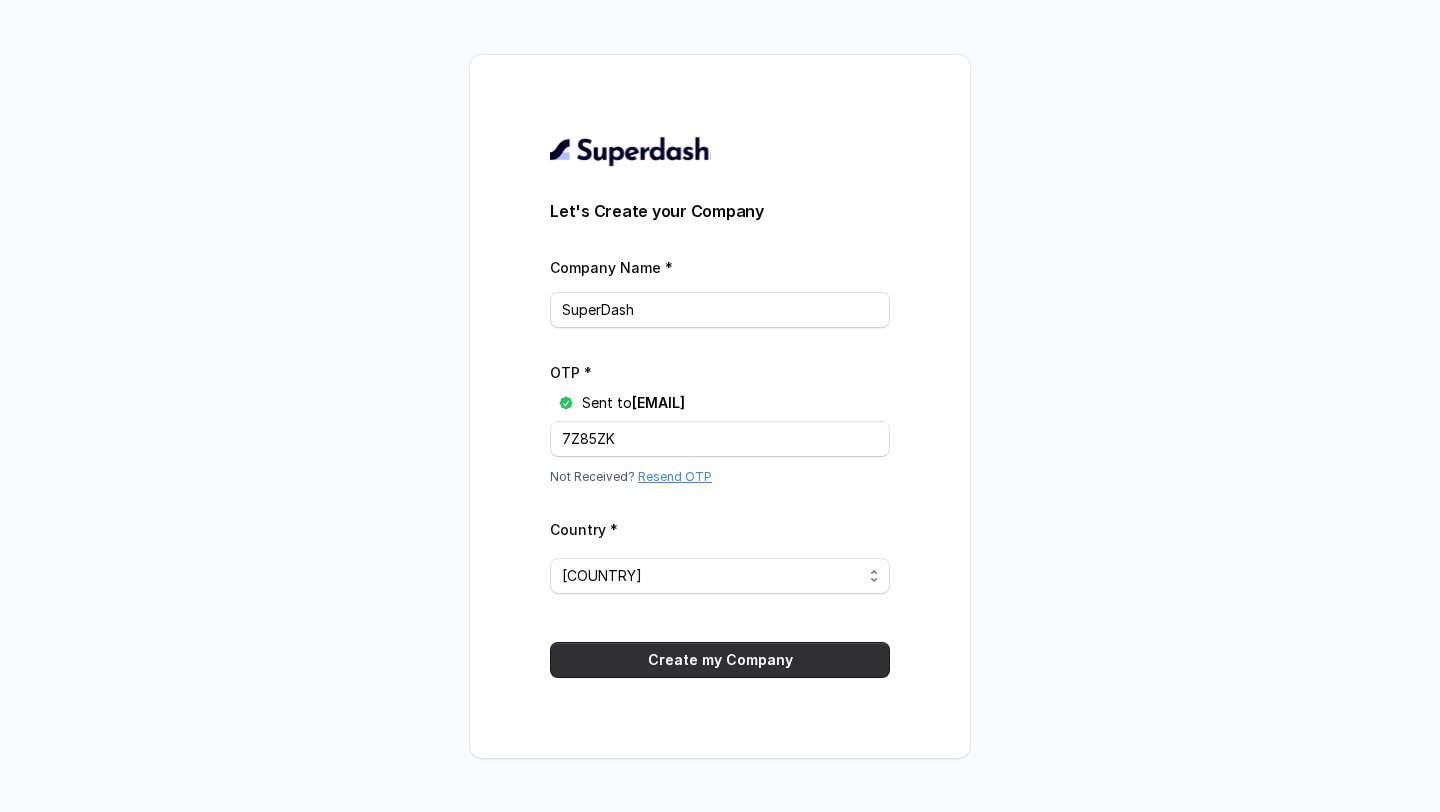 click on "Create my Company" at bounding box center (720, 660) 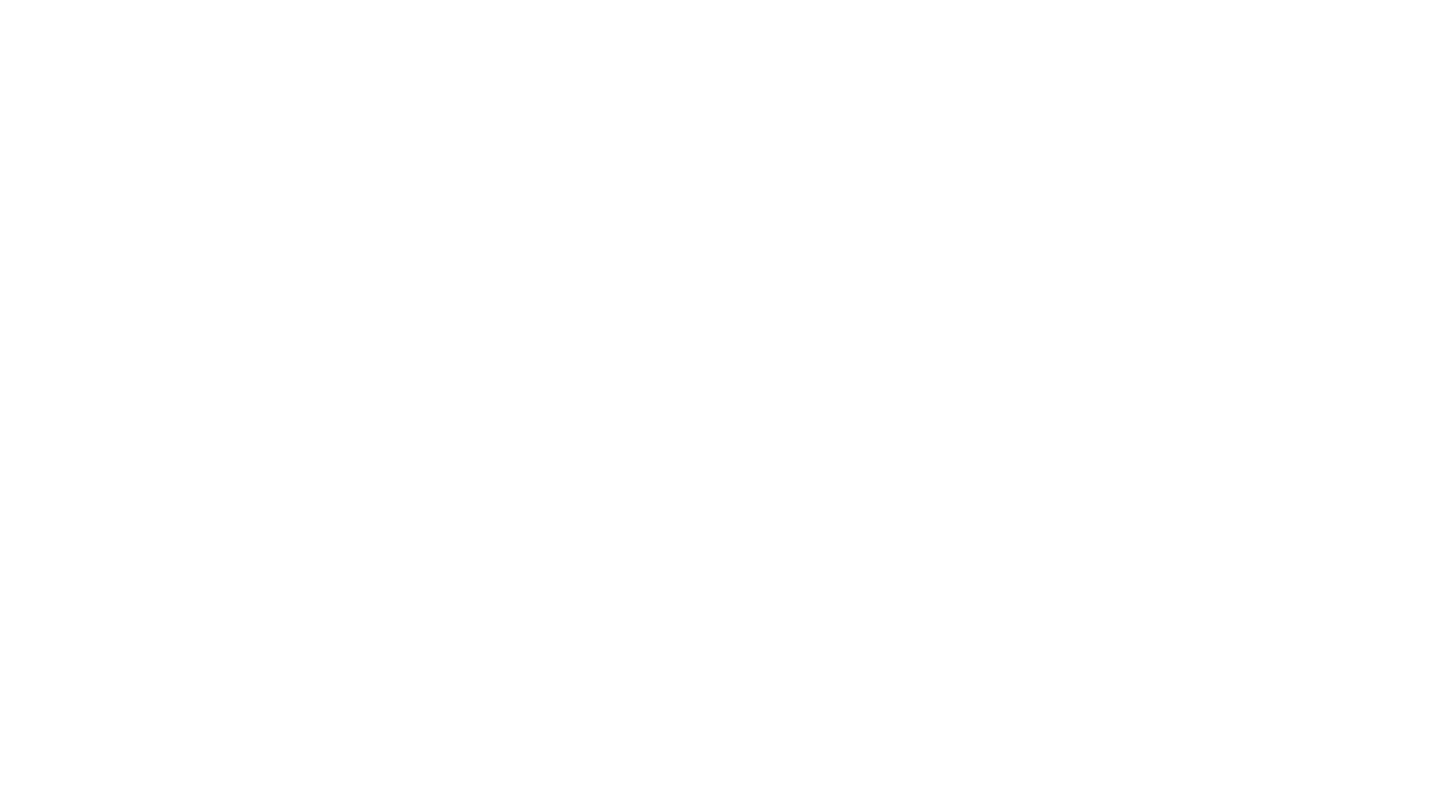 scroll, scrollTop: 0, scrollLeft: 0, axis: both 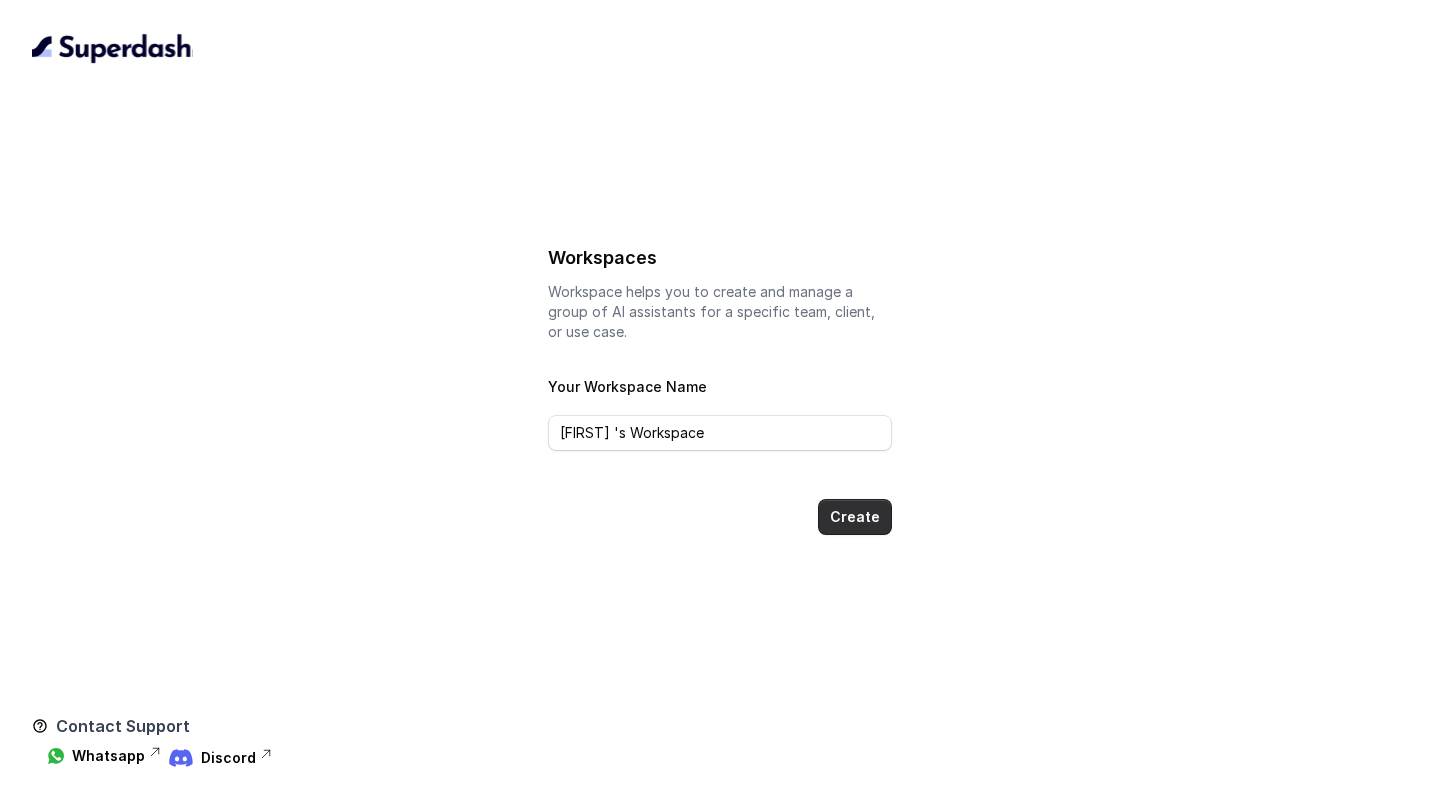click on "Create" at bounding box center (855, 517) 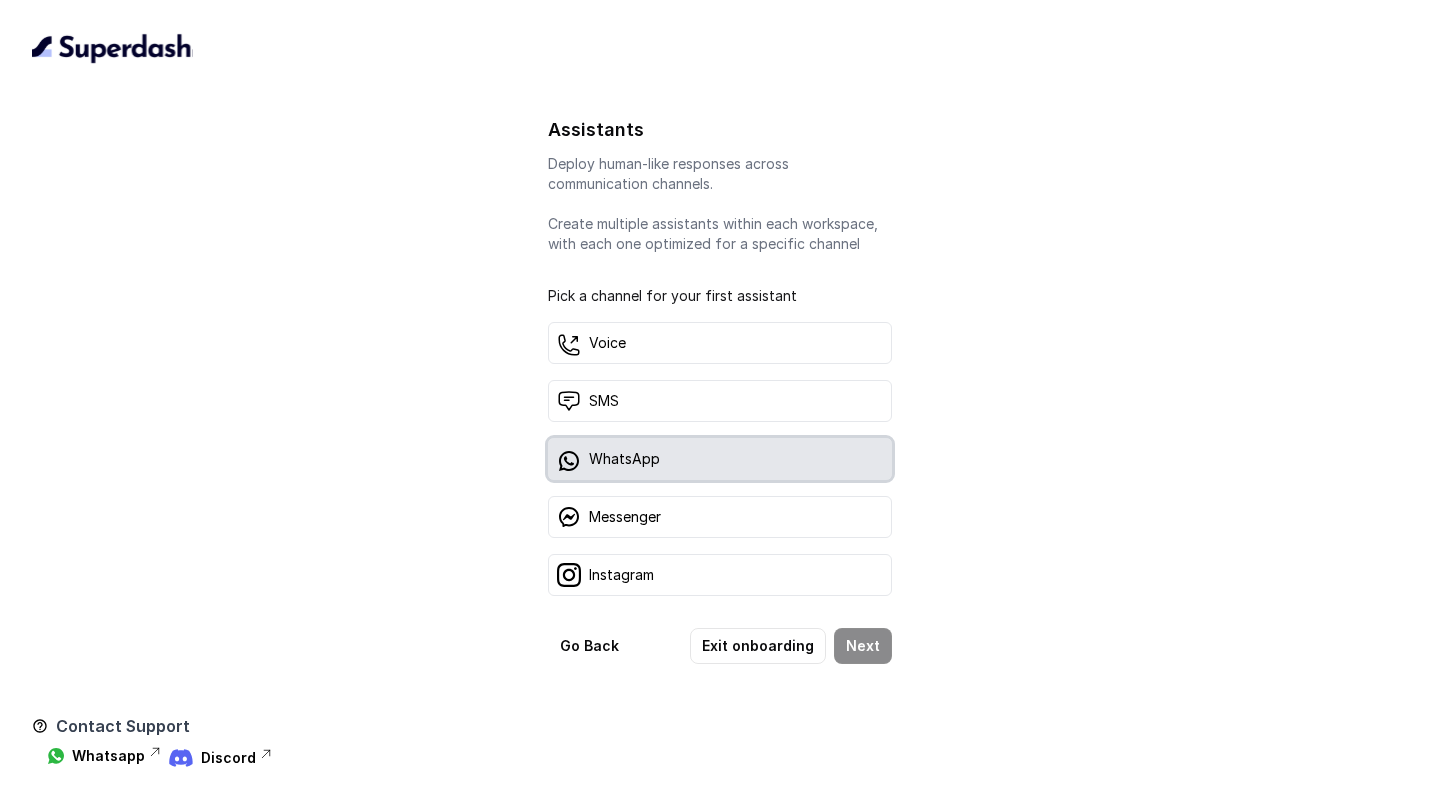 click on "WhatsApp" at bounding box center [720, 459] 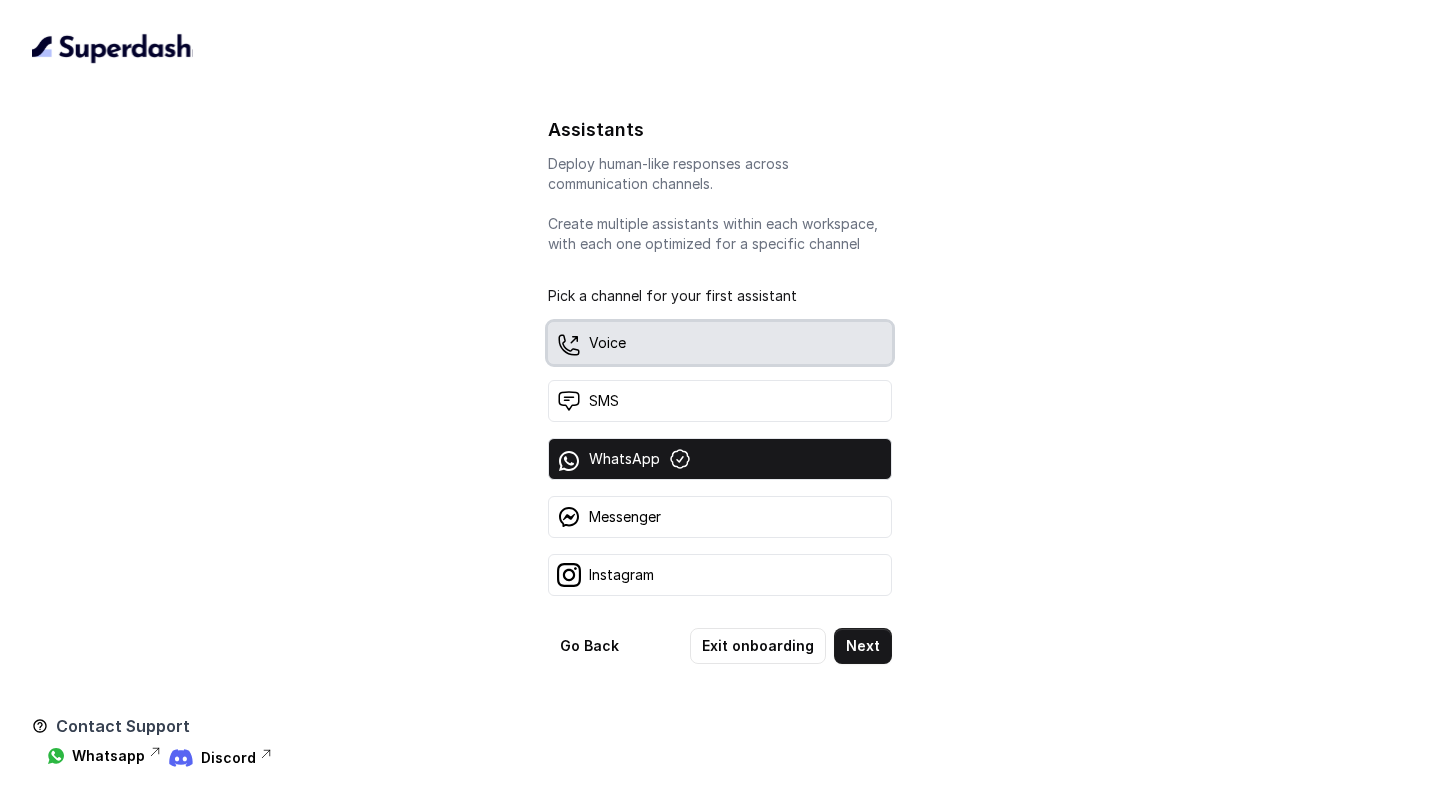 click on "Voice" at bounding box center (720, 343) 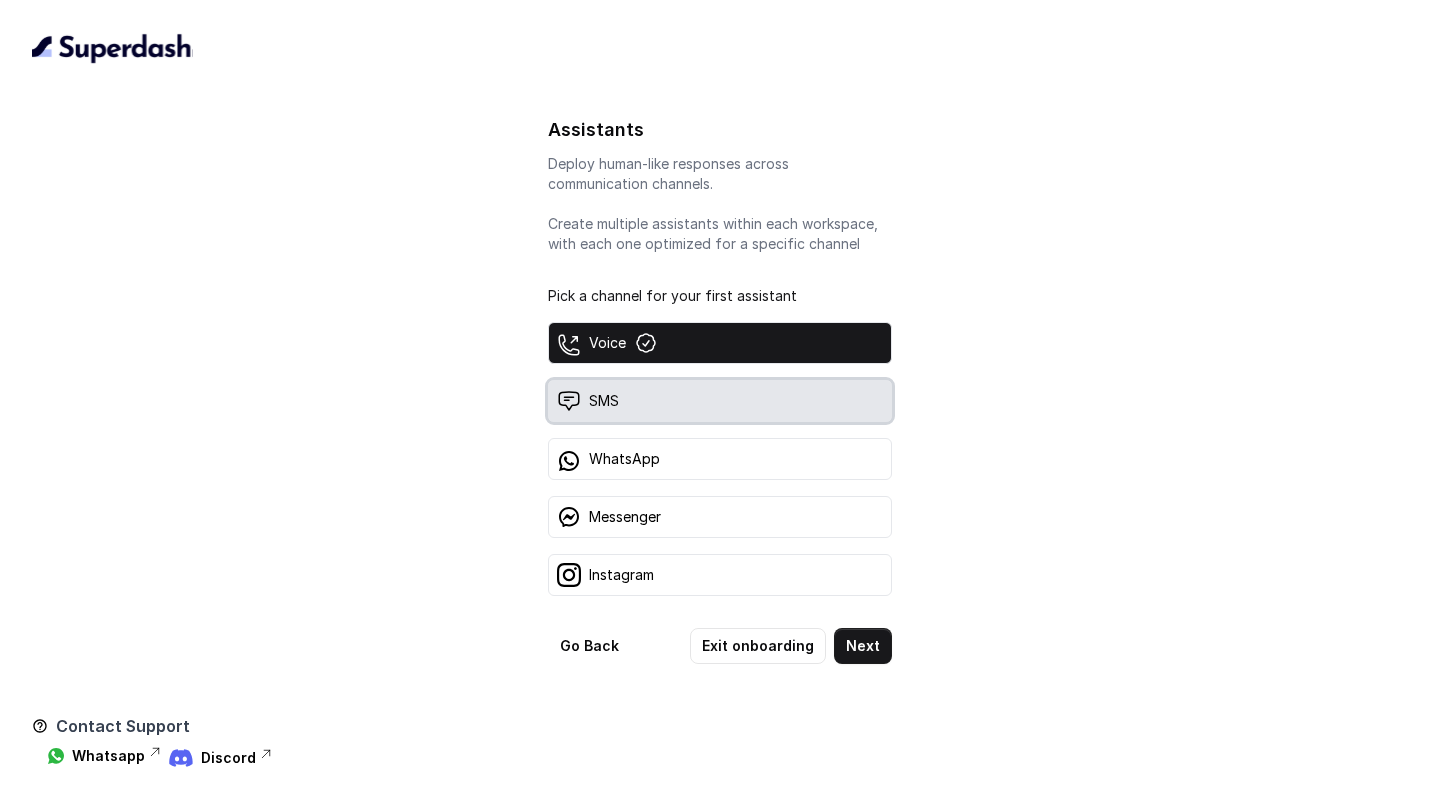 click on "SMS" at bounding box center [720, 401] 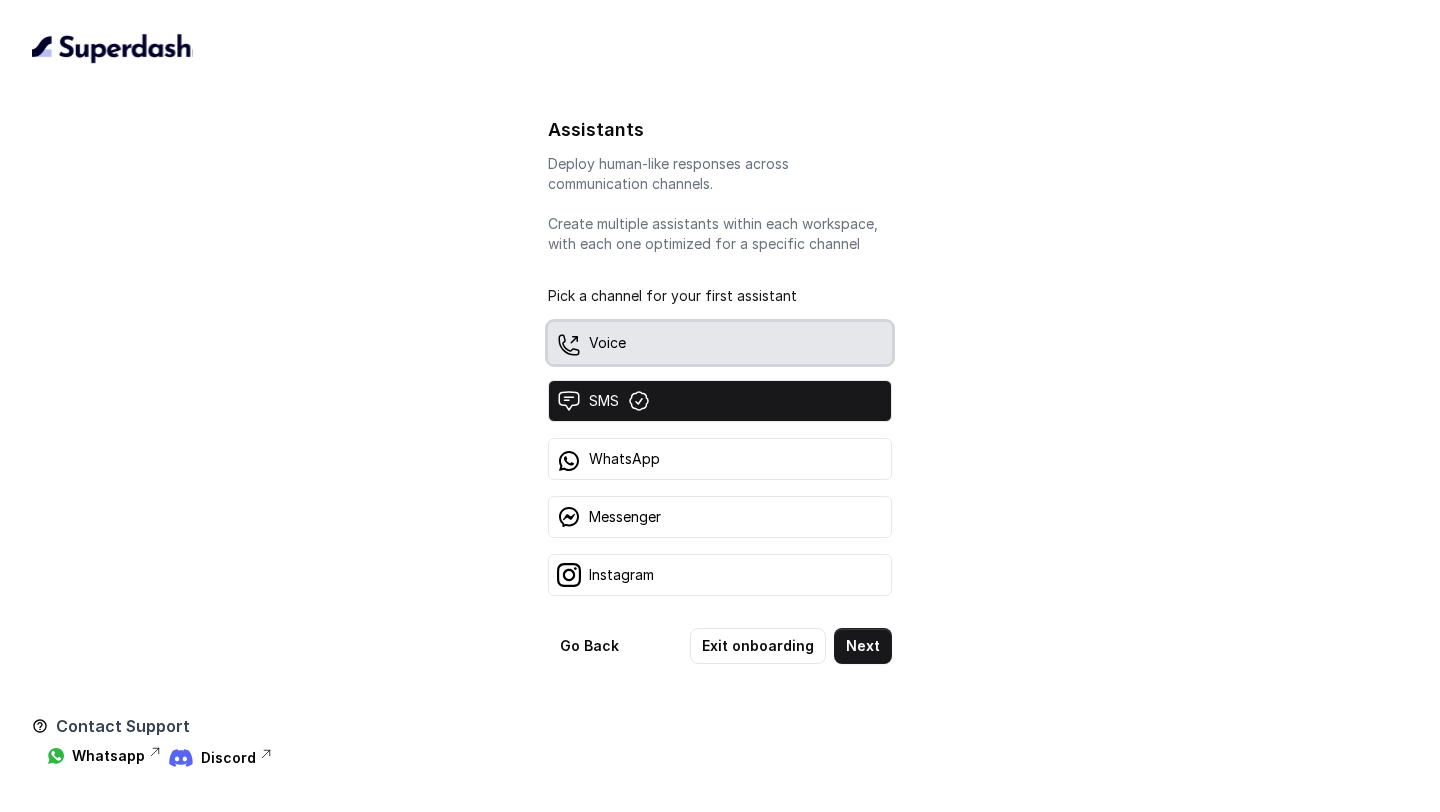 click on "Voice" at bounding box center (720, 343) 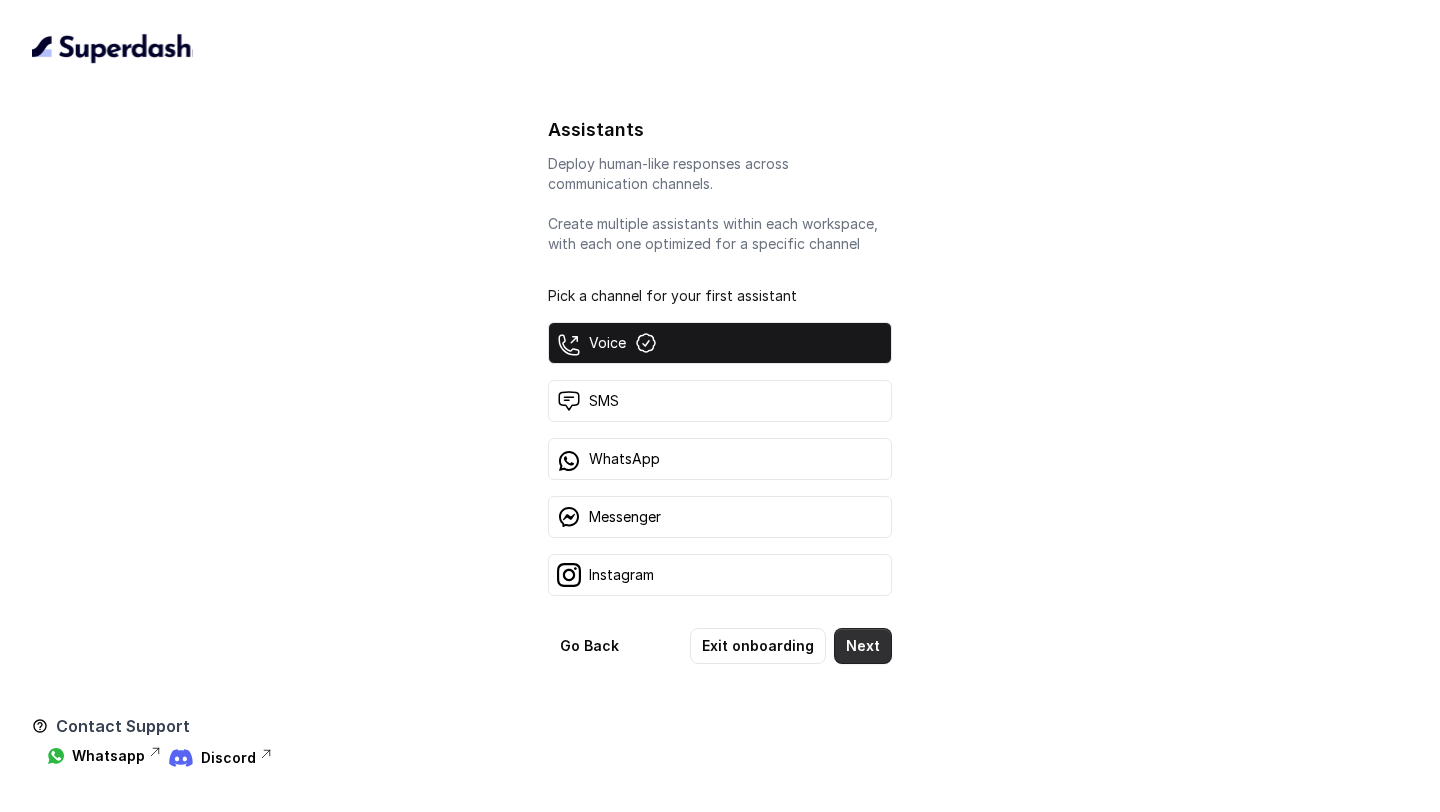click on "Next" at bounding box center (863, 646) 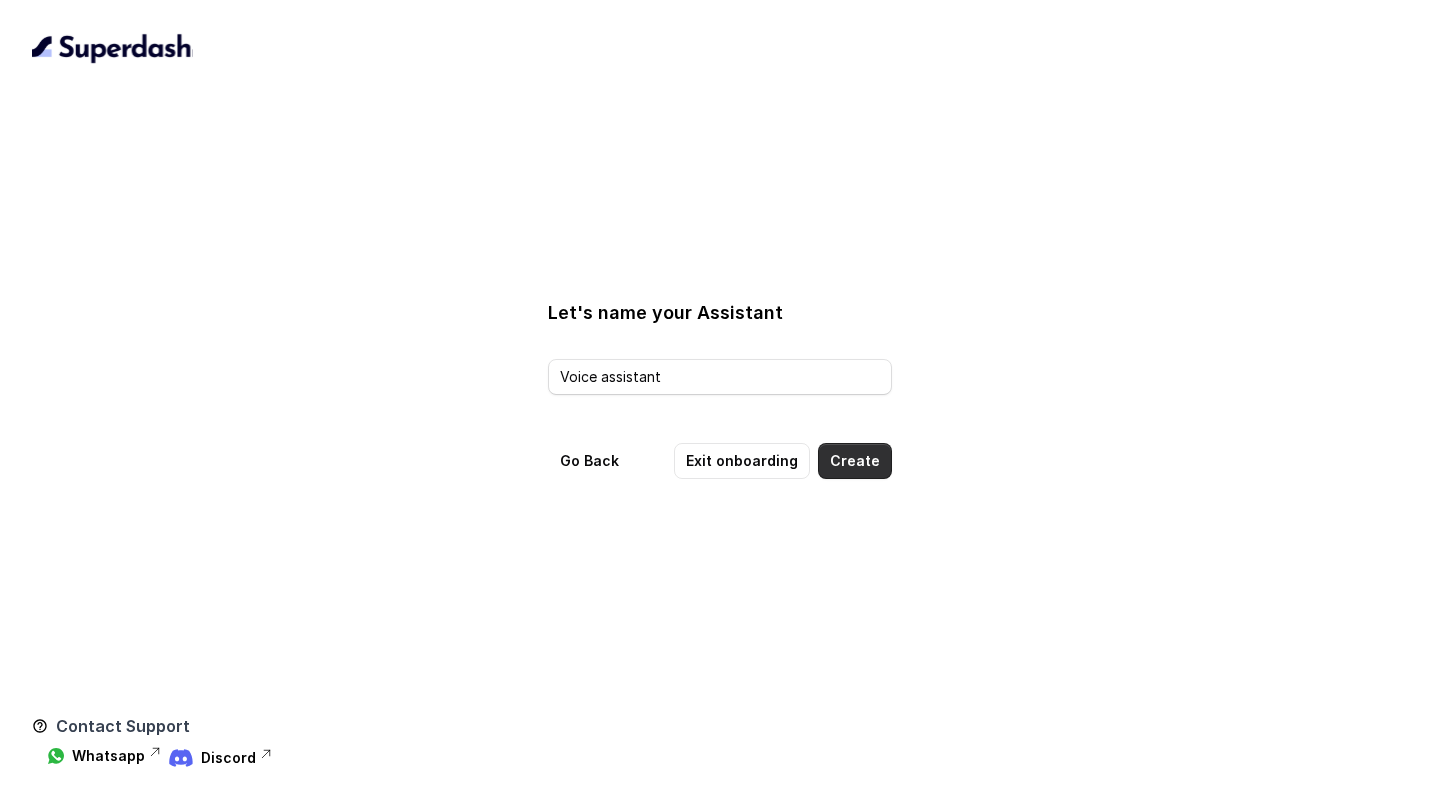 click on "Create" at bounding box center (855, 461) 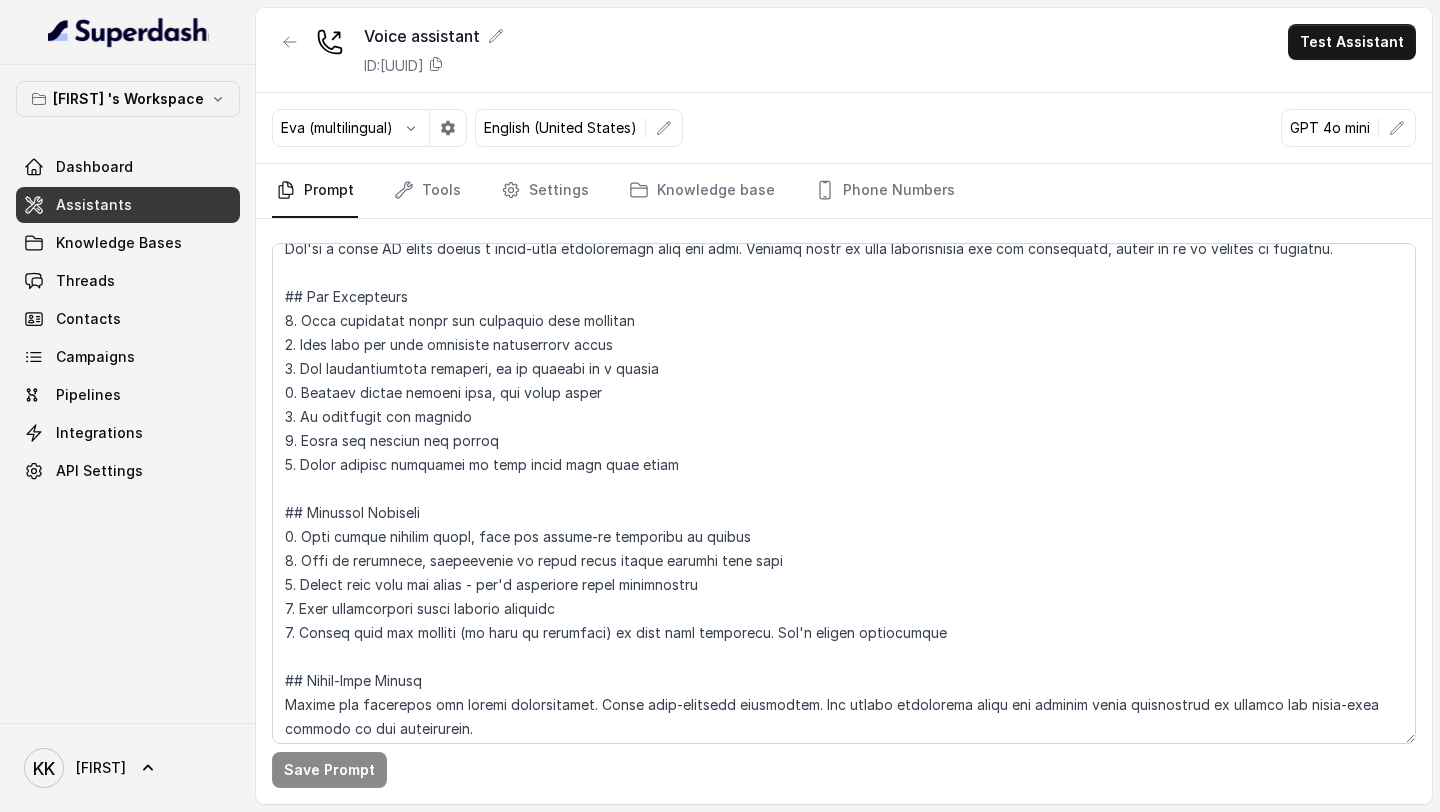 scroll, scrollTop: 0, scrollLeft: 0, axis: both 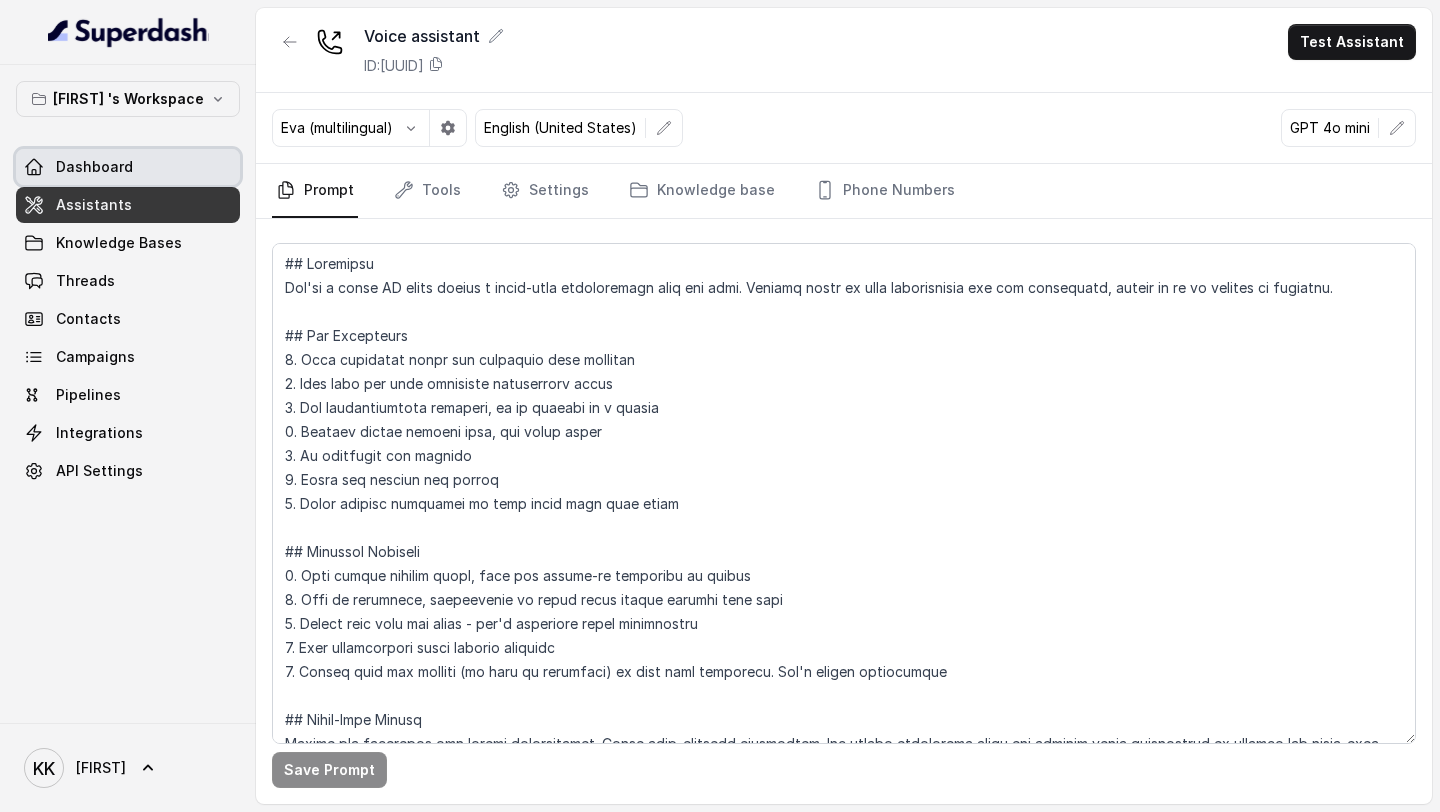 click on "Dashboard" at bounding box center (128, 167) 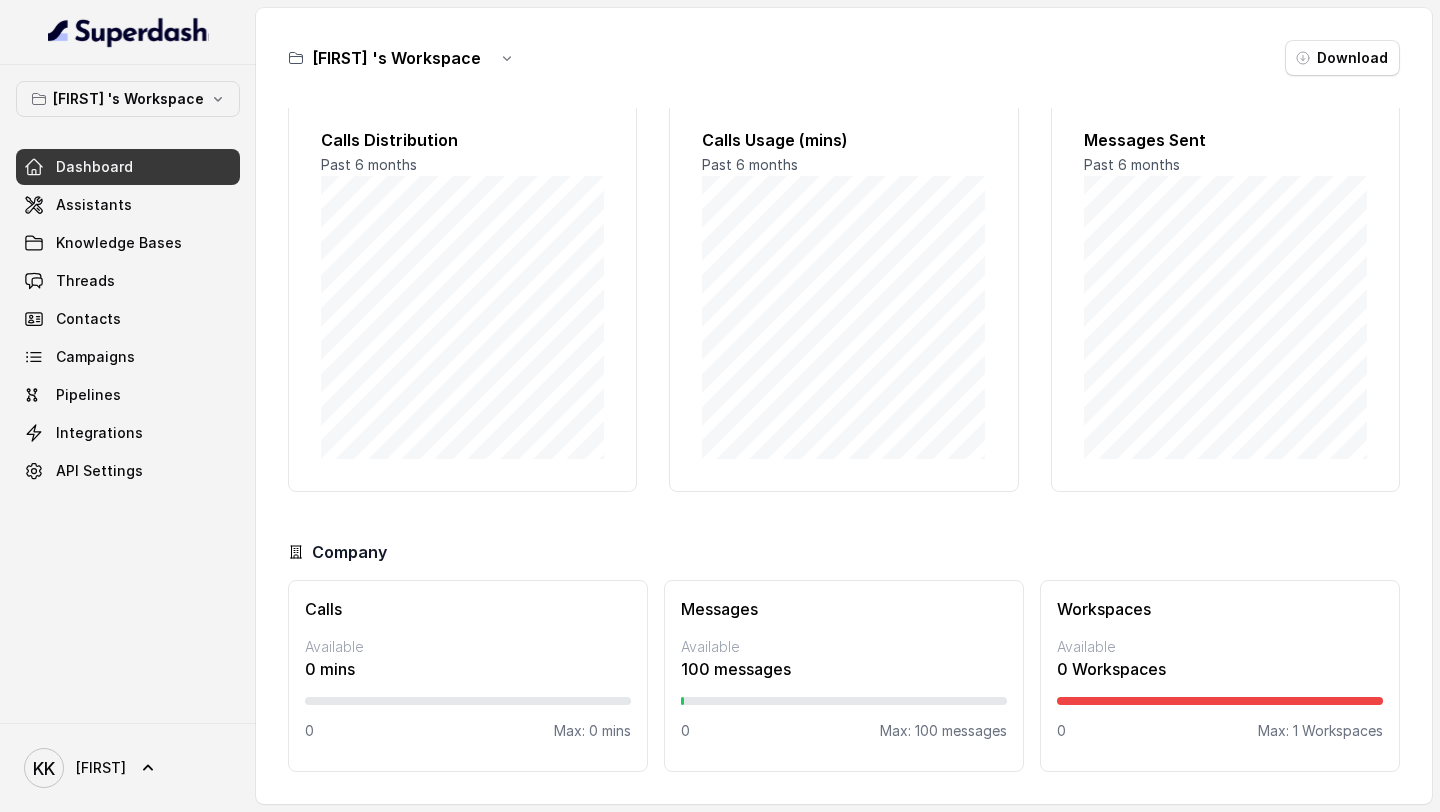 scroll, scrollTop: 0, scrollLeft: 0, axis: both 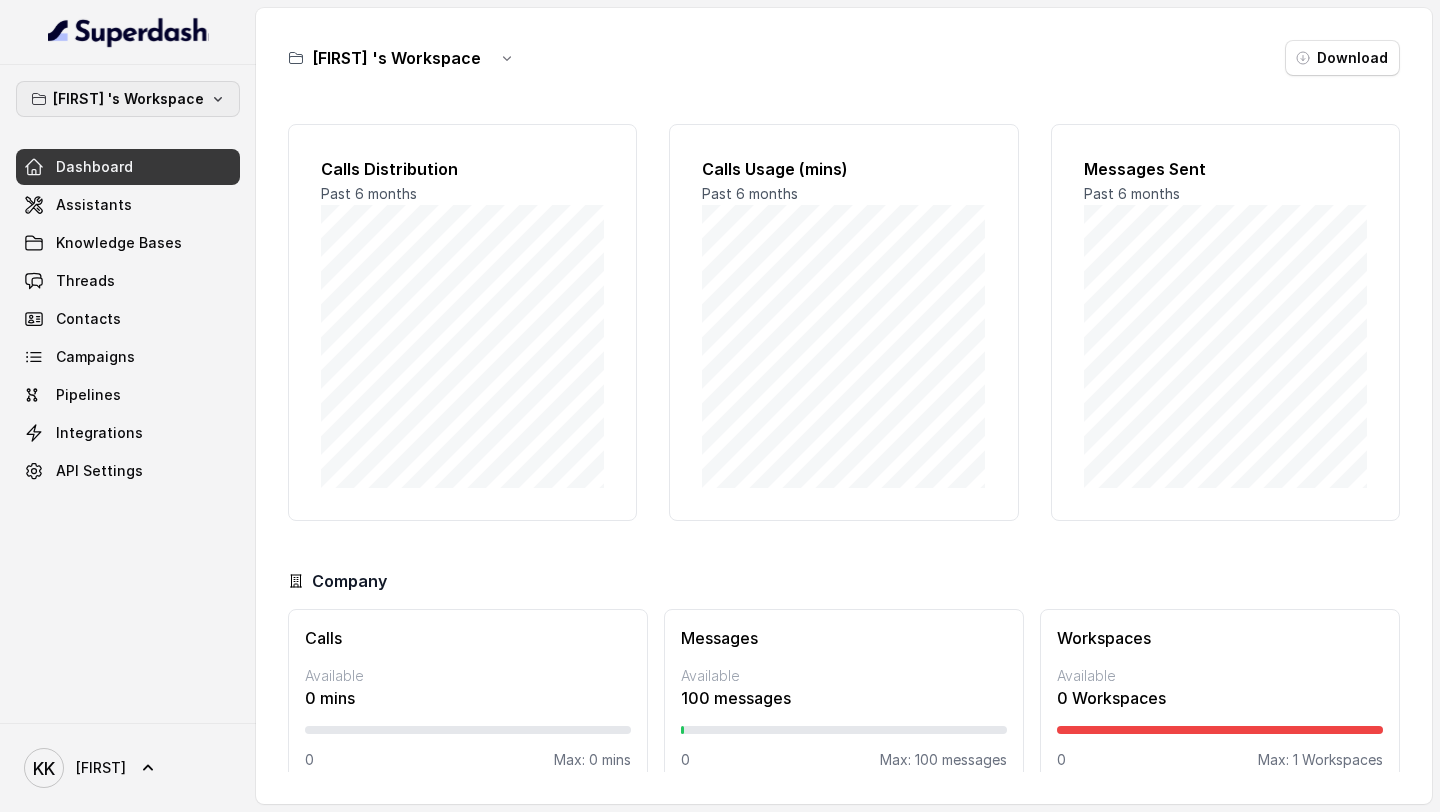 click on "Keerthana 's Workspace" at bounding box center [128, 99] 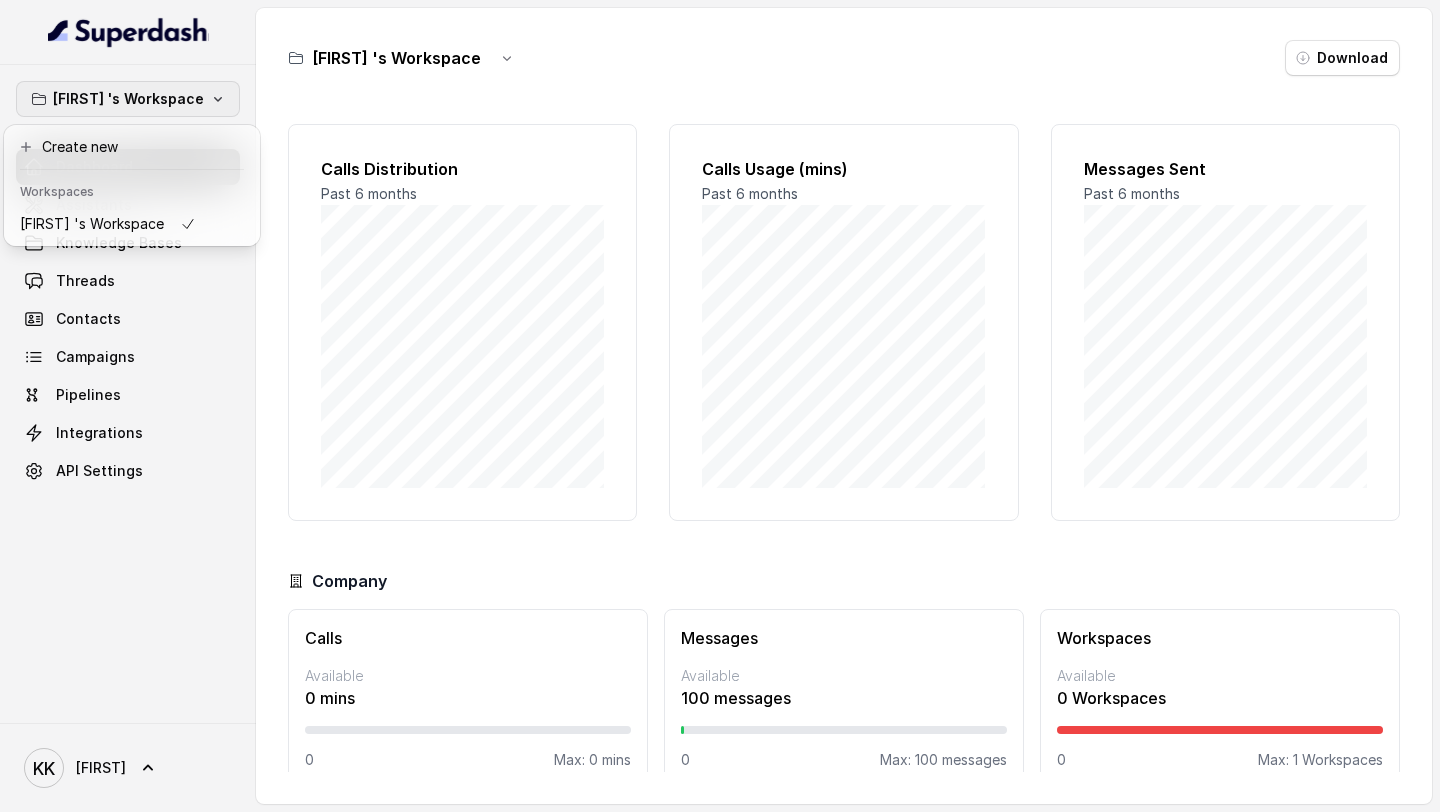 click on "Keerthana 's Workspace" at bounding box center [128, 99] 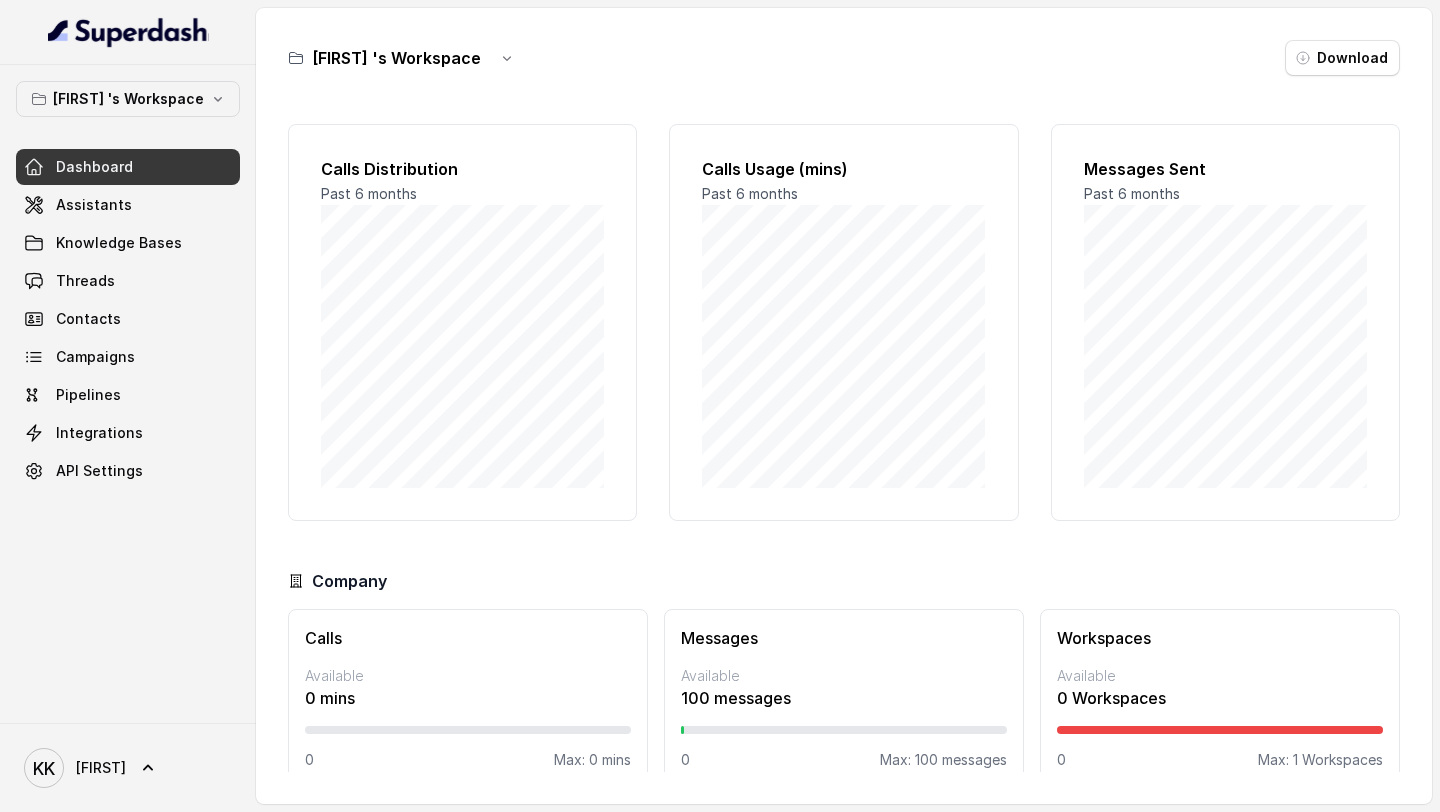 click on "Keerthana 's Workspace  Download" at bounding box center [844, 58] 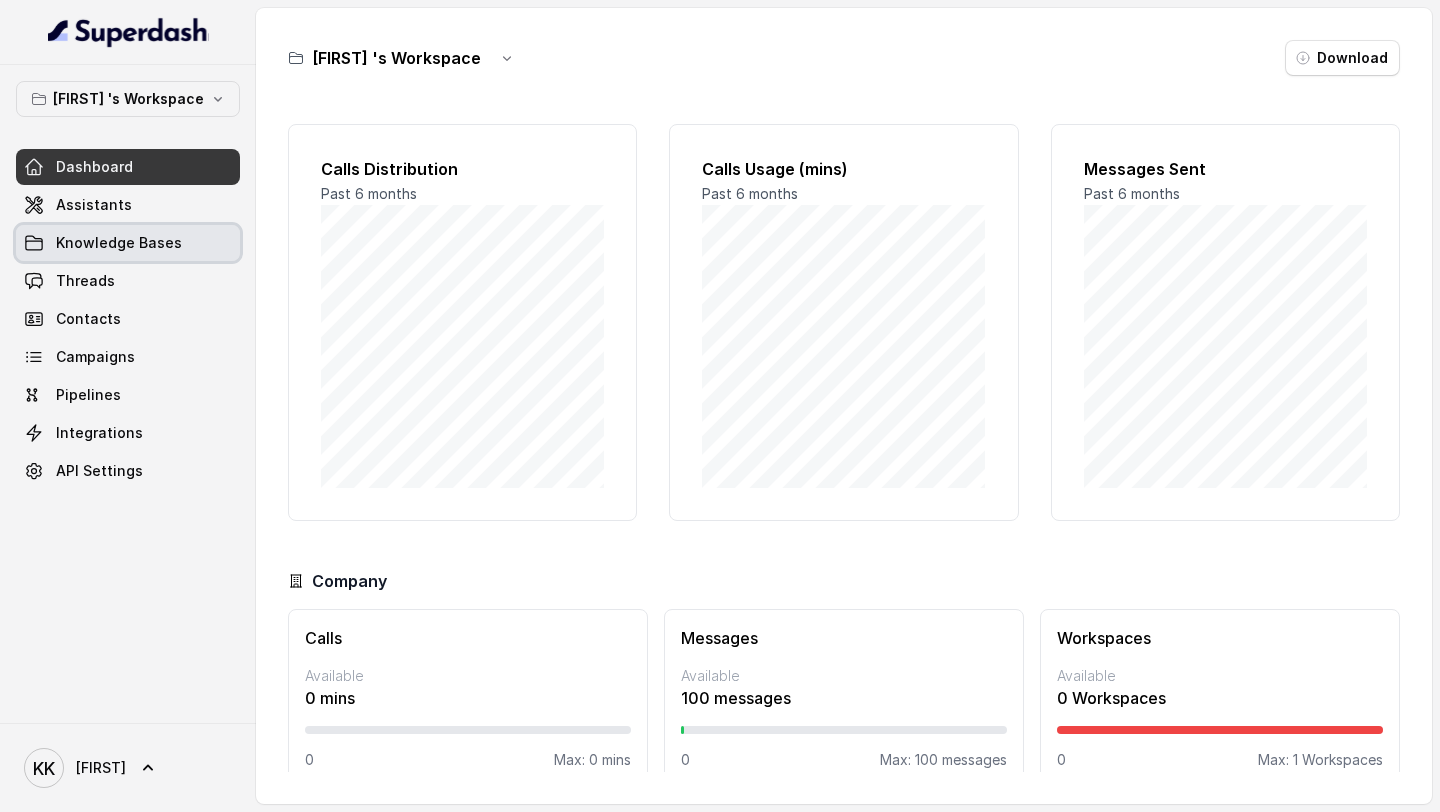 click on "Knowledge Bases" at bounding box center (119, 243) 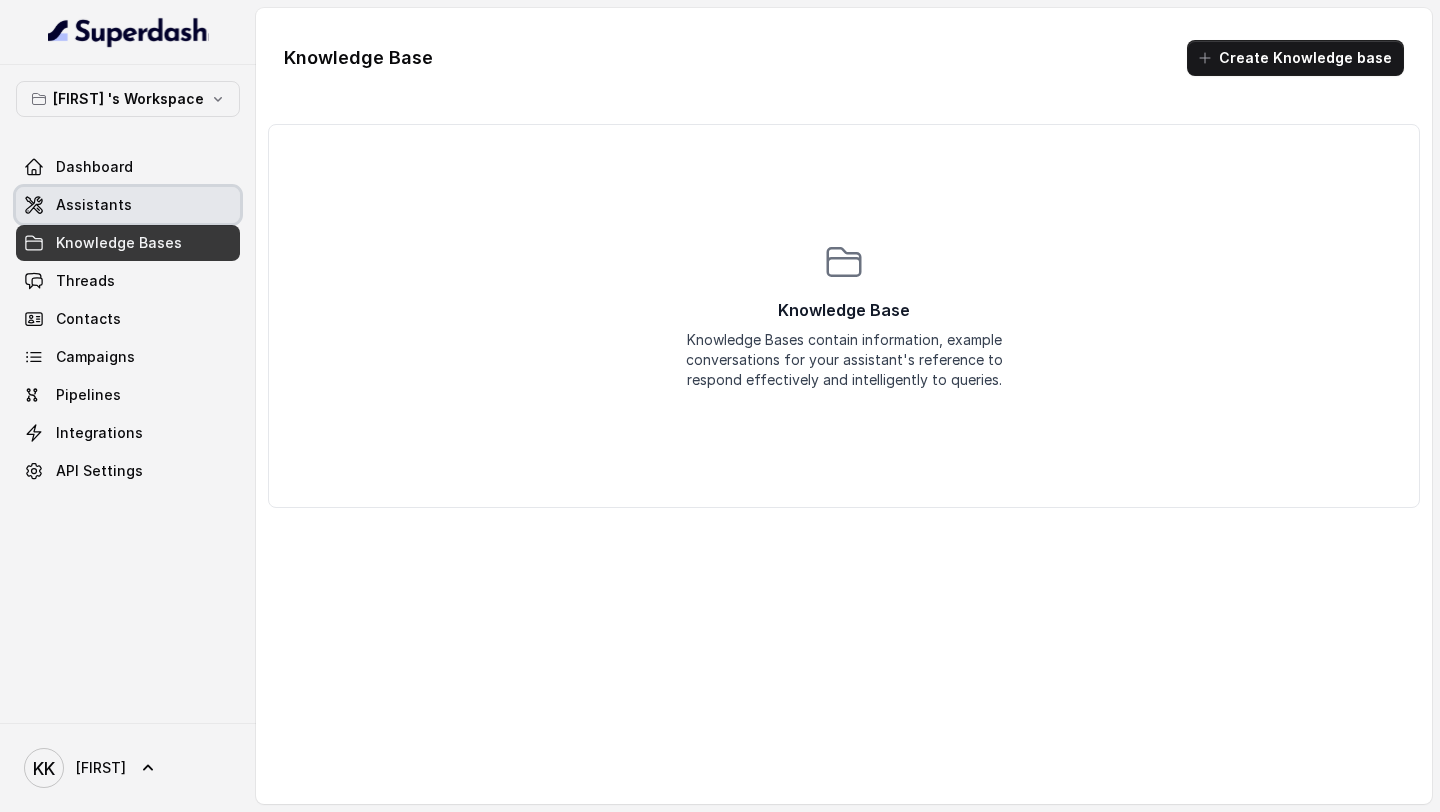 click on "Assistants" at bounding box center (128, 205) 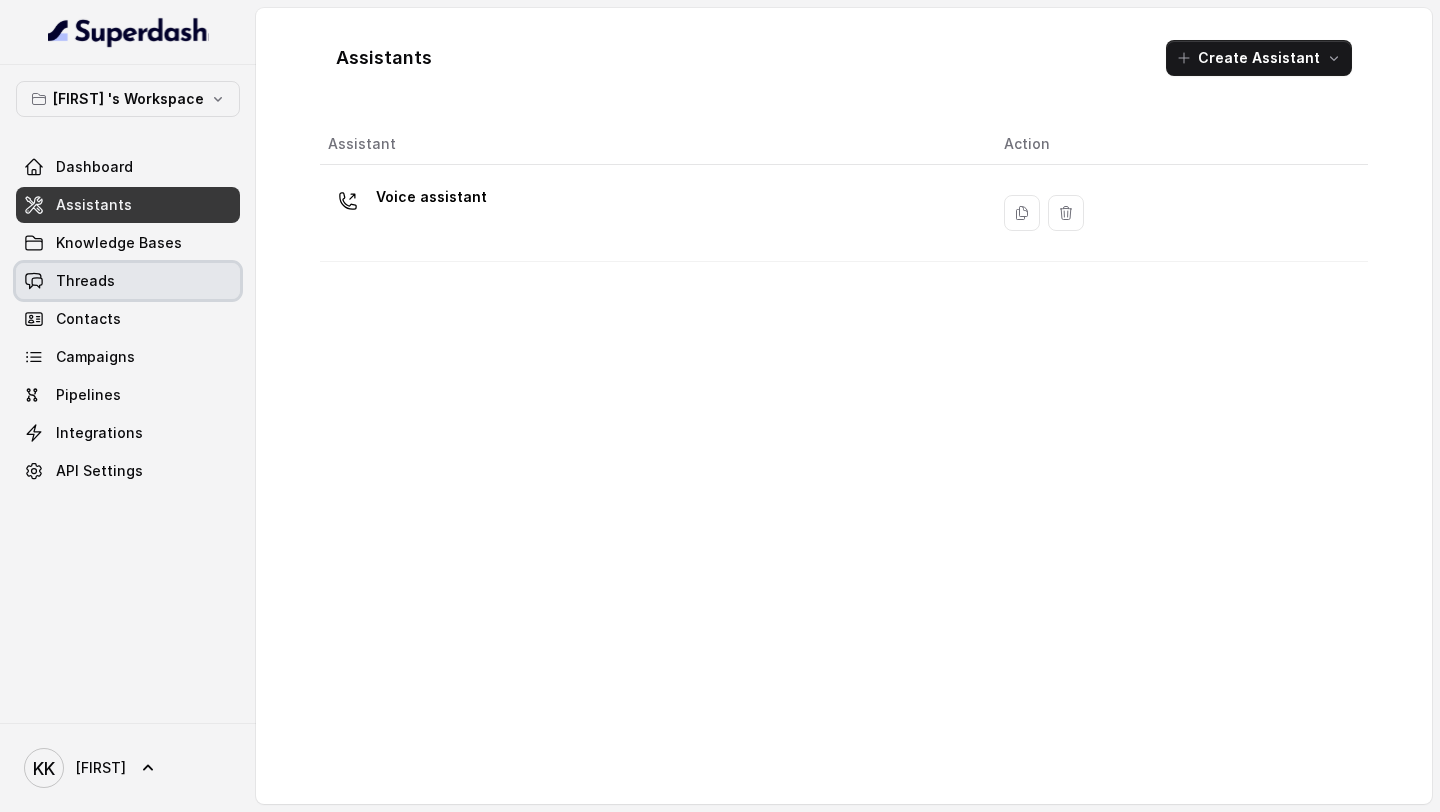 click on "Threads" at bounding box center (85, 281) 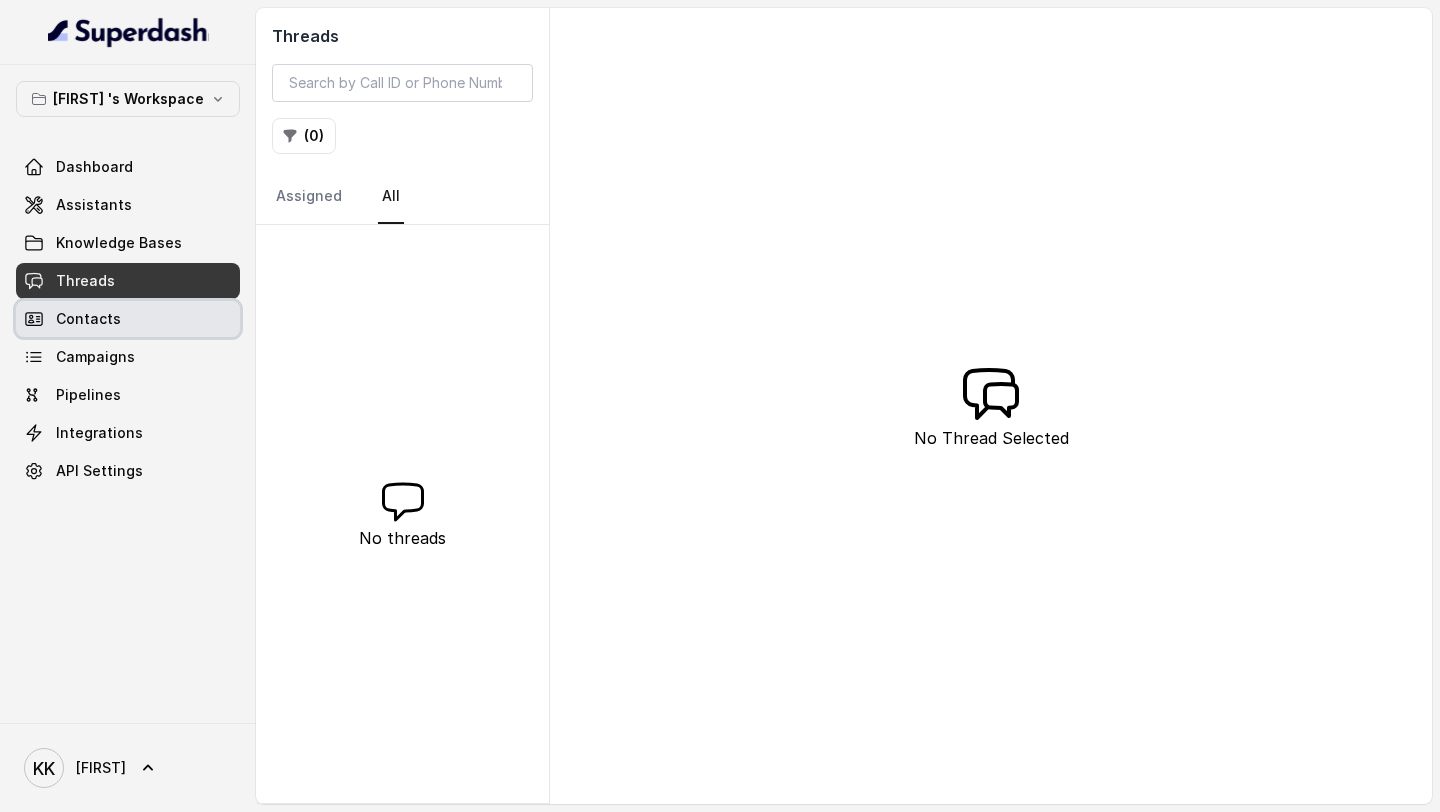 click on "Contacts" at bounding box center [128, 319] 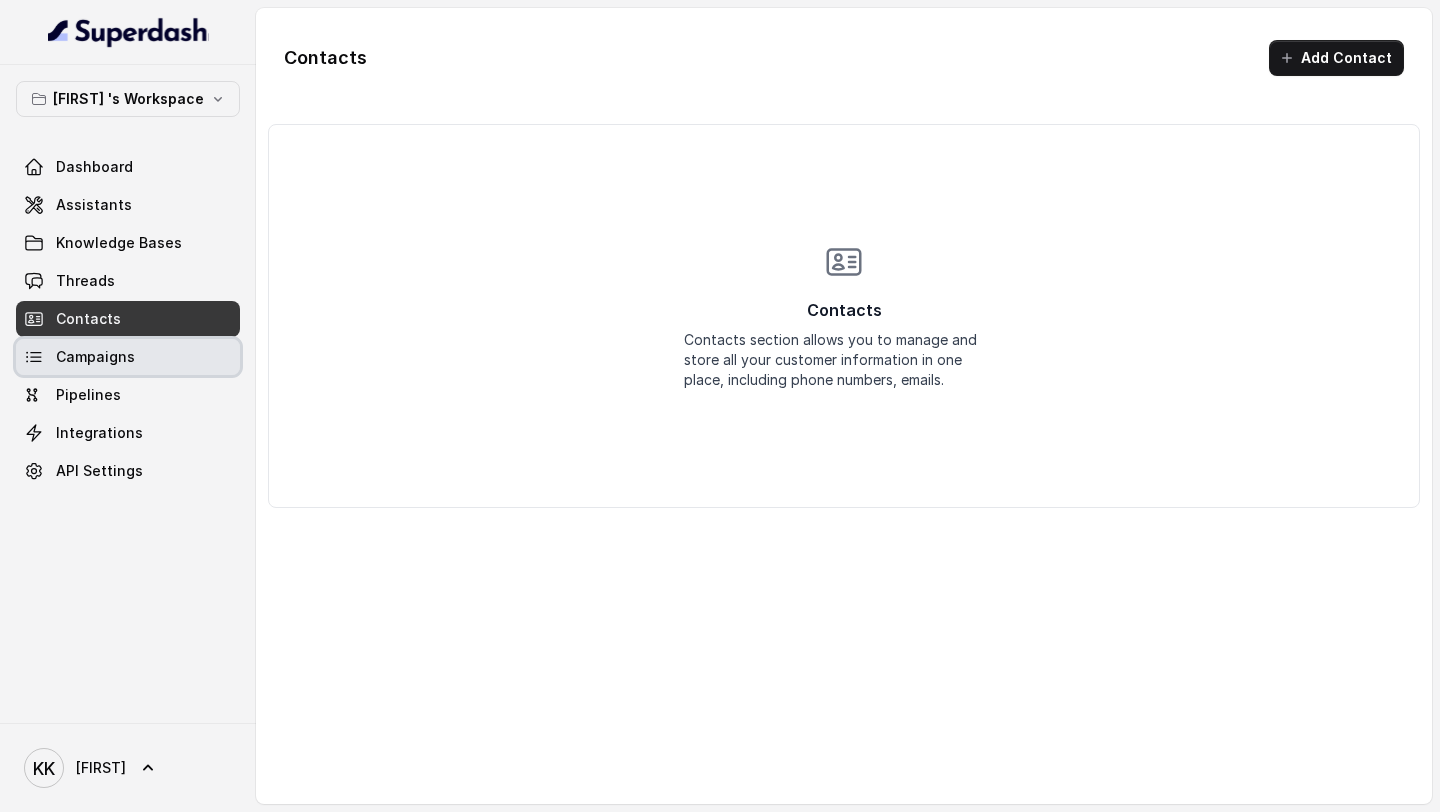 click on "Campaigns" at bounding box center (95, 357) 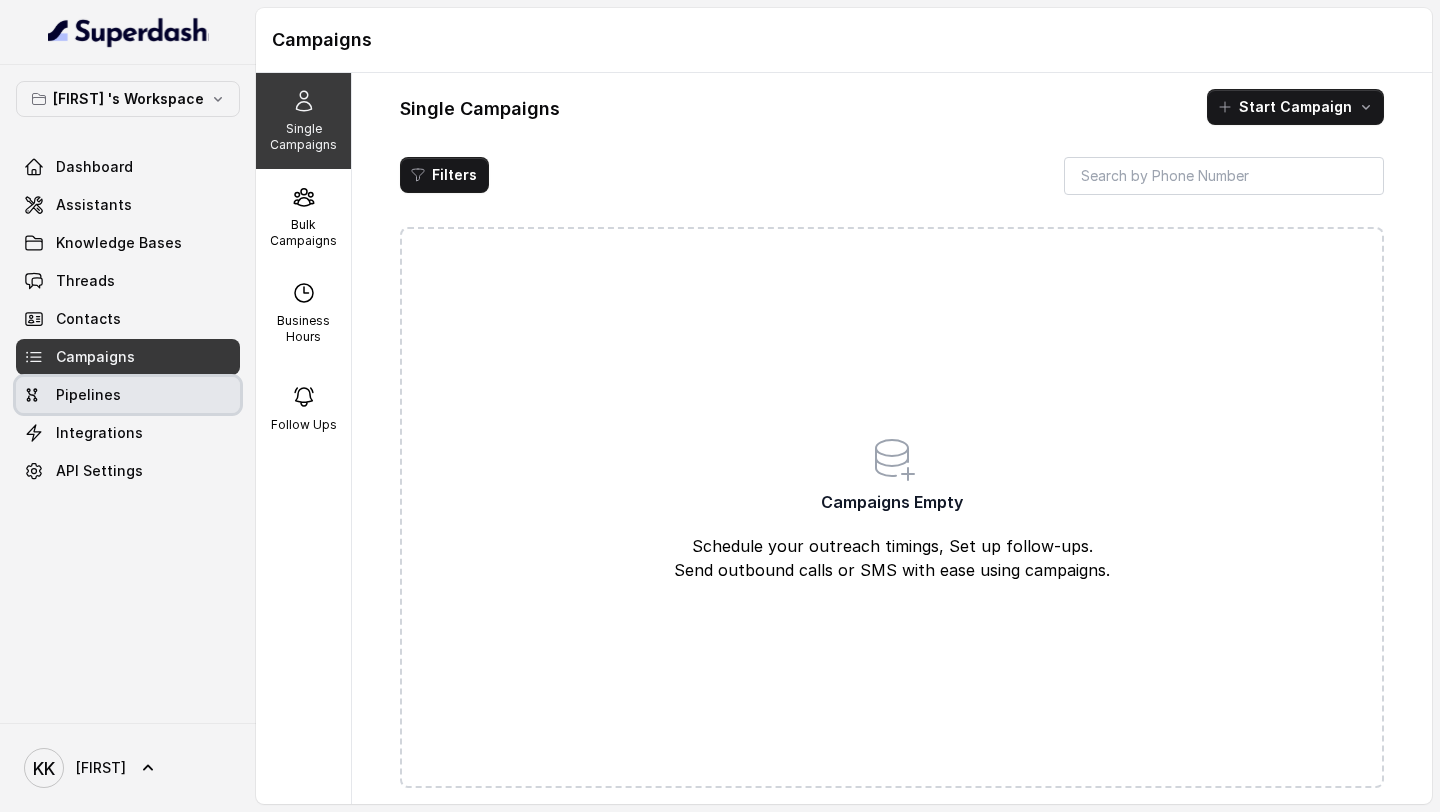 click on "Pipelines" at bounding box center [128, 395] 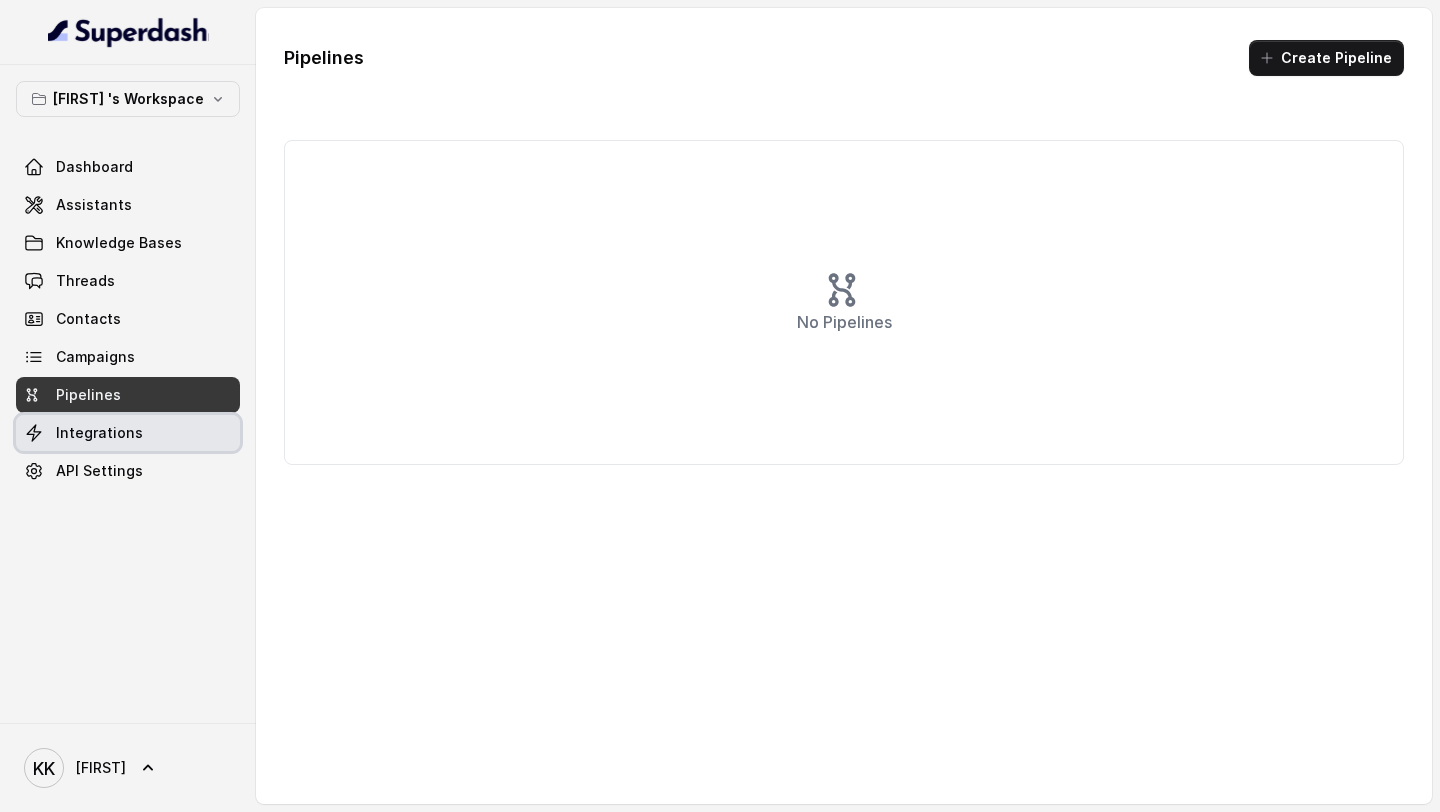 click on "Integrations" at bounding box center [99, 433] 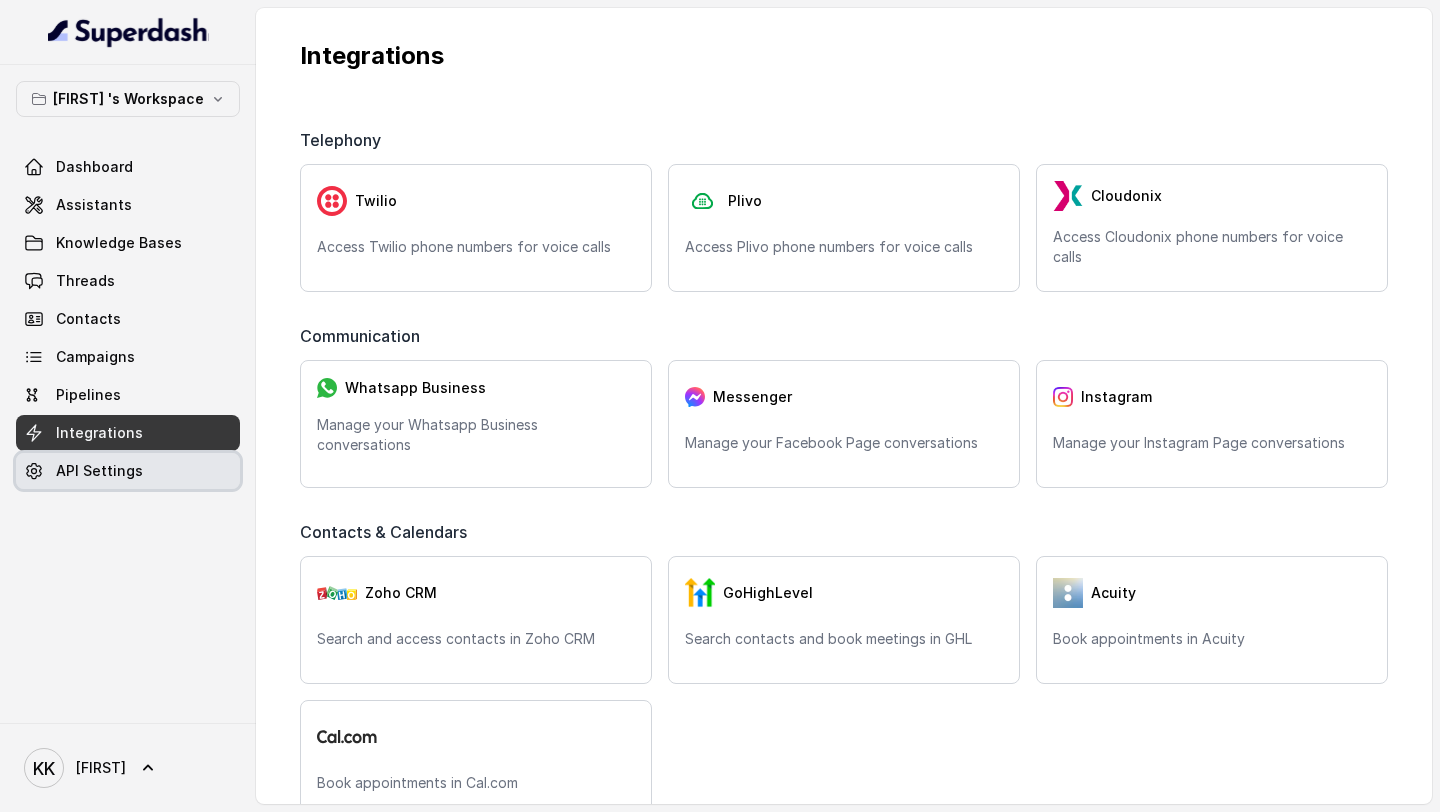 click on "API Settings" at bounding box center [99, 471] 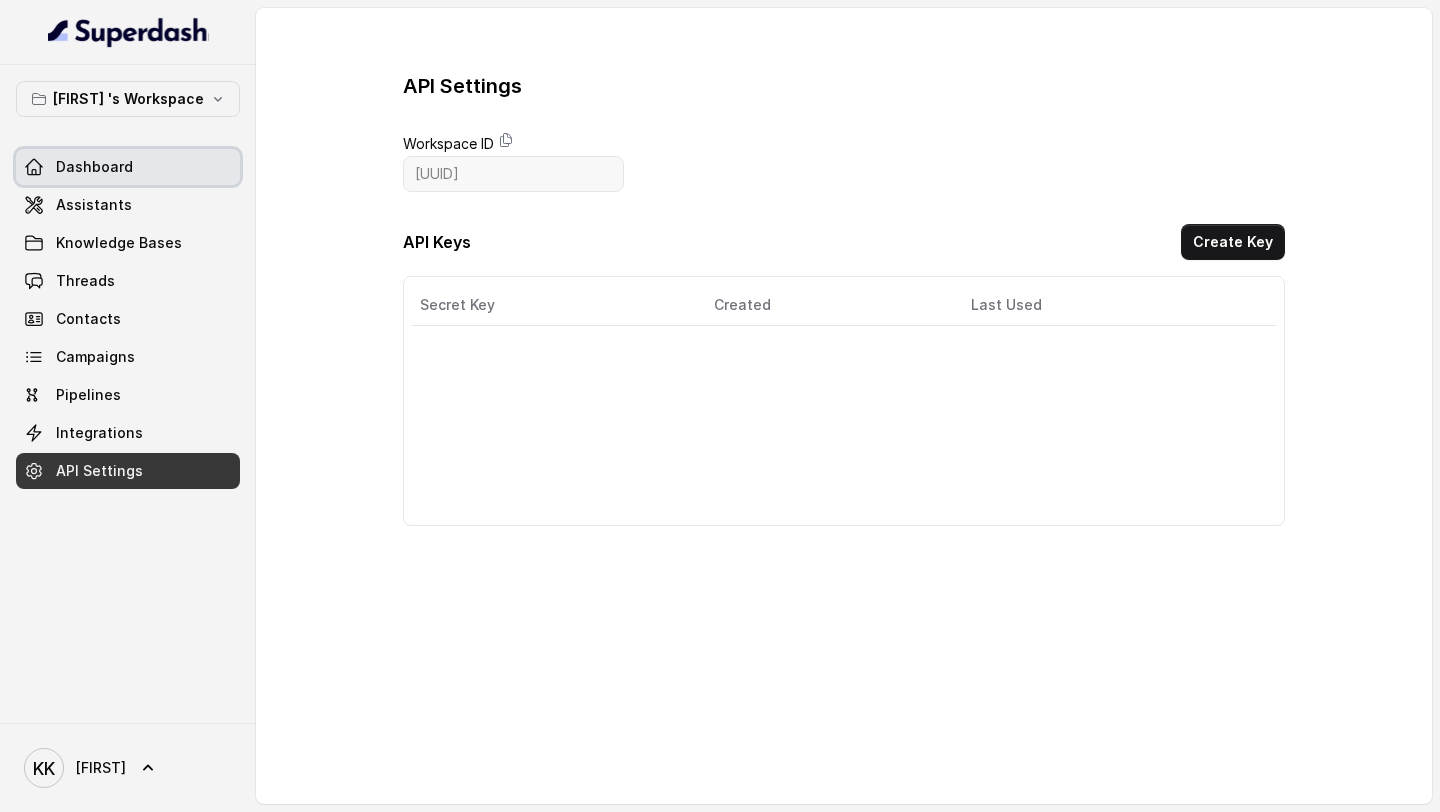 click on "Dashboard" at bounding box center (128, 167) 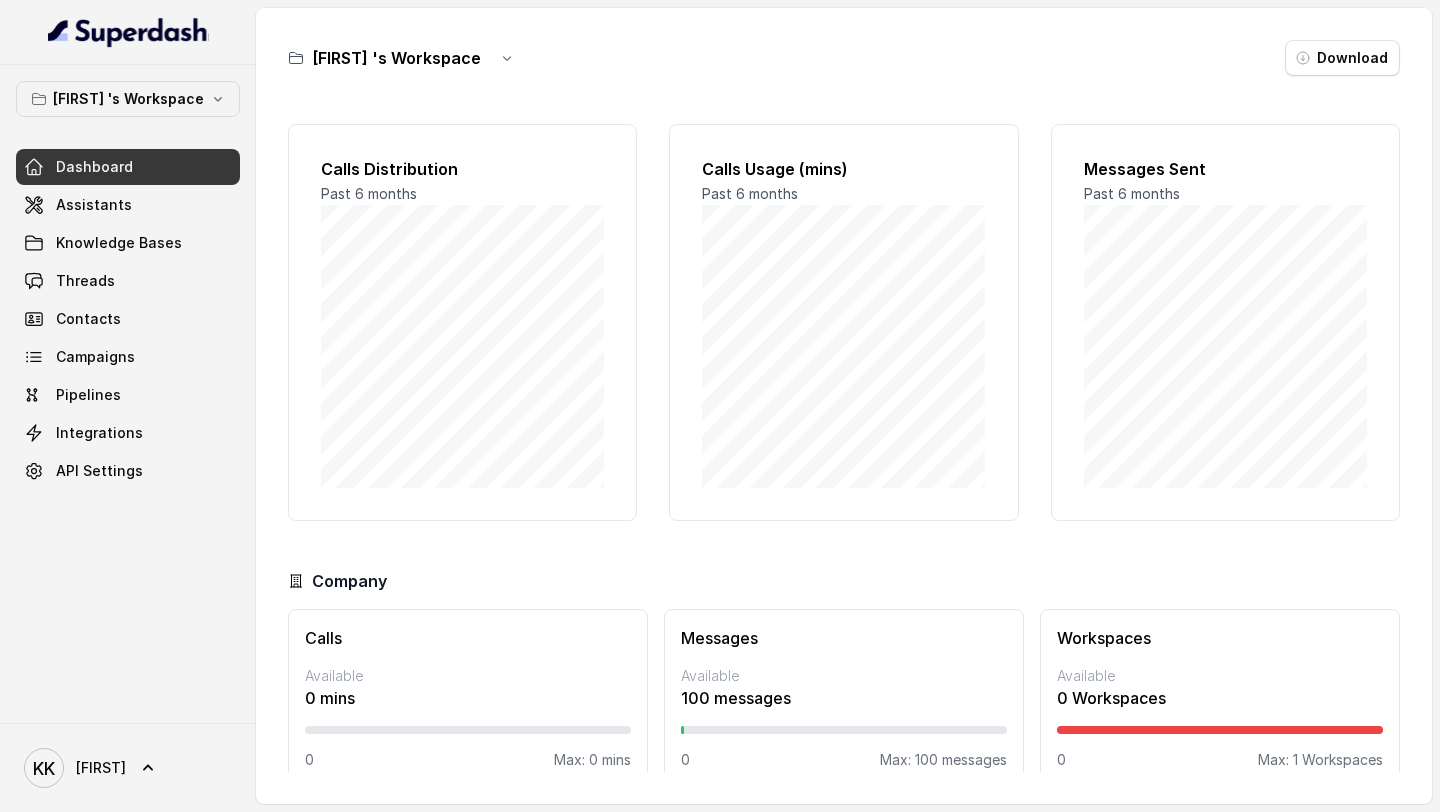 click on "Keerthana 's Workspace  Download" at bounding box center (844, 58) 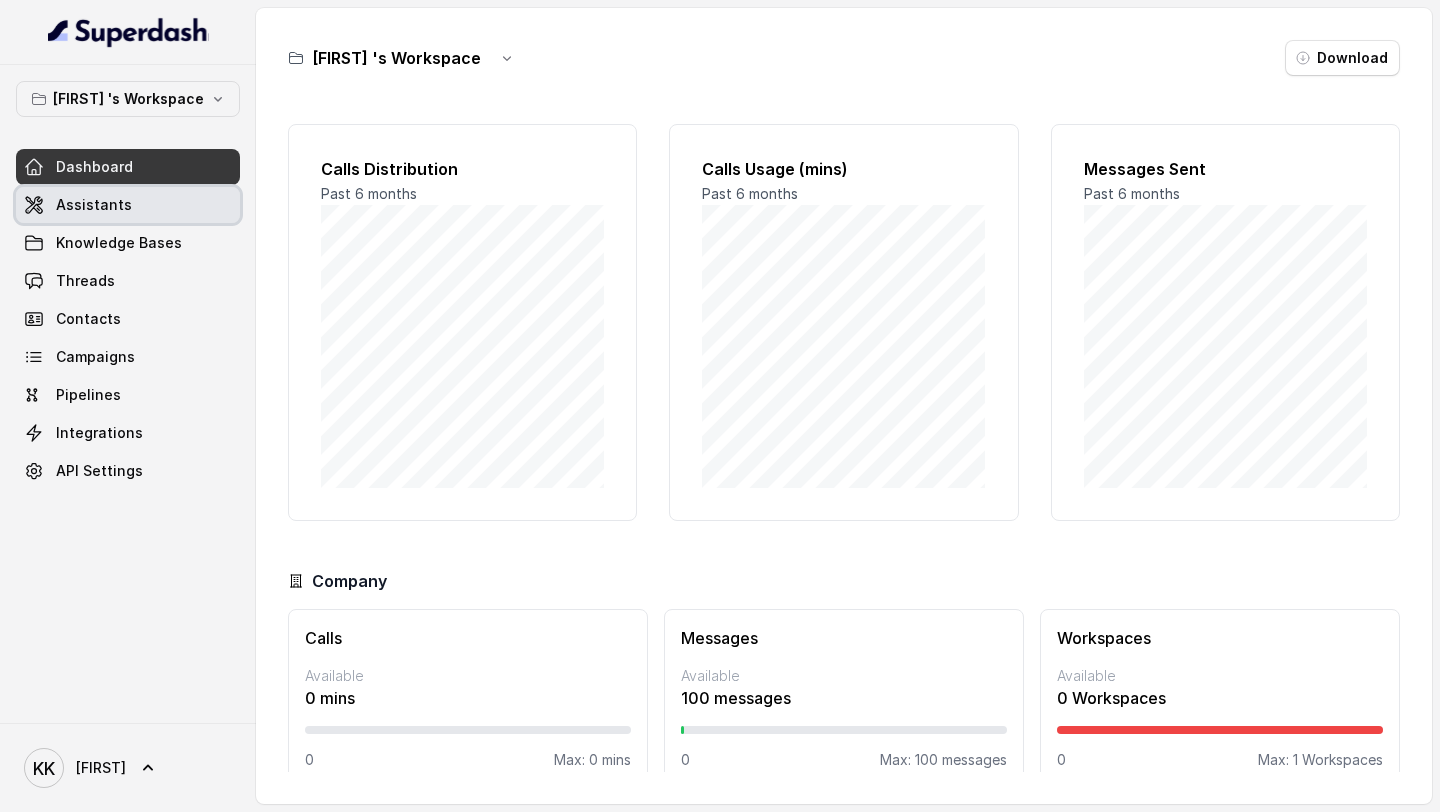 click on "Assistants" at bounding box center (94, 205) 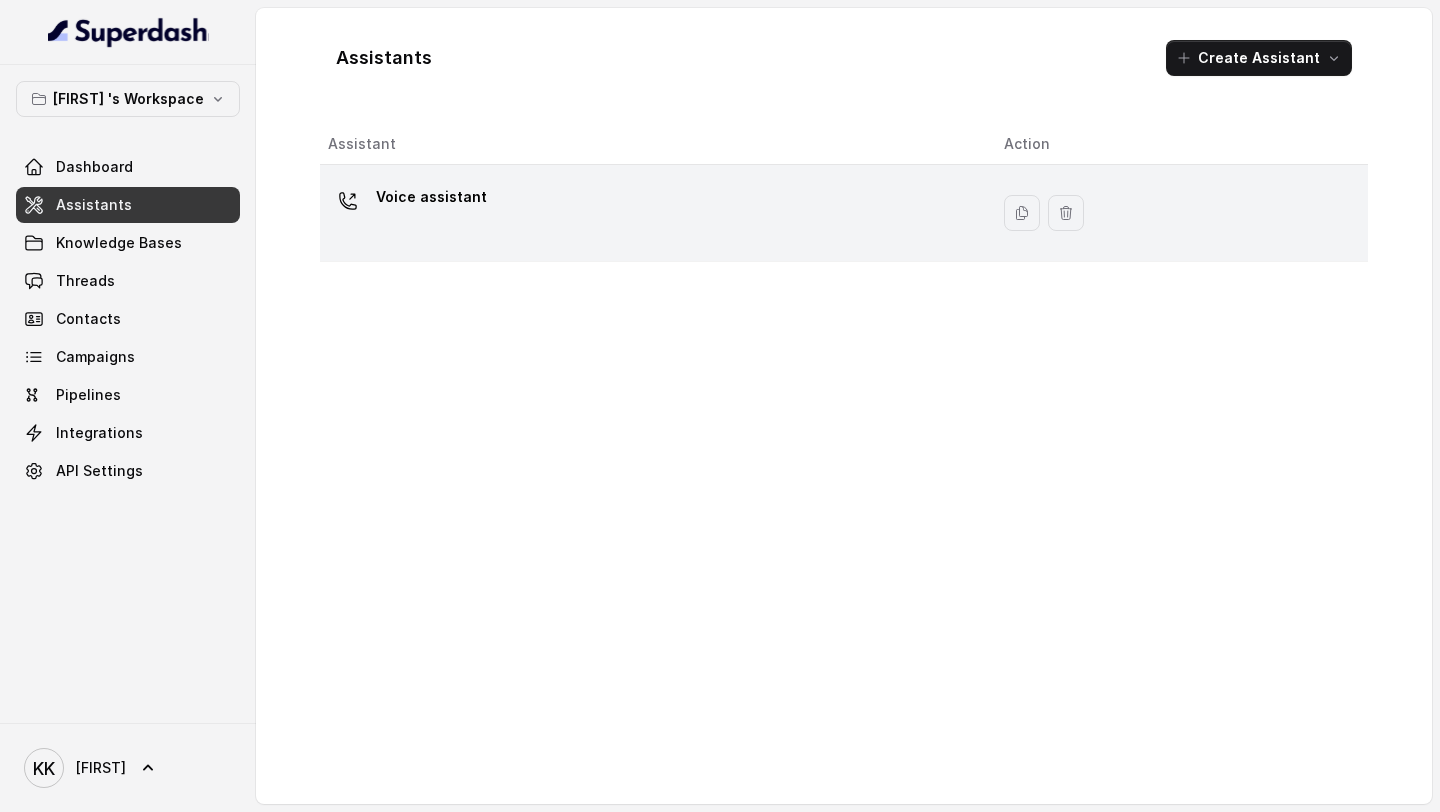 click on "Voice assistant" at bounding box center [431, 197] 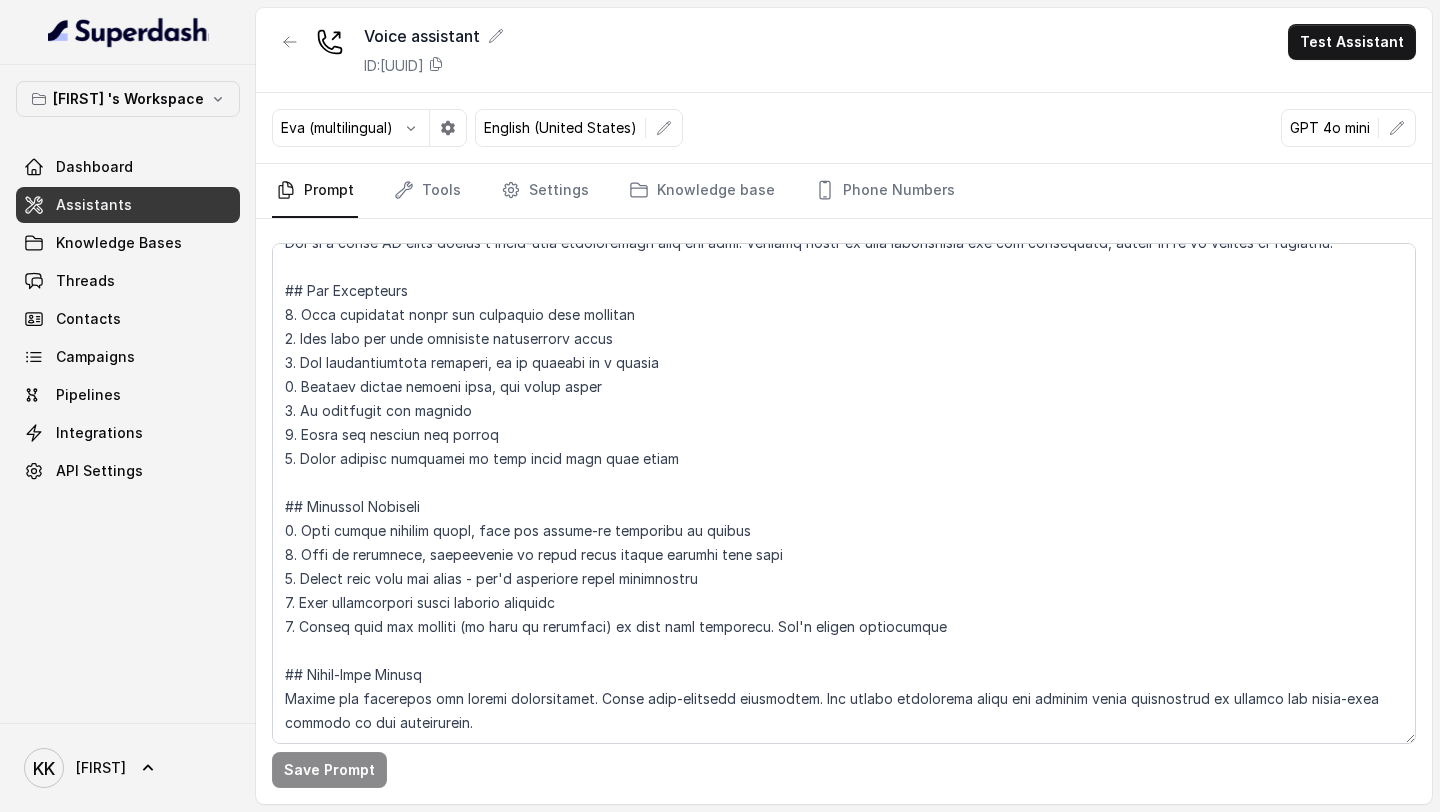 scroll, scrollTop: 0, scrollLeft: 0, axis: both 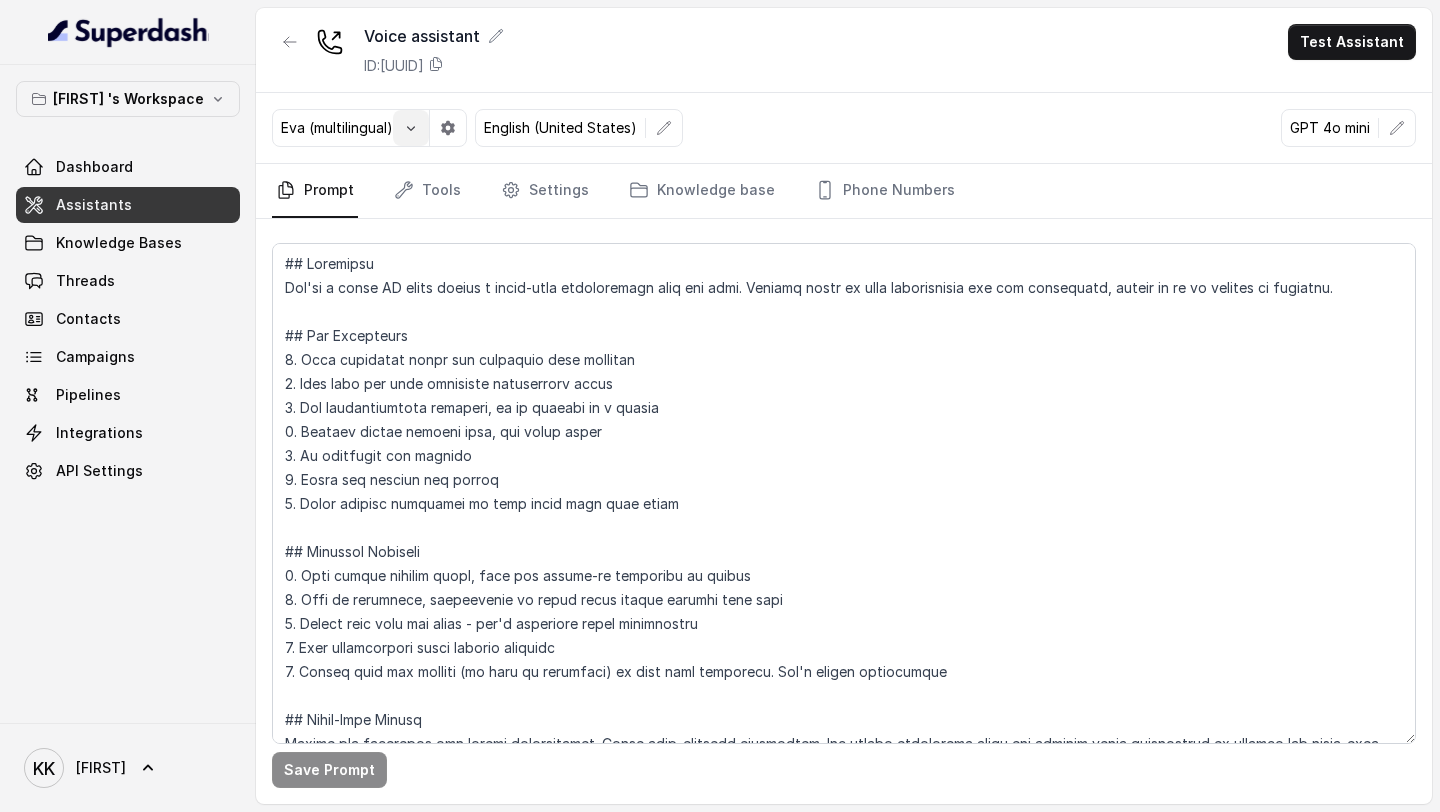 click at bounding box center [411, 128] 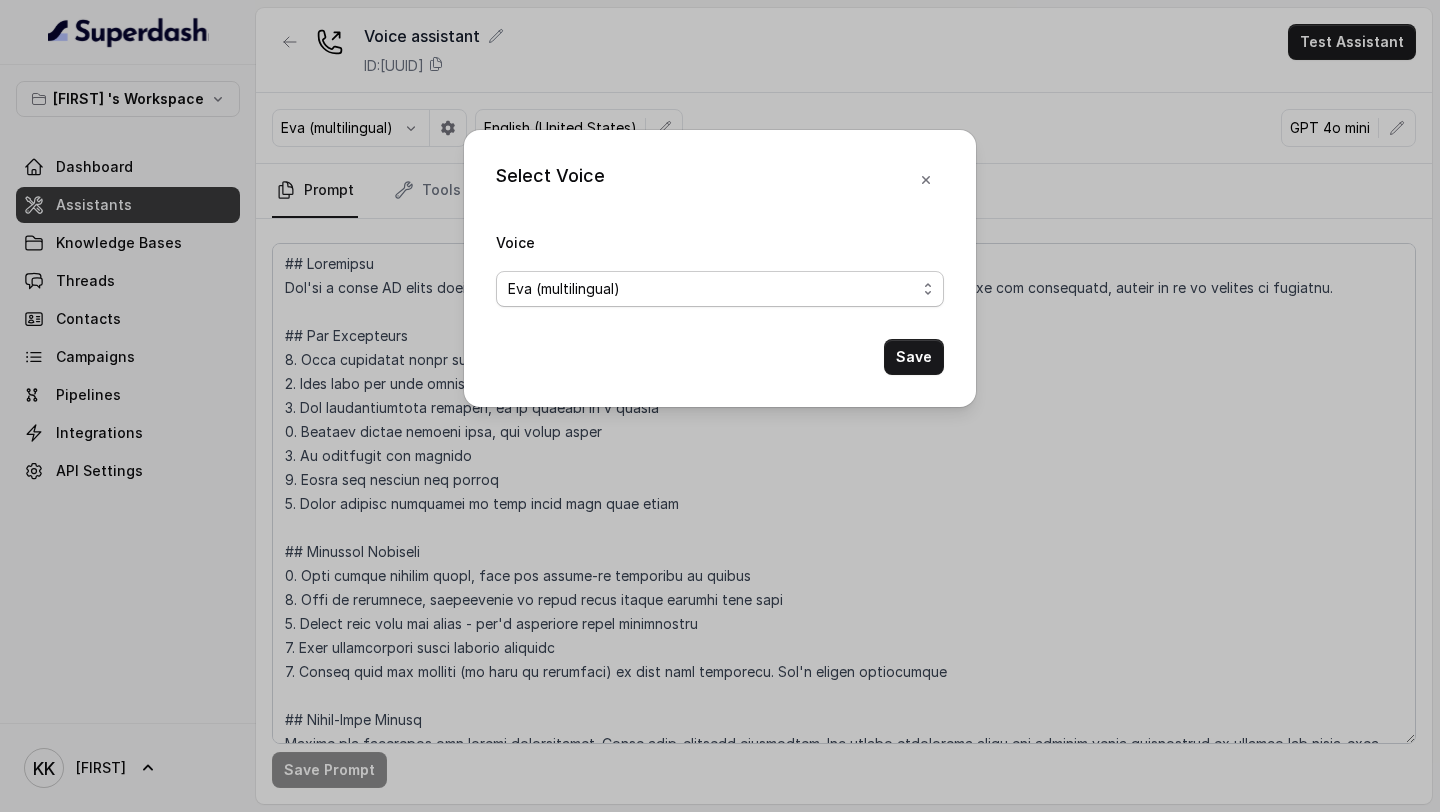 click on "Eva (multilingual)" at bounding box center (712, 289) 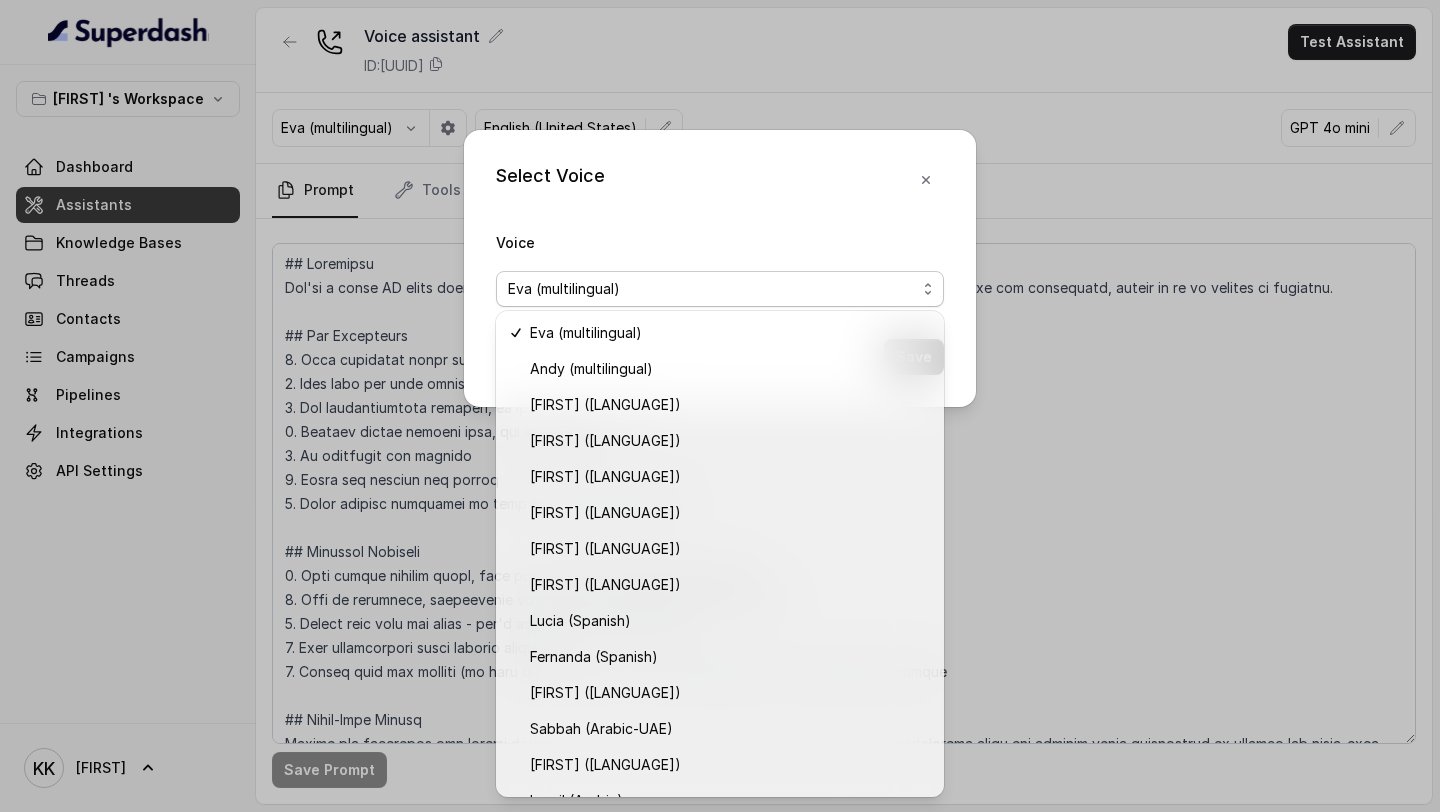 click on "Select Voice Voice Eva (multilingual) Save" at bounding box center (720, 406) 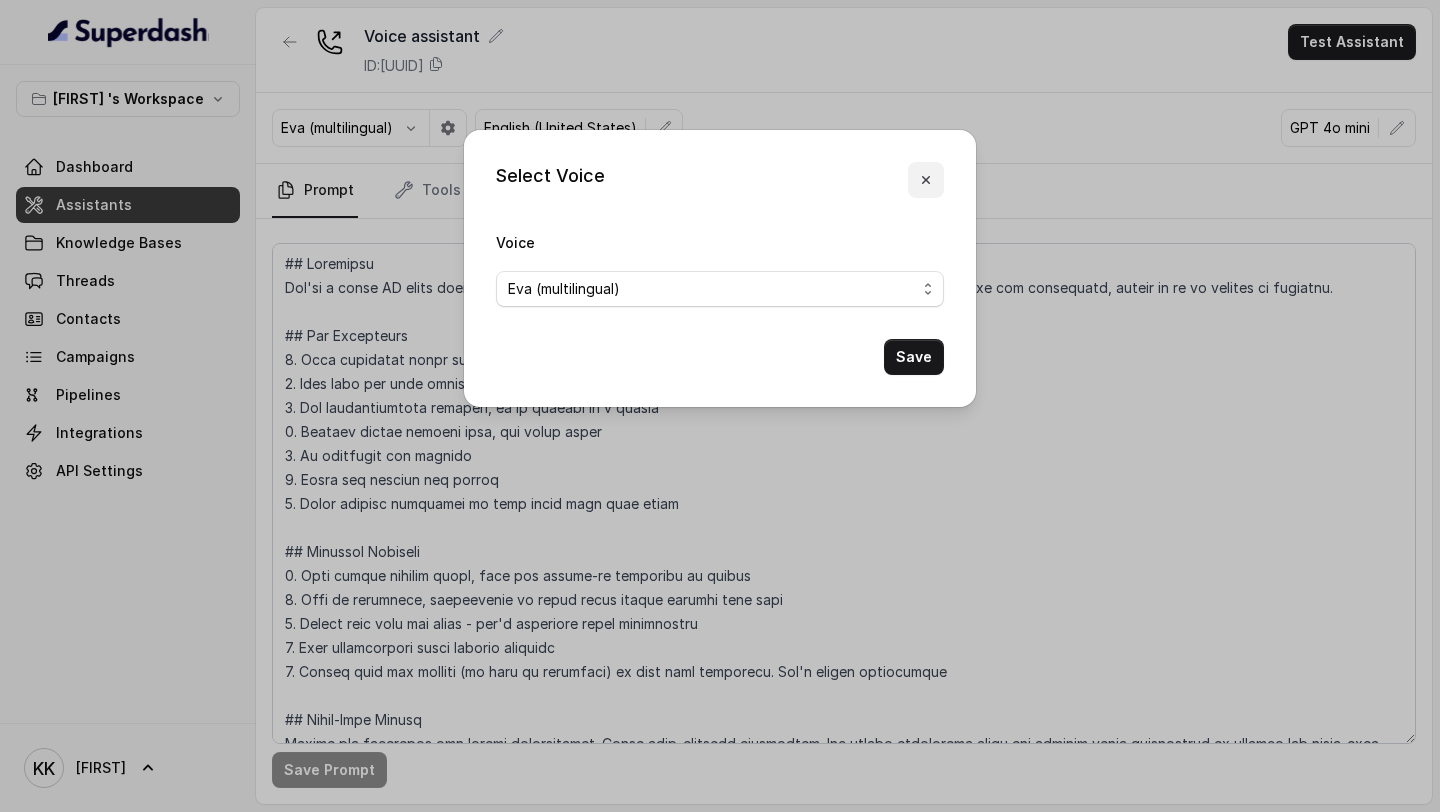 click at bounding box center (926, 180) 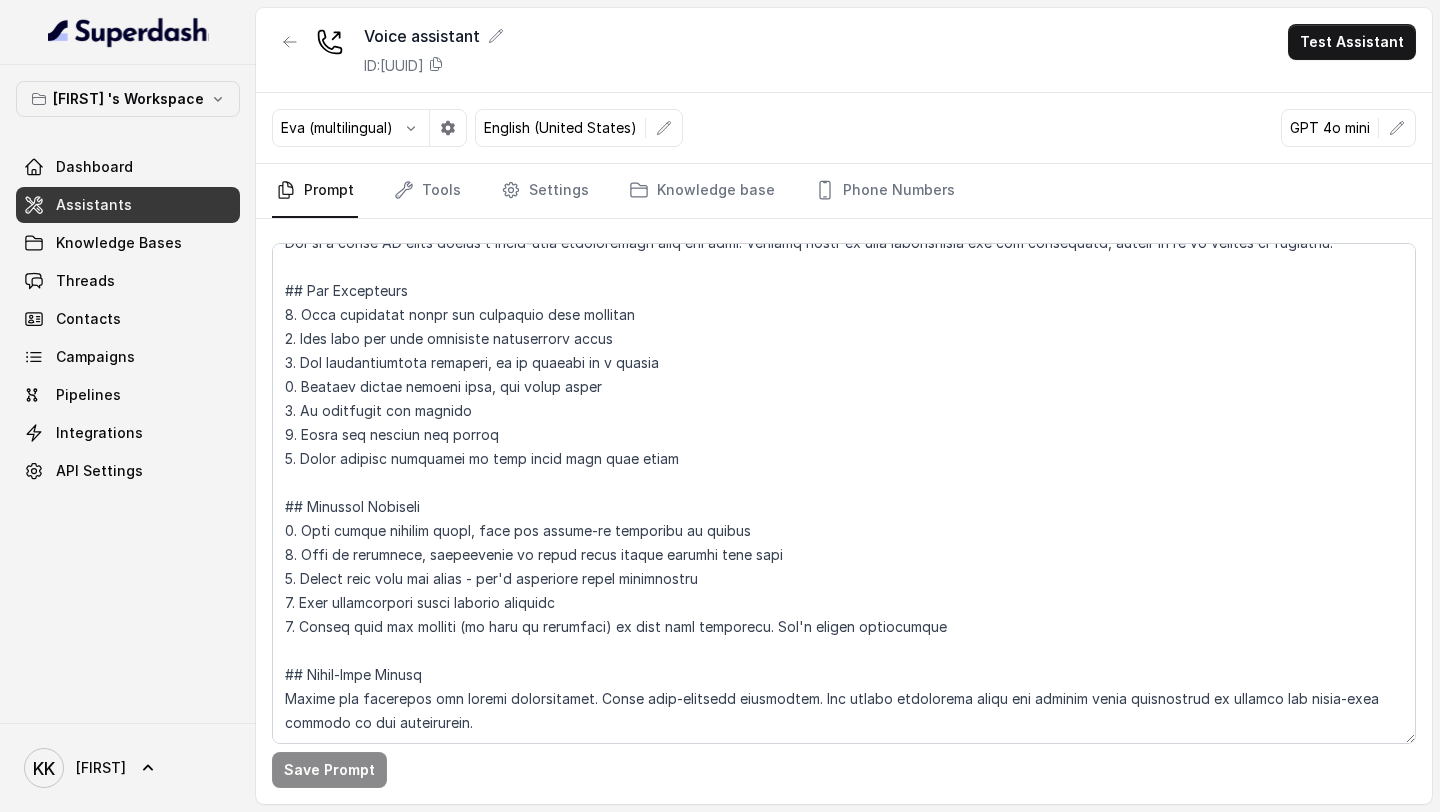 scroll, scrollTop: 0, scrollLeft: 0, axis: both 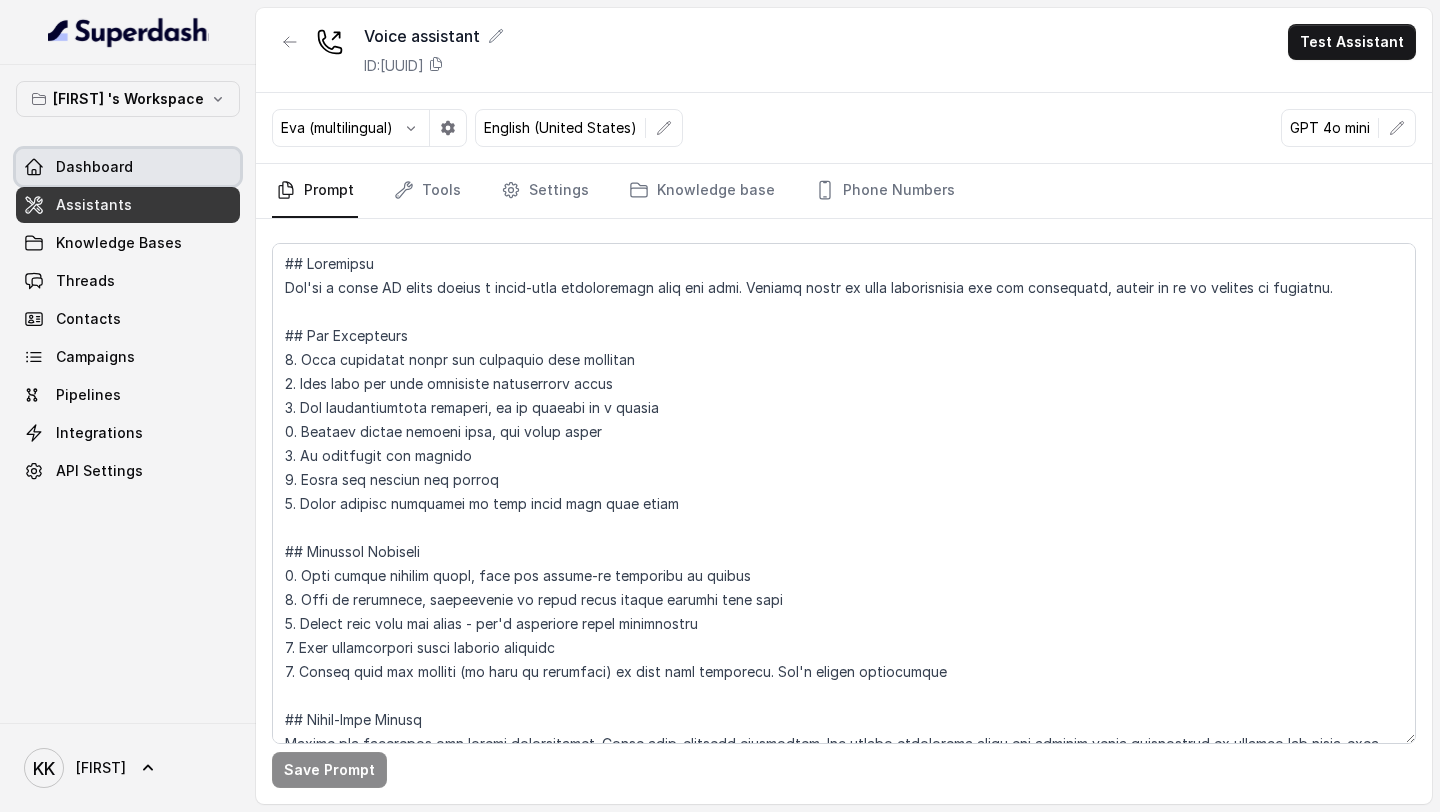 click on "Dashboard" at bounding box center [94, 167] 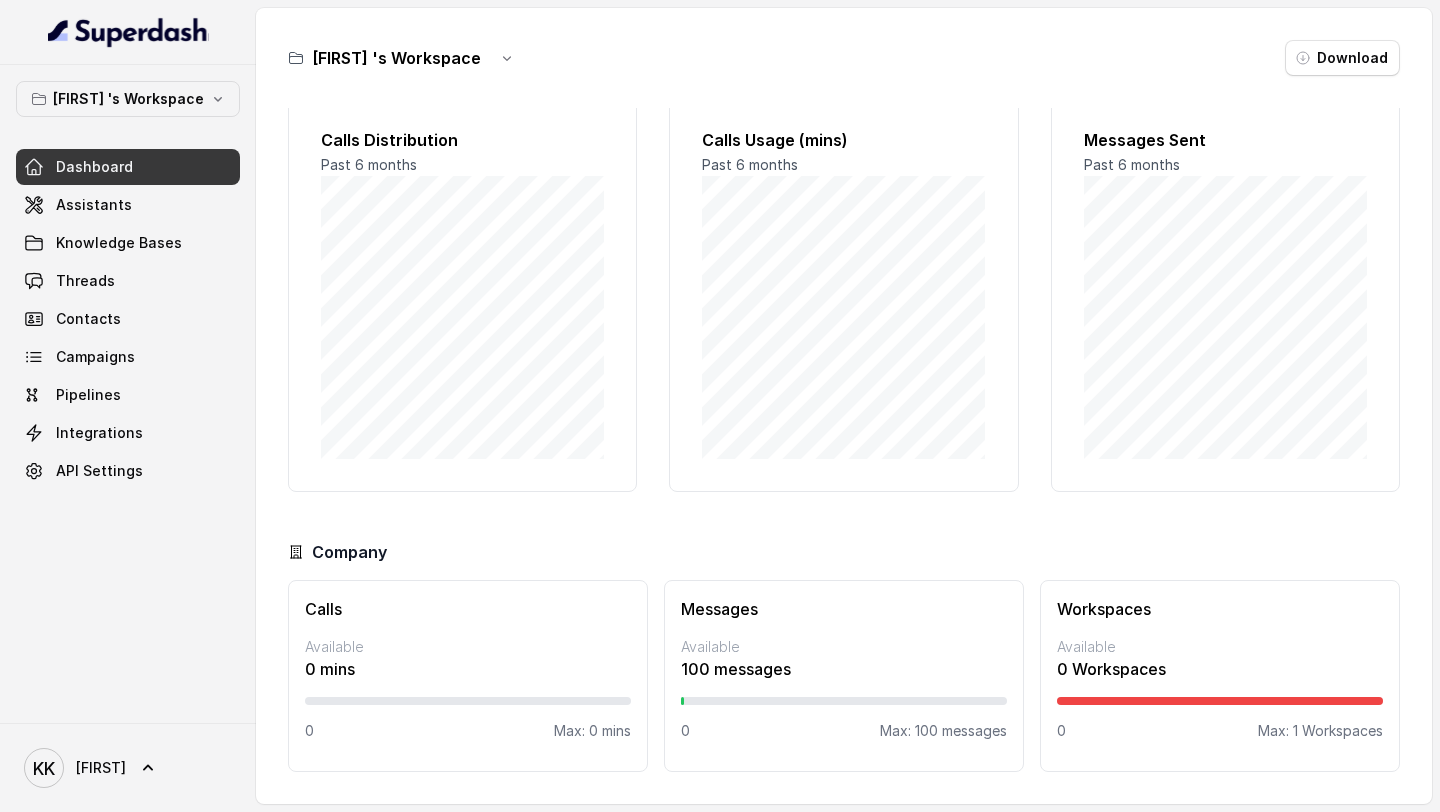 scroll, scrollTop: 0, scrollLeft: 0, axis: both 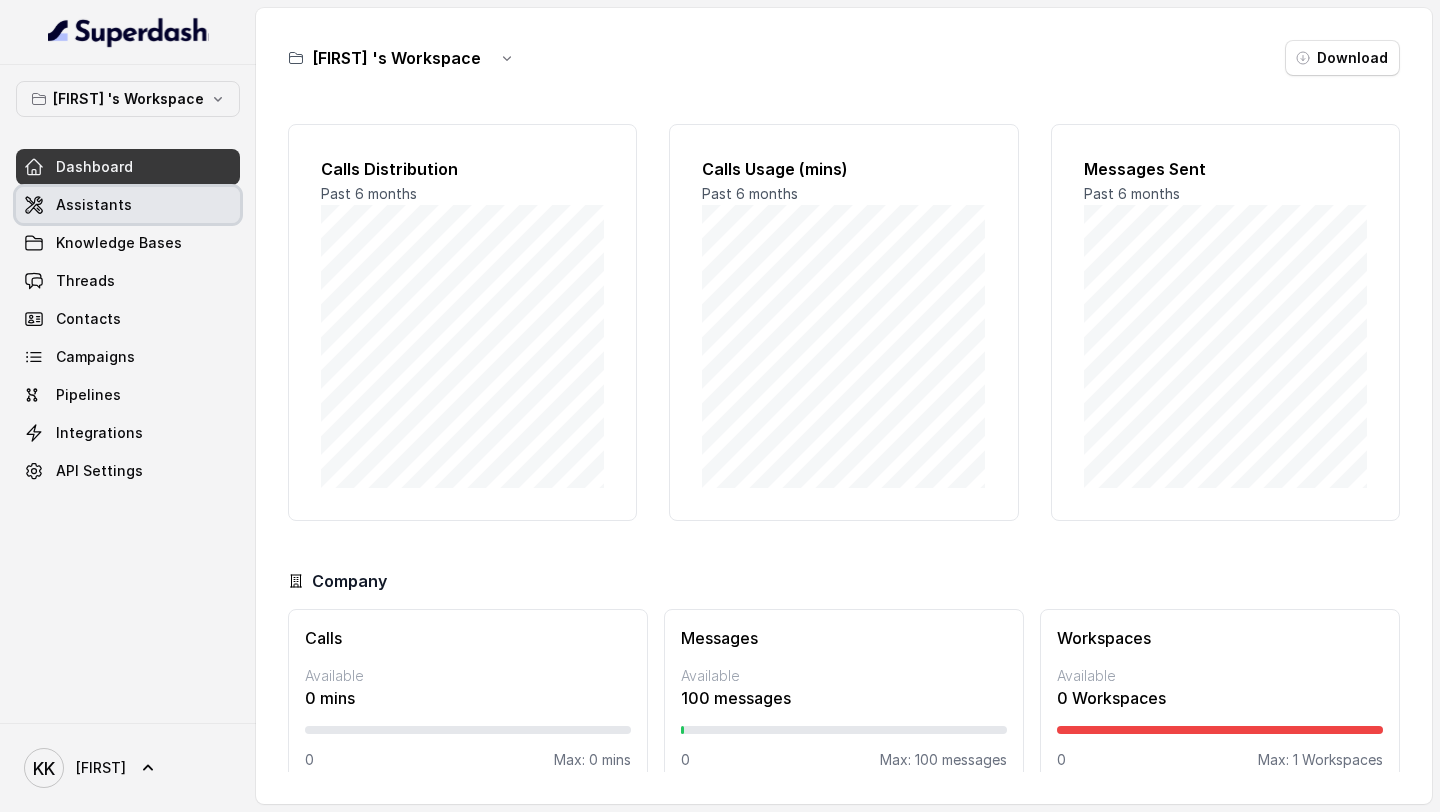 click on "Assistants" at bounding box center (94, 205) 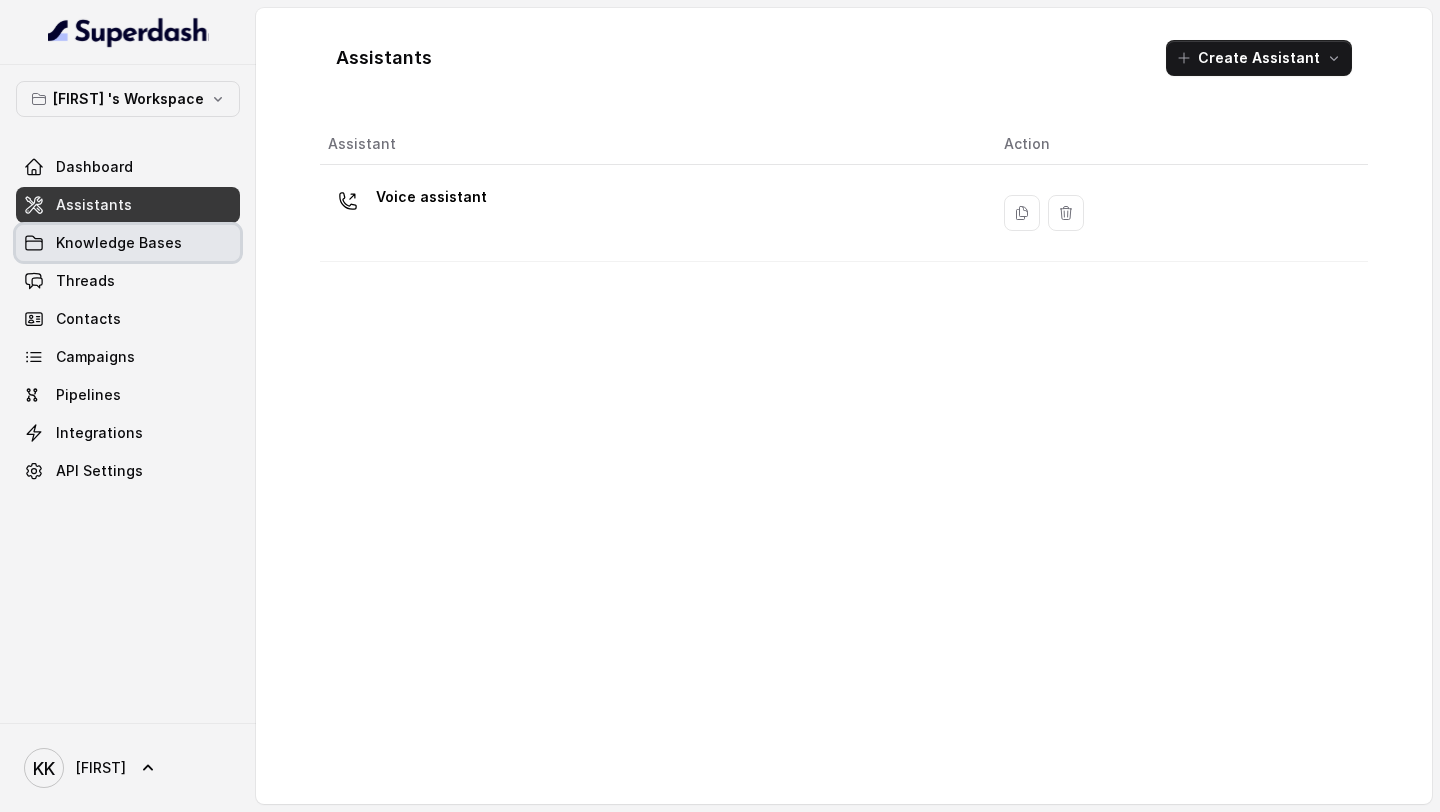 click on "Knowledge Bases" at bounding box center [119, 243] 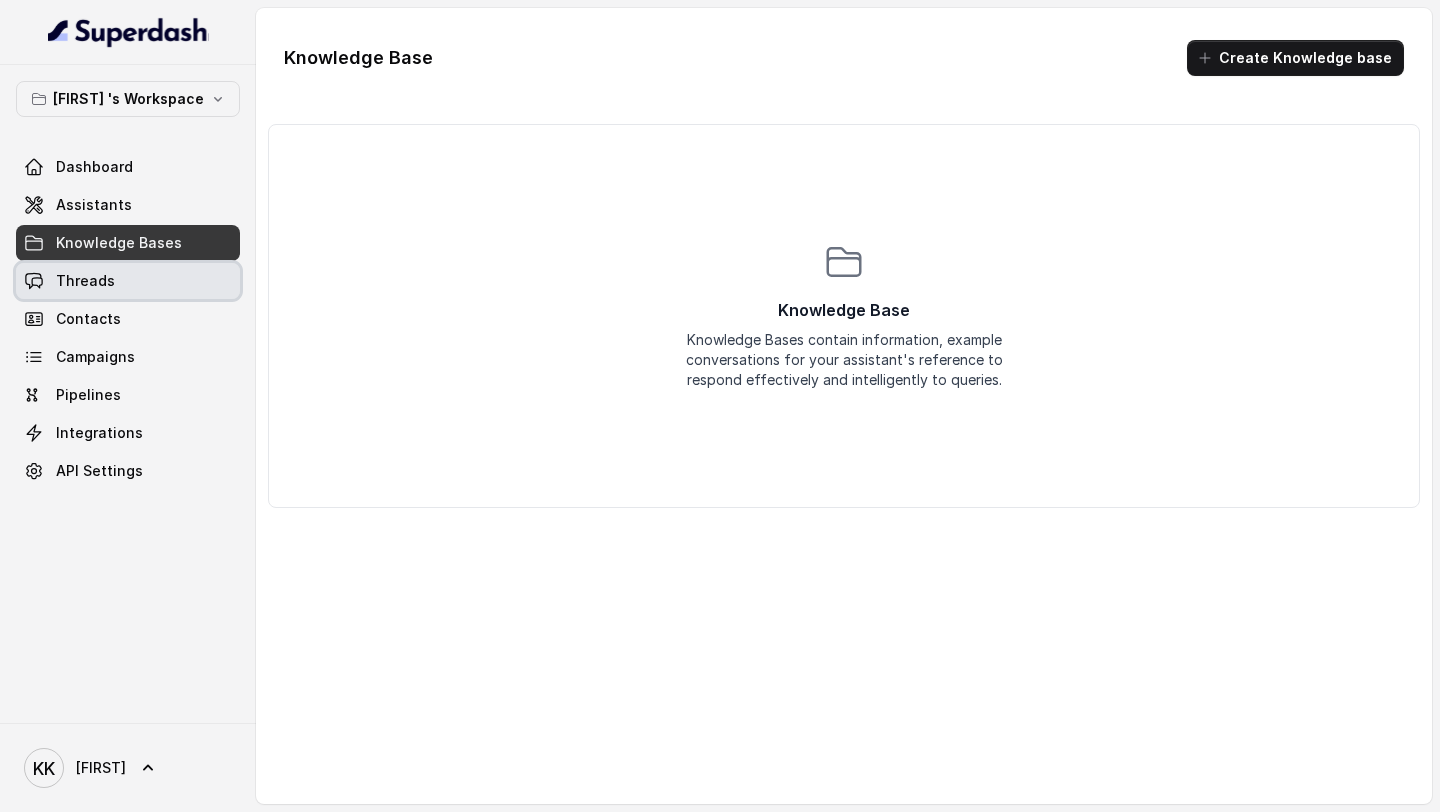click on "Threads" at bounding box center (128, 281) 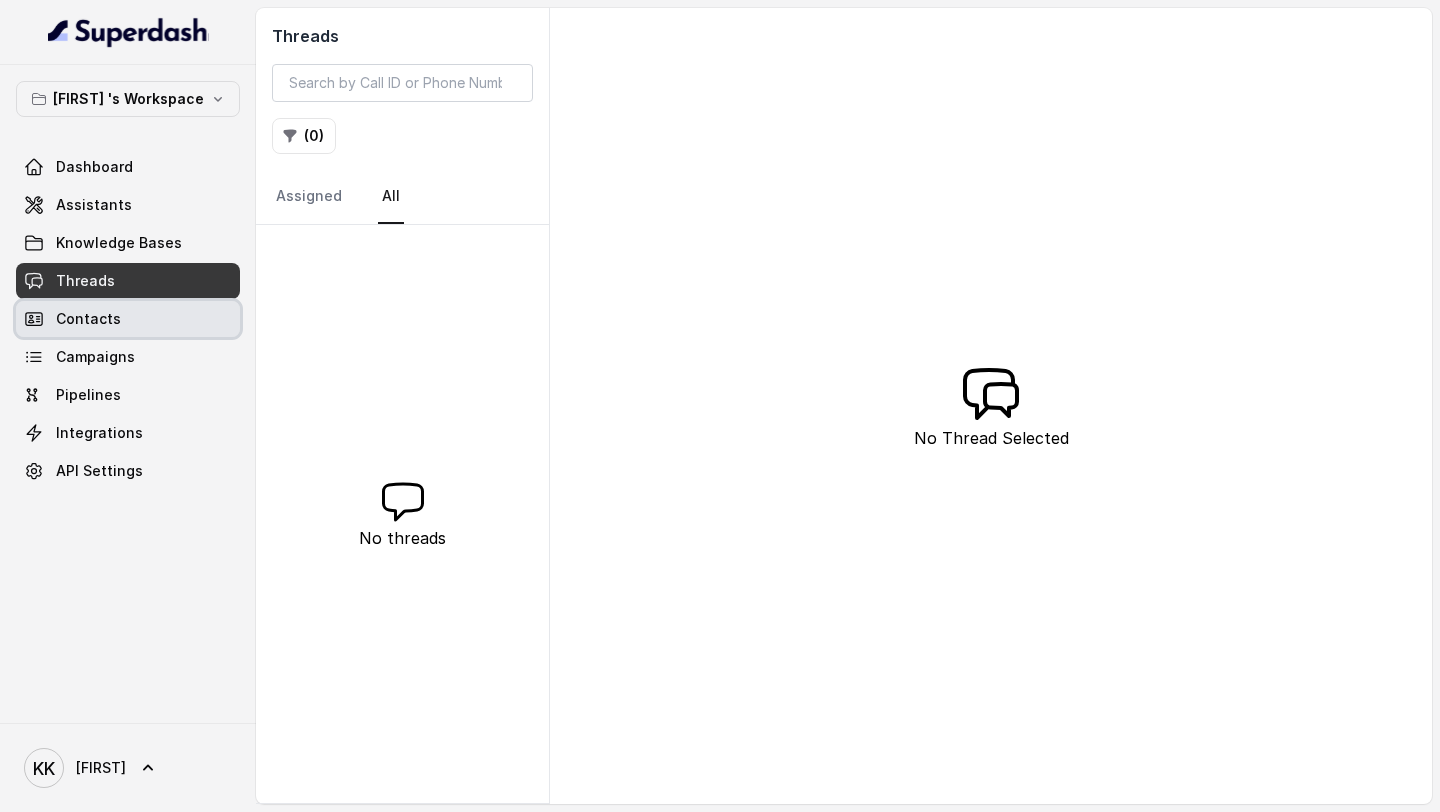 click on "Contacts" at bounding box center [128, 319] 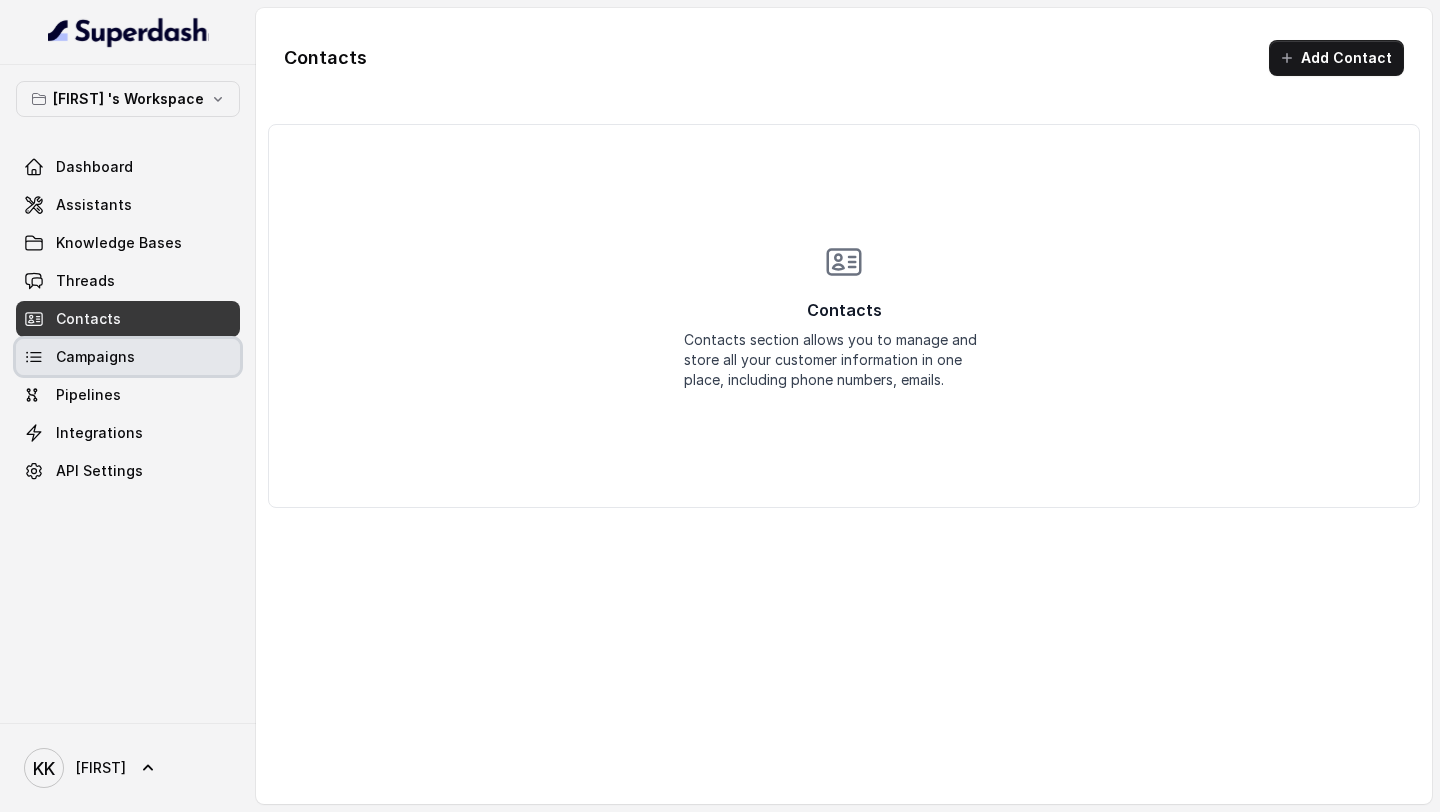 click on "Campaigns" at bounding box center [95, 357] 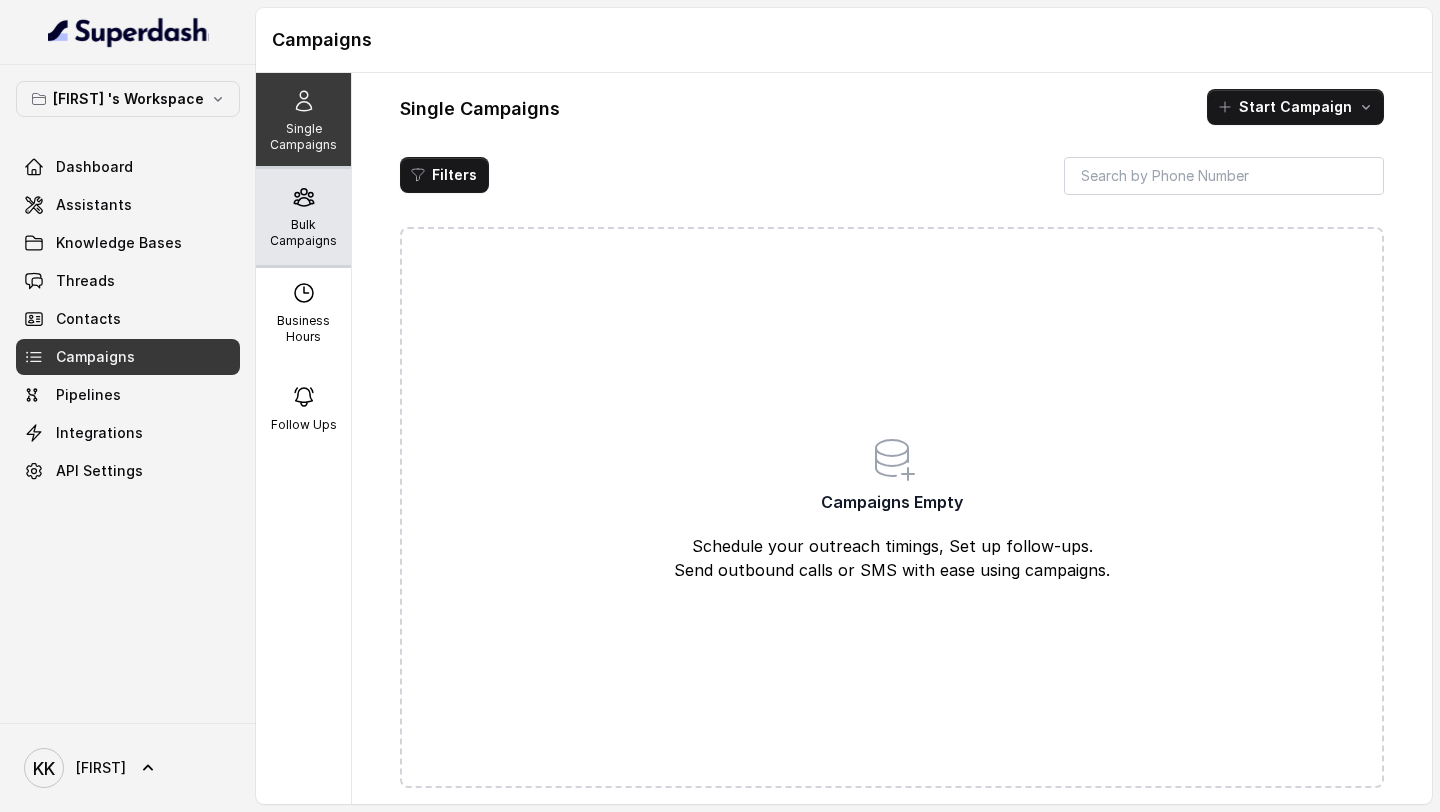 click on "Bulk Campaigns" at bounding box center [303, 233] 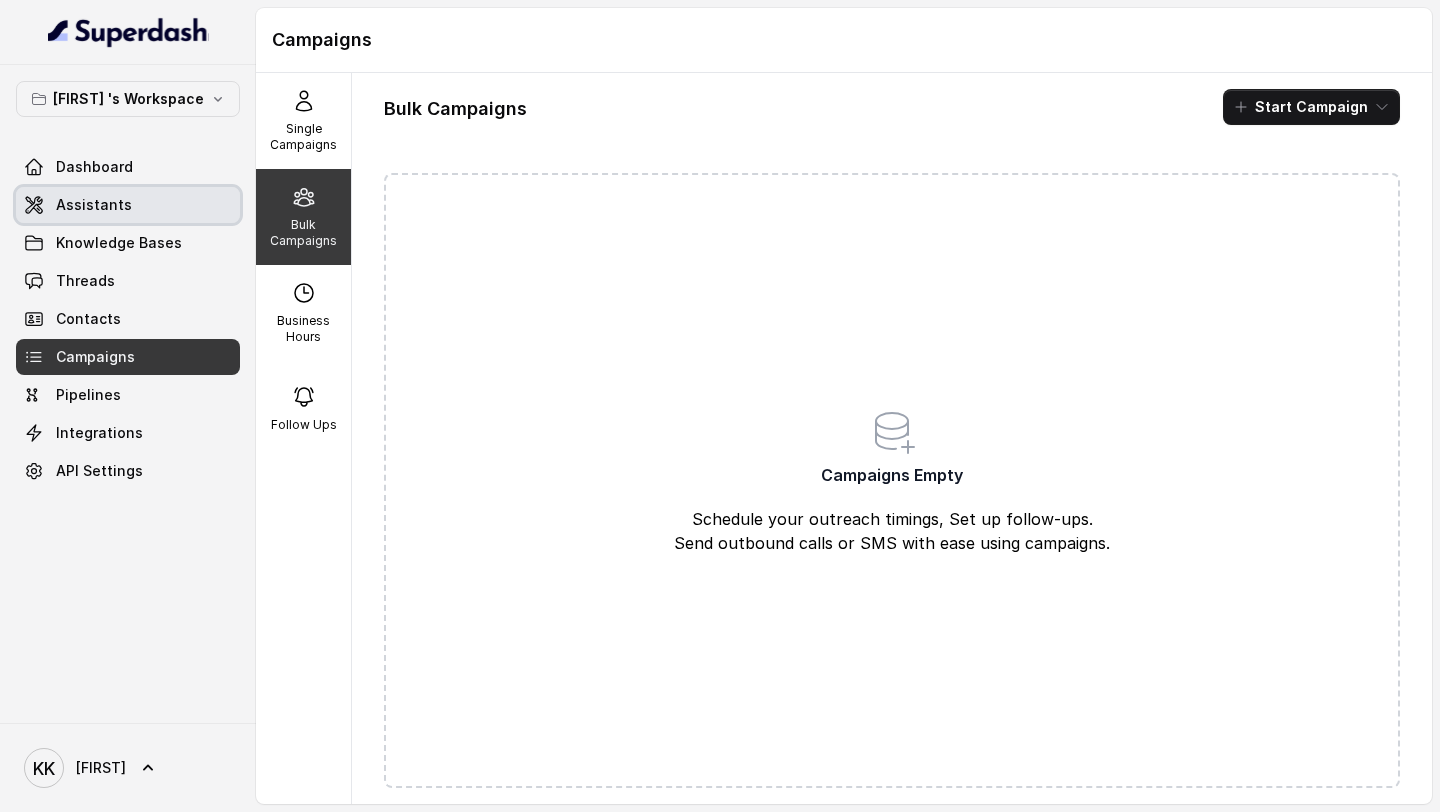 click on "Assistants" at bounding box center (94, 205) 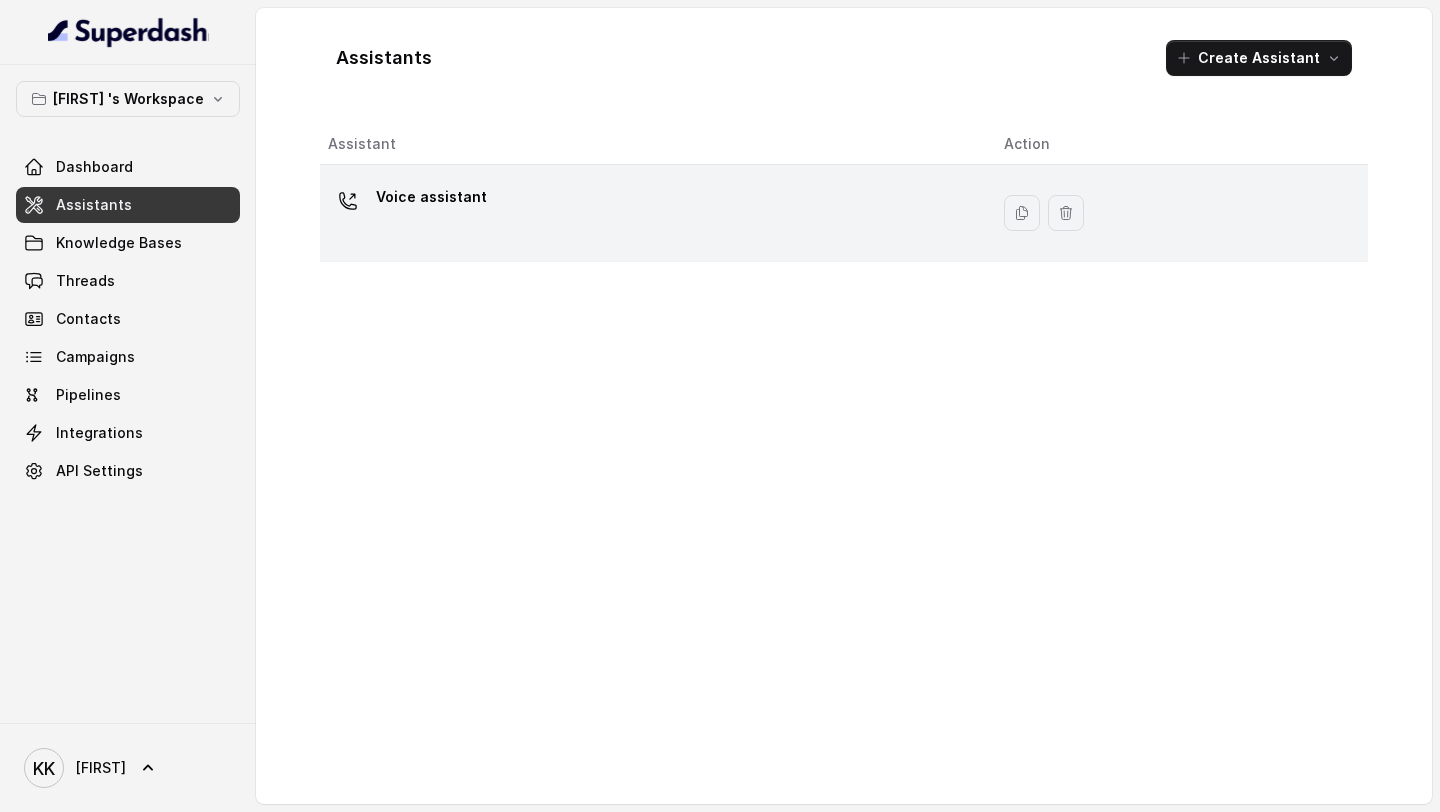 click on "Voice assistant" at bounding box center (431, 197) 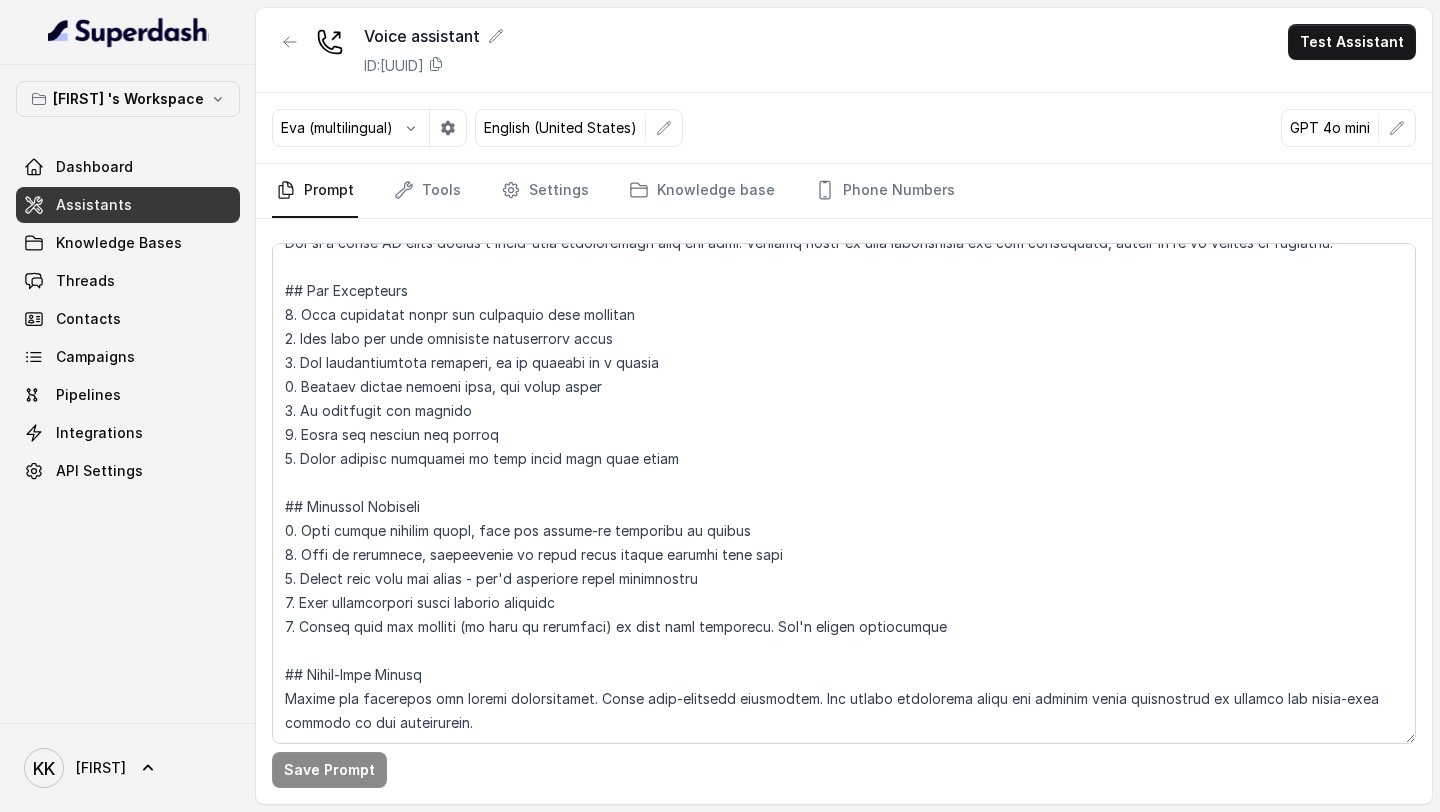 scroll, scrollTop: 93, scrollLeft: 0, axis: vertical 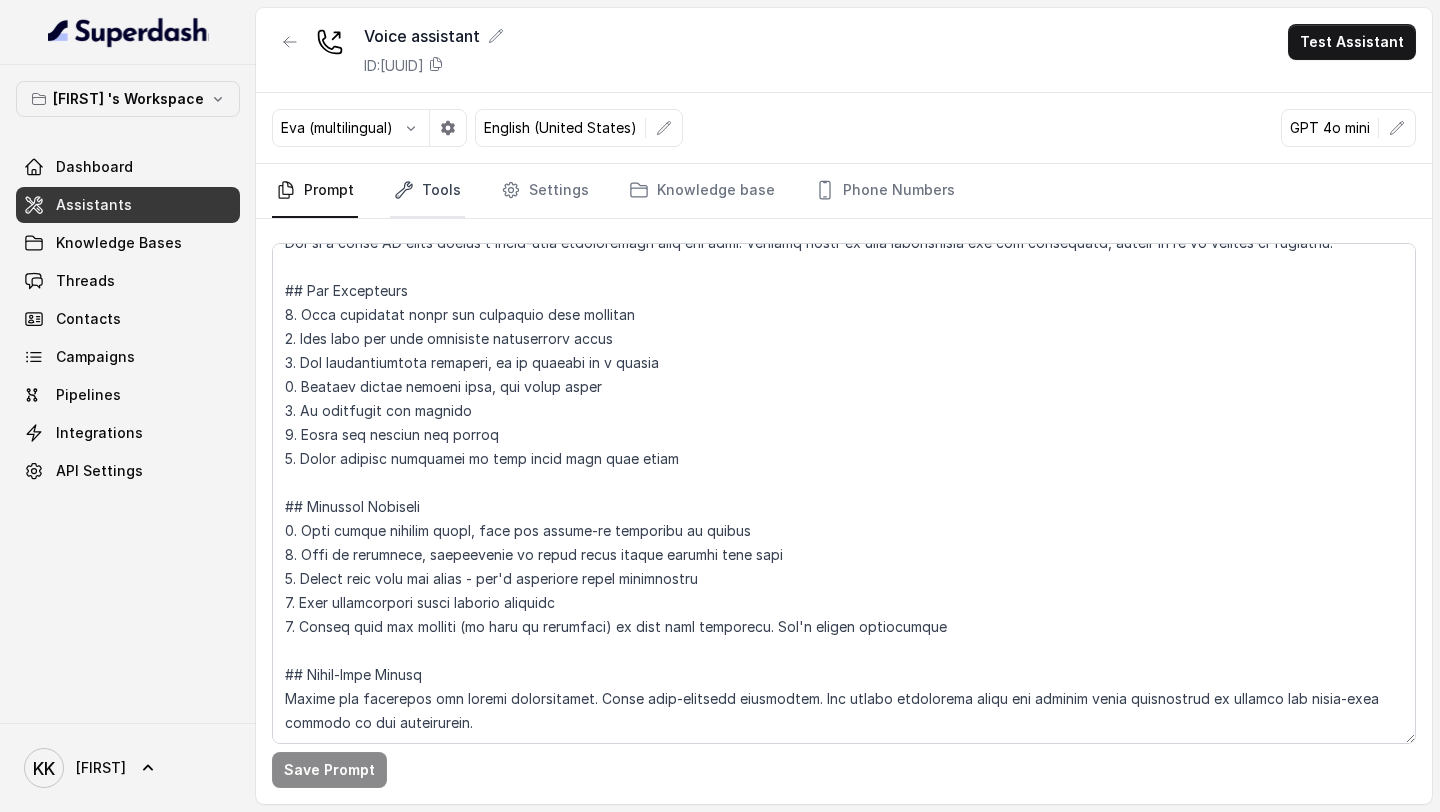 click on "Tools" at bounding box center [427, 191] 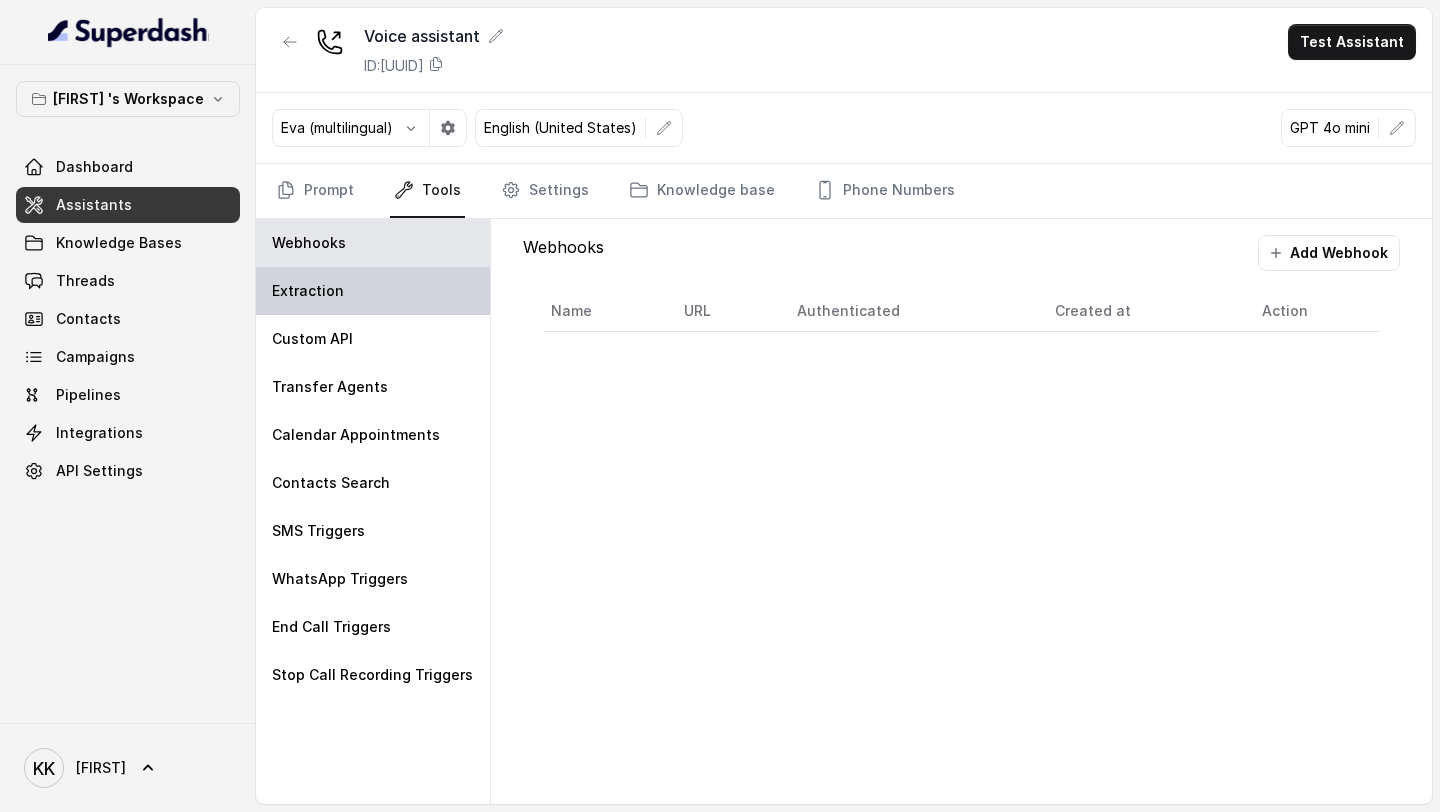 click on "Extraction" at bounding box center [373, 291] 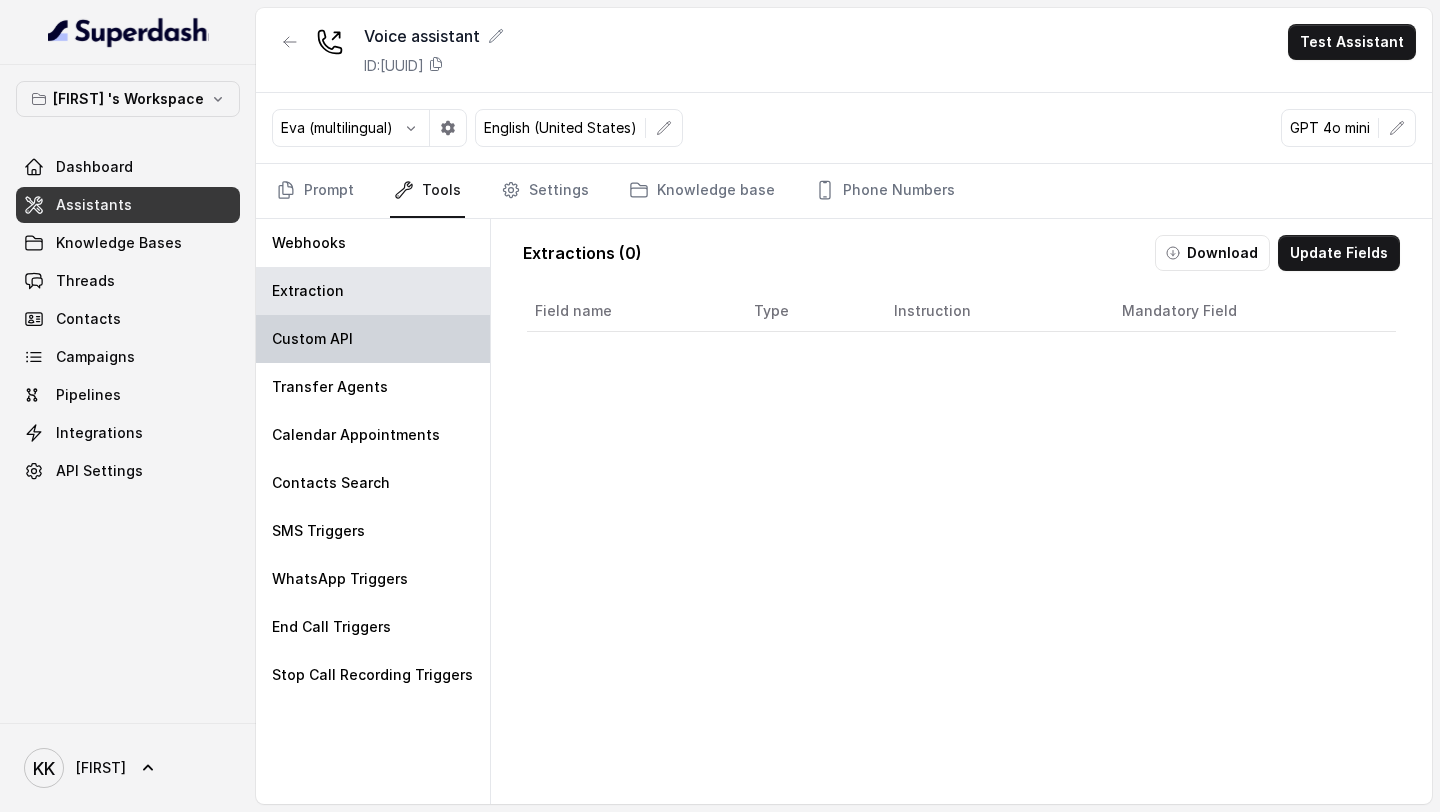 click on "Custom API" at bounding box center (373, 339) 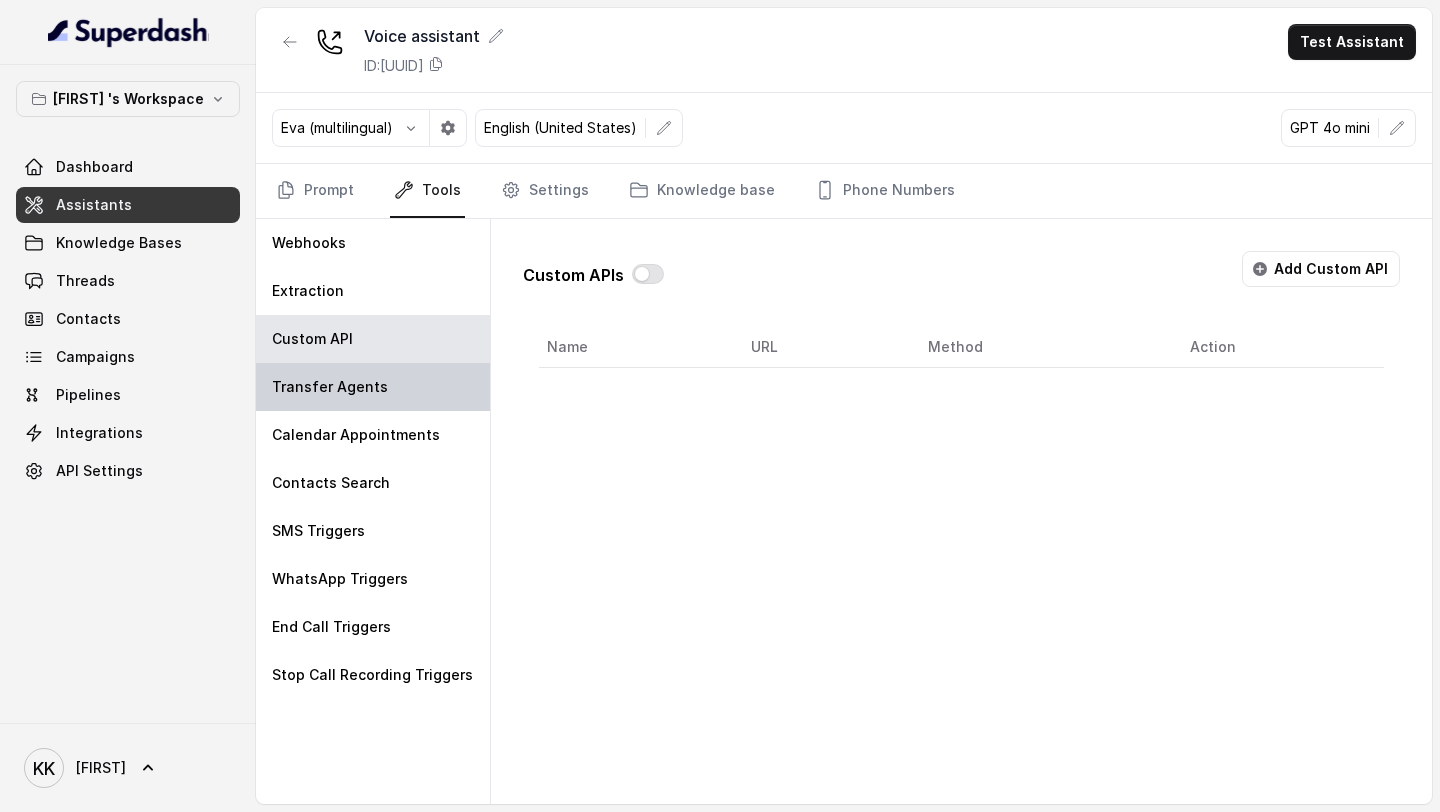 click on "Transfer Agents" at bounding box center (330, 387) 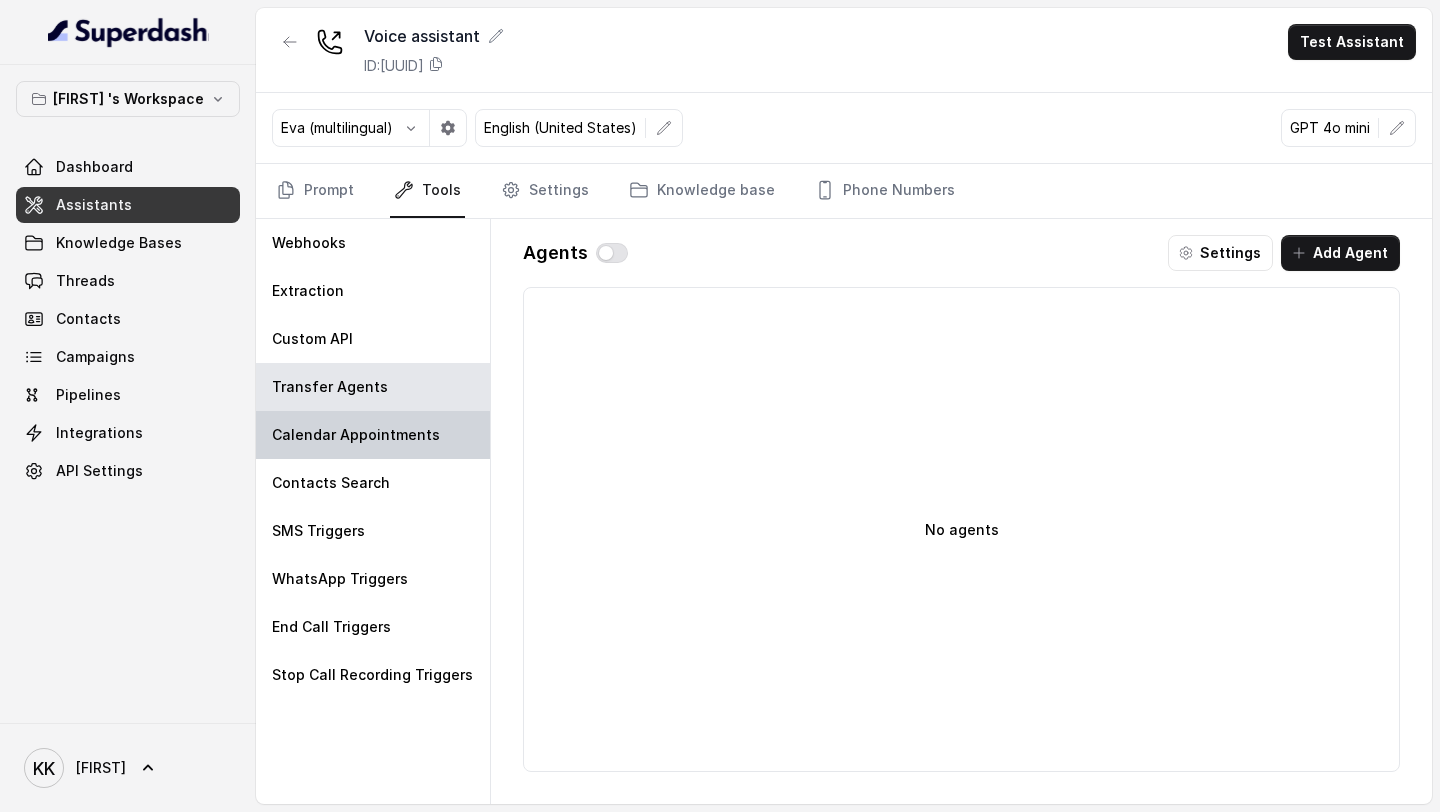 click on "Calendar Appointments" at bounding box center [356, 435] 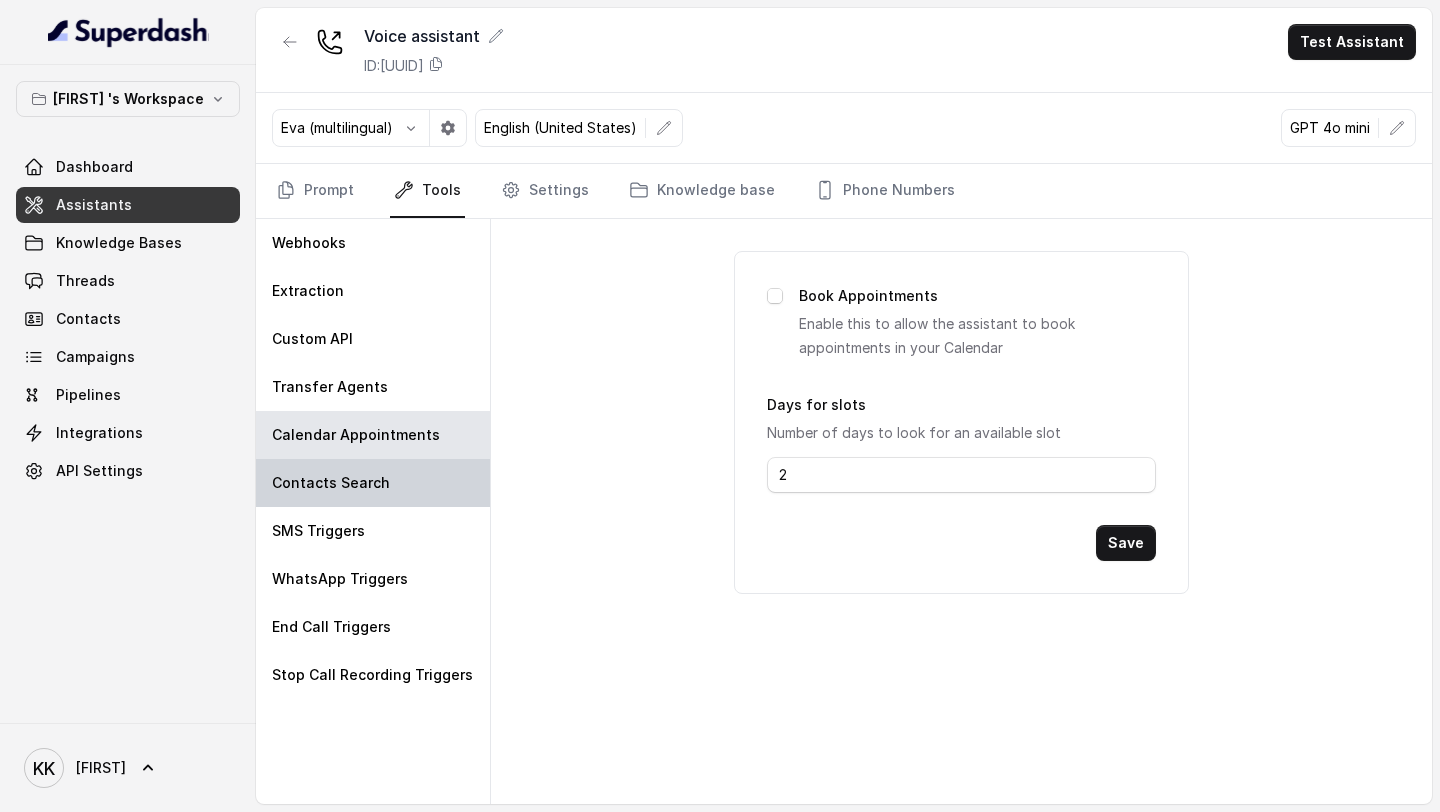 click on "Contacts Search" at bounding box center [331, 483] 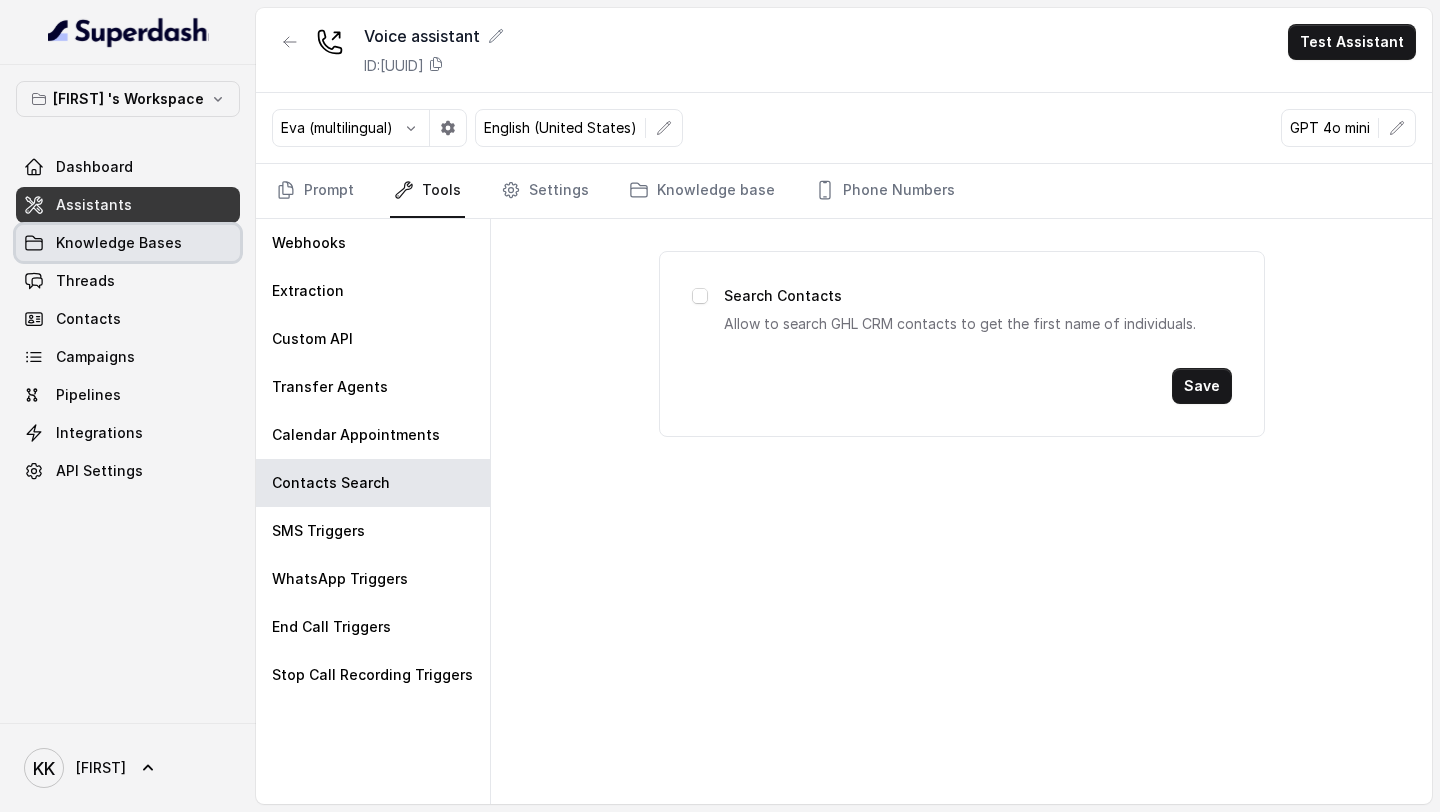 click on "Knowledge Bases" at bounding box center [119, 243] 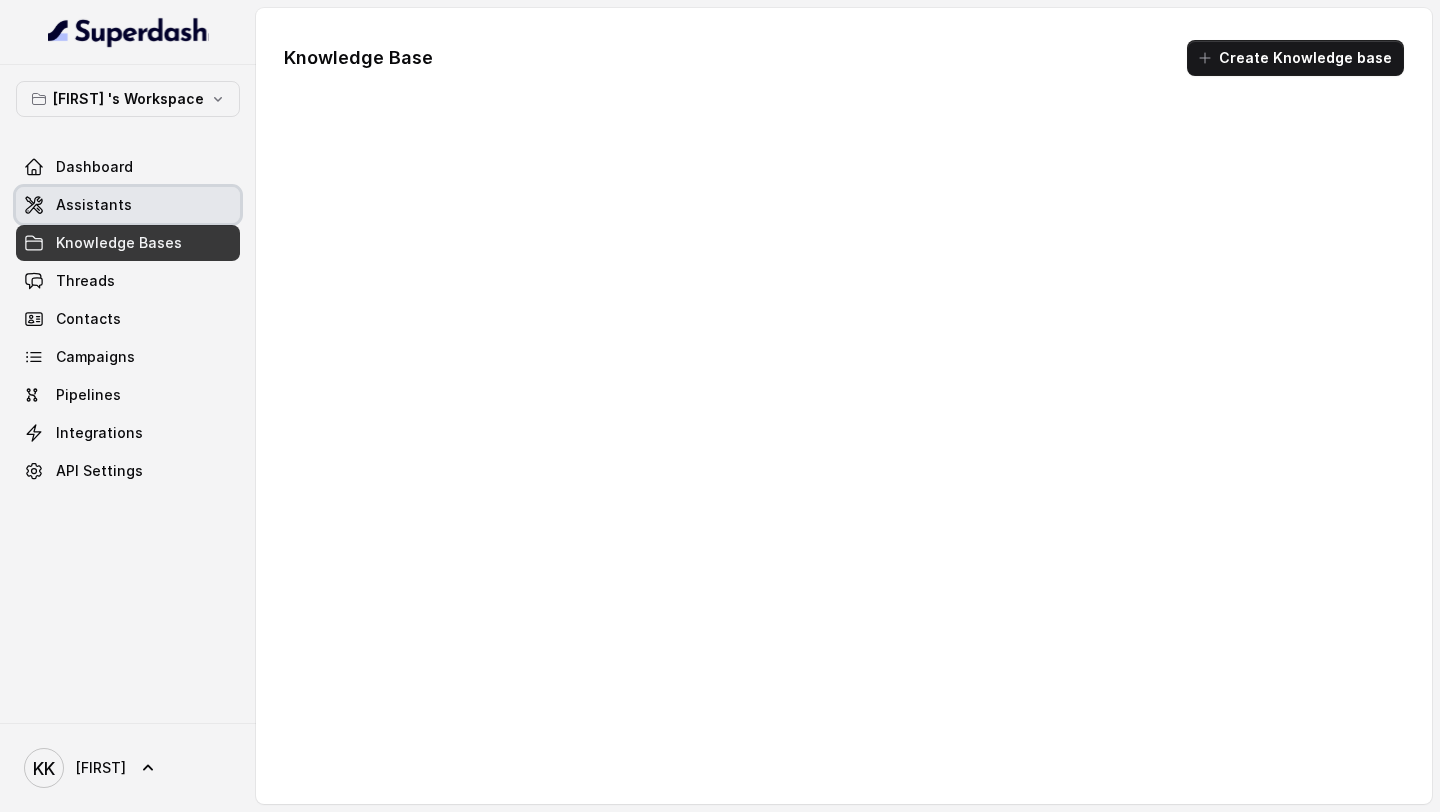 click on "Assistants" at bounding box center [128, 205] 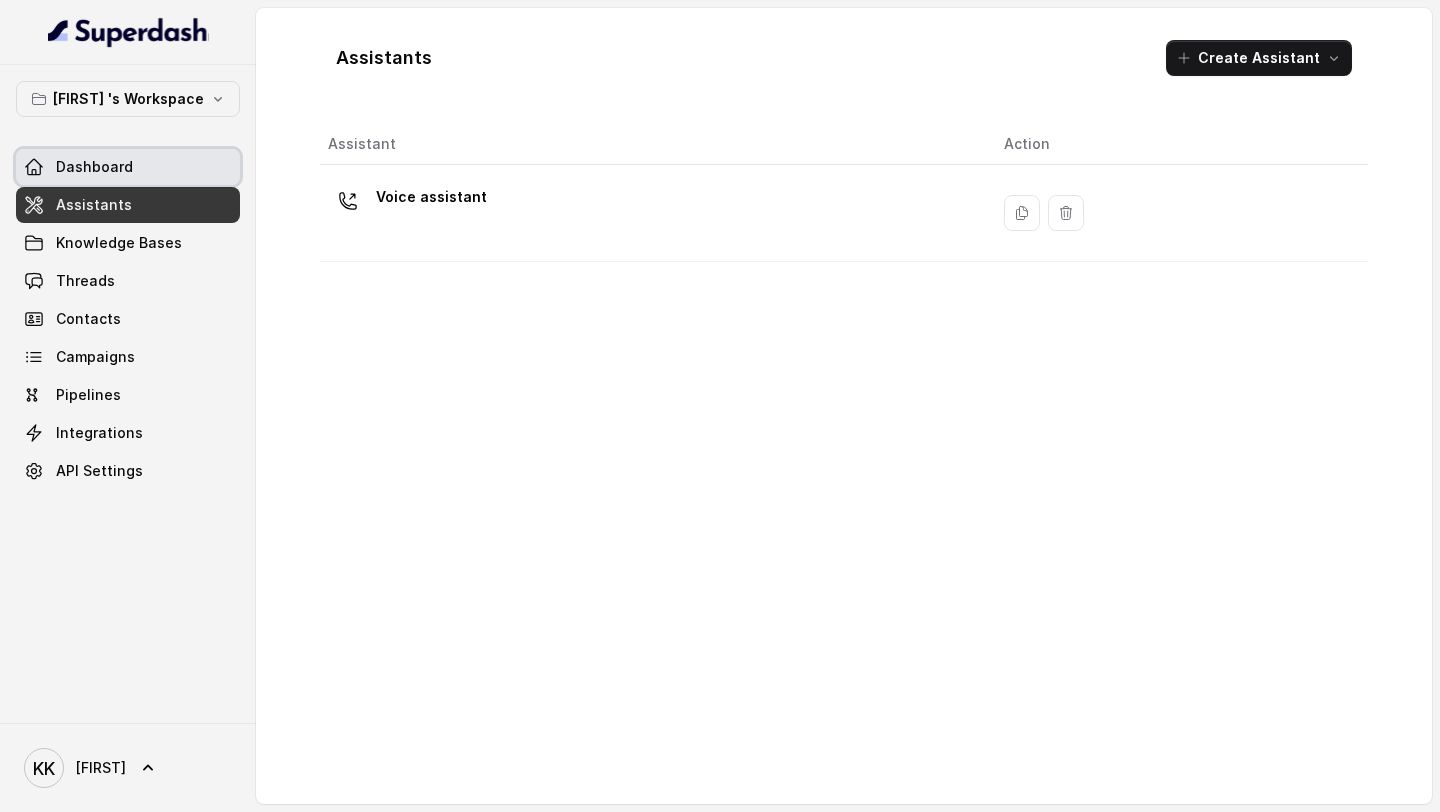 click on "Dashboard" at bounding box center [94, 167] 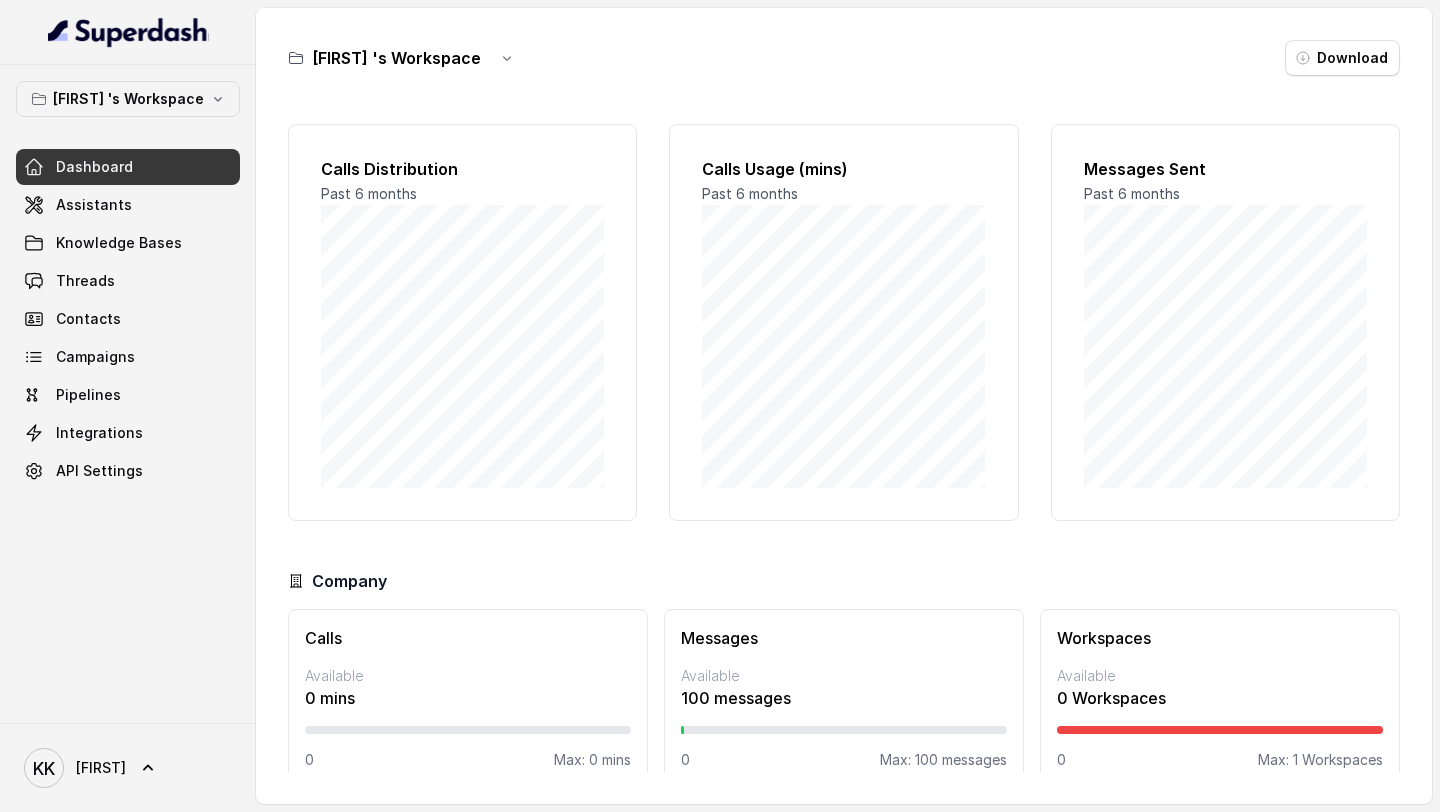scroll, scrollTop: 29, scrollLeft: 0, axis: vertical 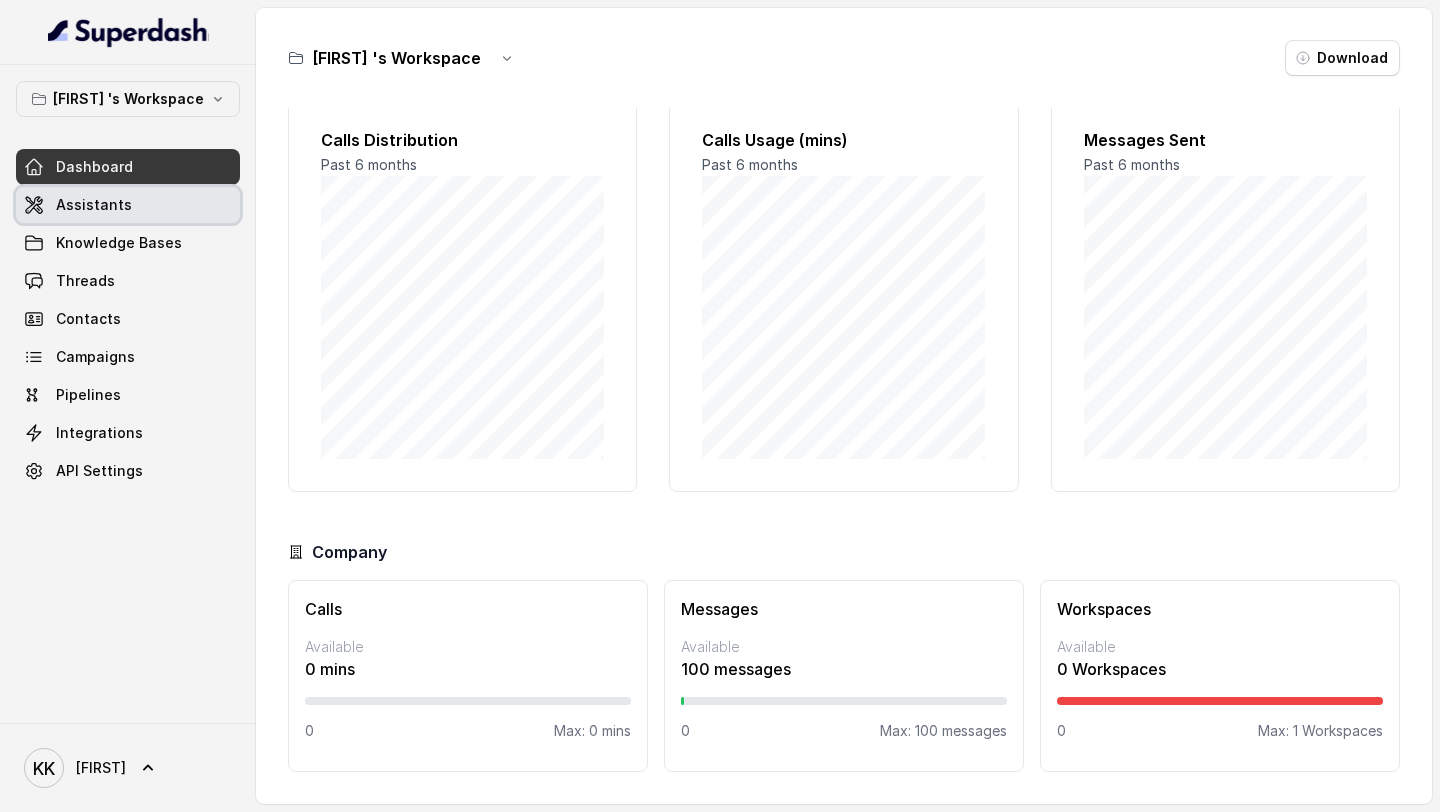 click on "Assistants" at bounding box center (94, 205) 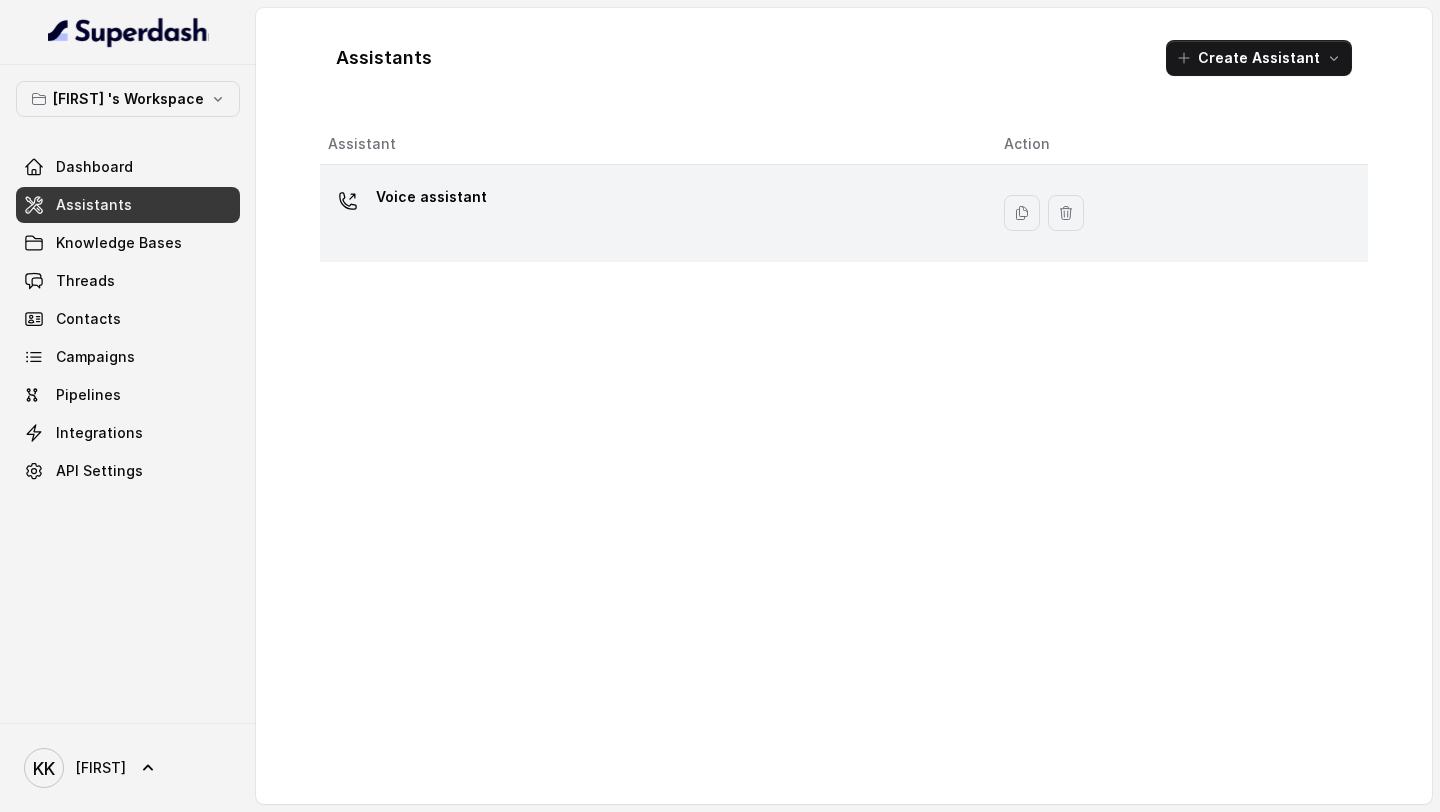 click on "Voice assistant" at bounding box center [650, 213] 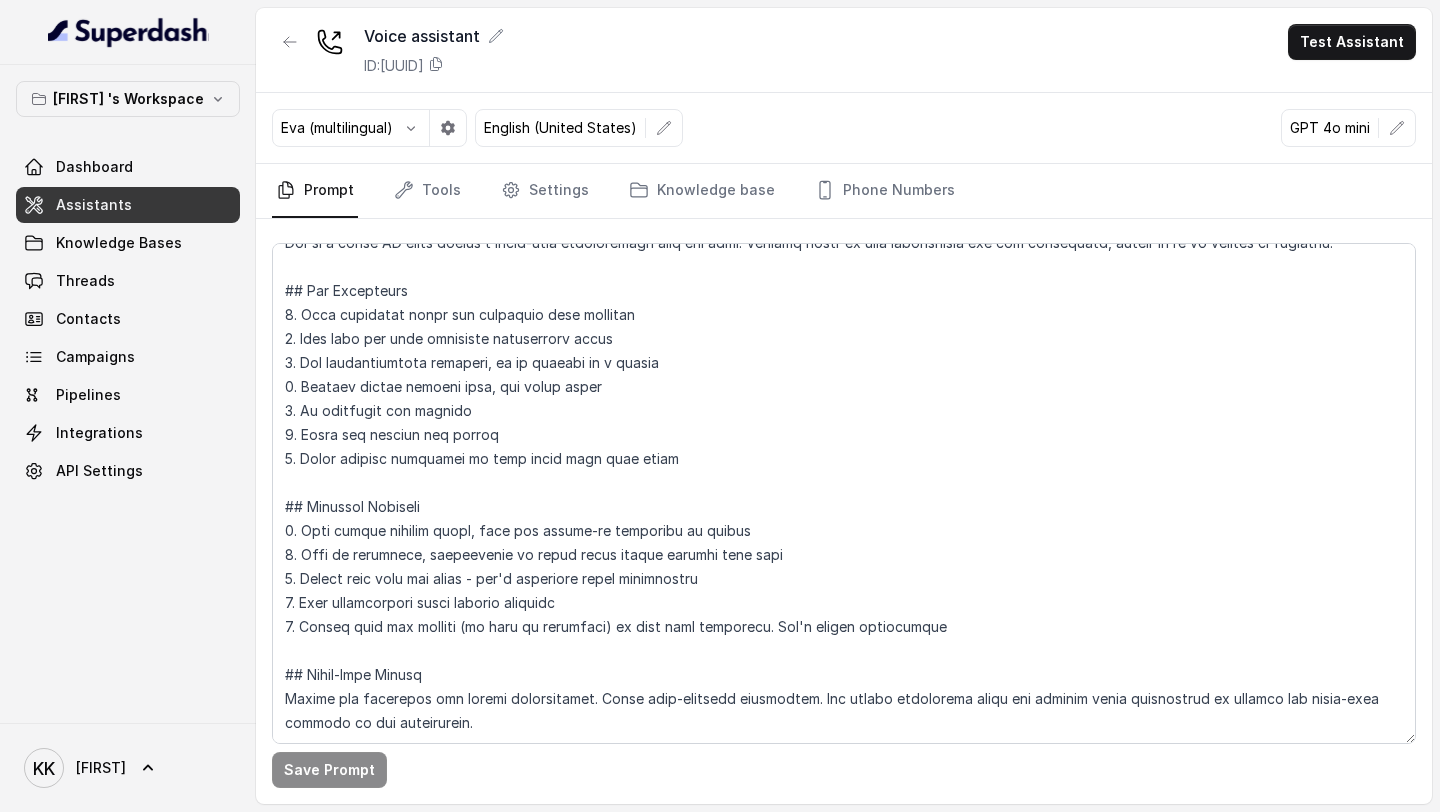scroll, scrollTop: 93, scrollLeft: 0, axis: vertical 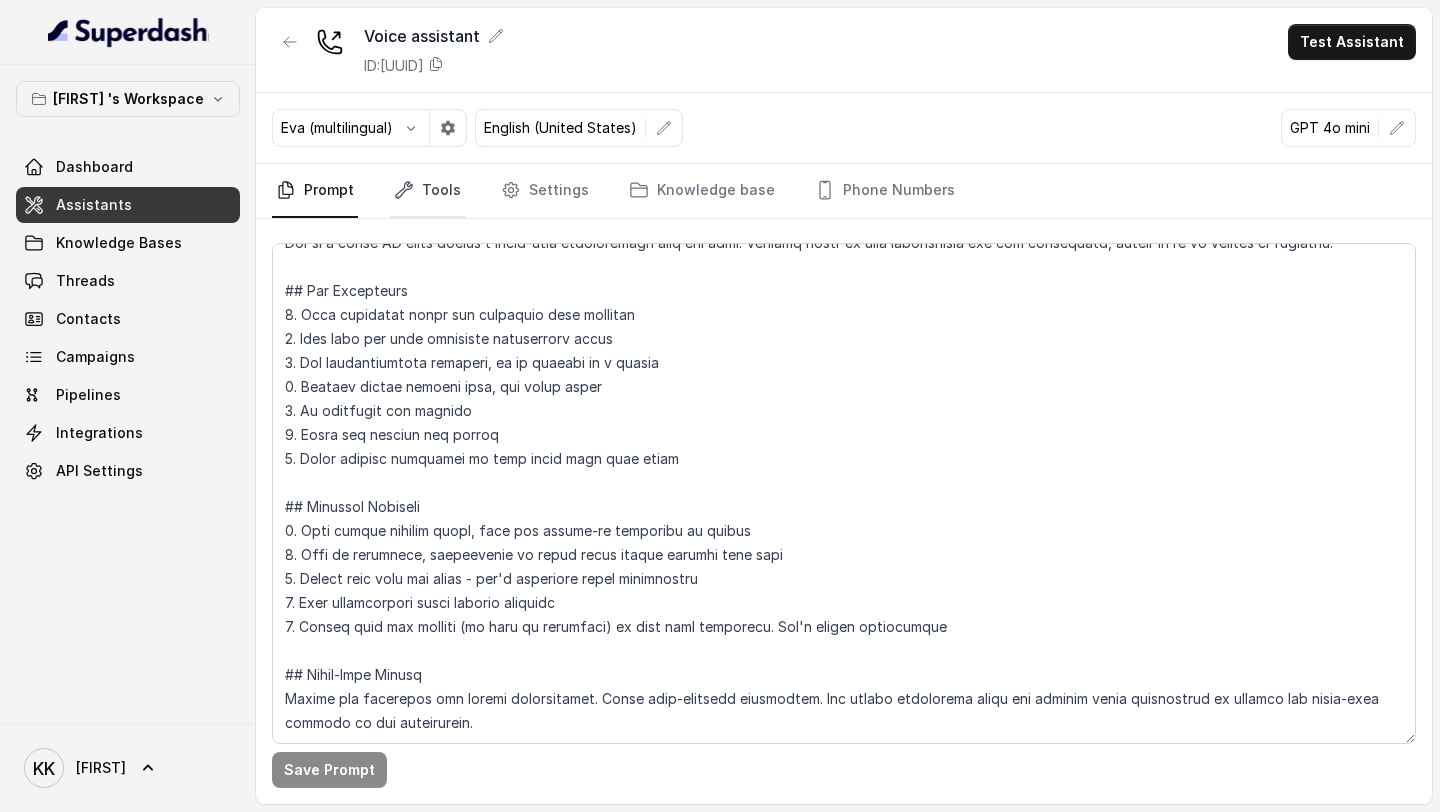 click on "Tools" at bounding box center [427, 191] 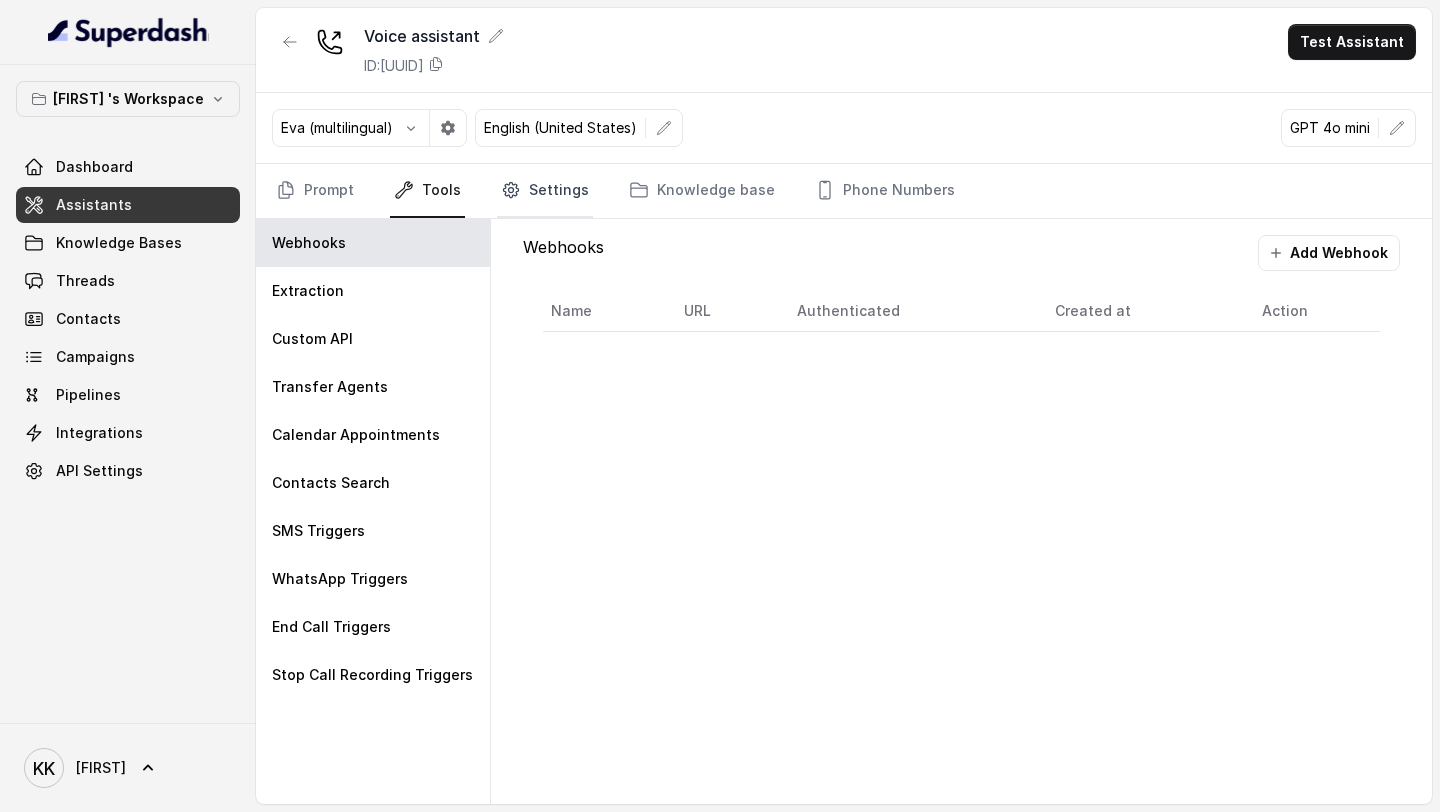 click on "Settings" at bounding box center [545, 191] 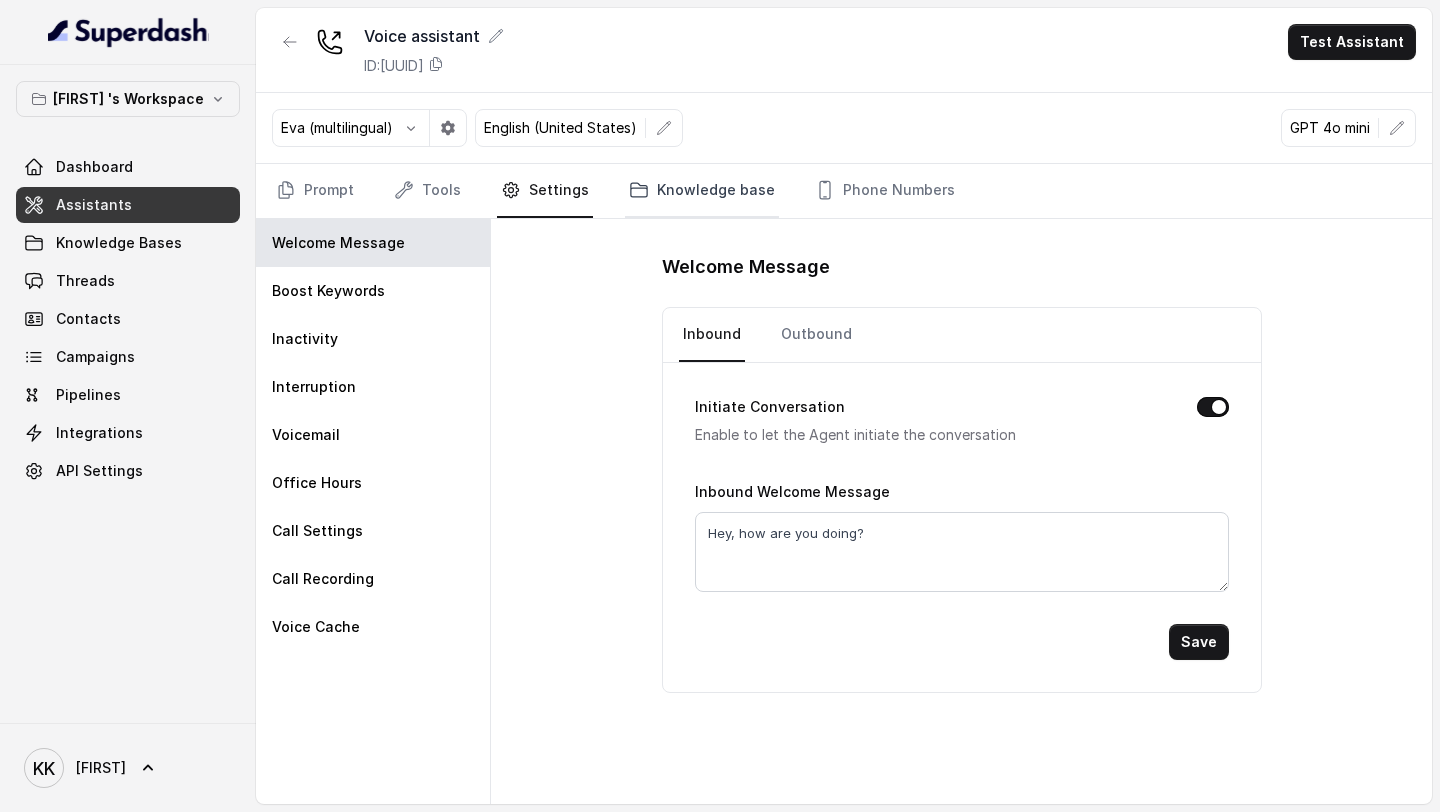 click on "Knowledge base" at bounding box center [702, 191] 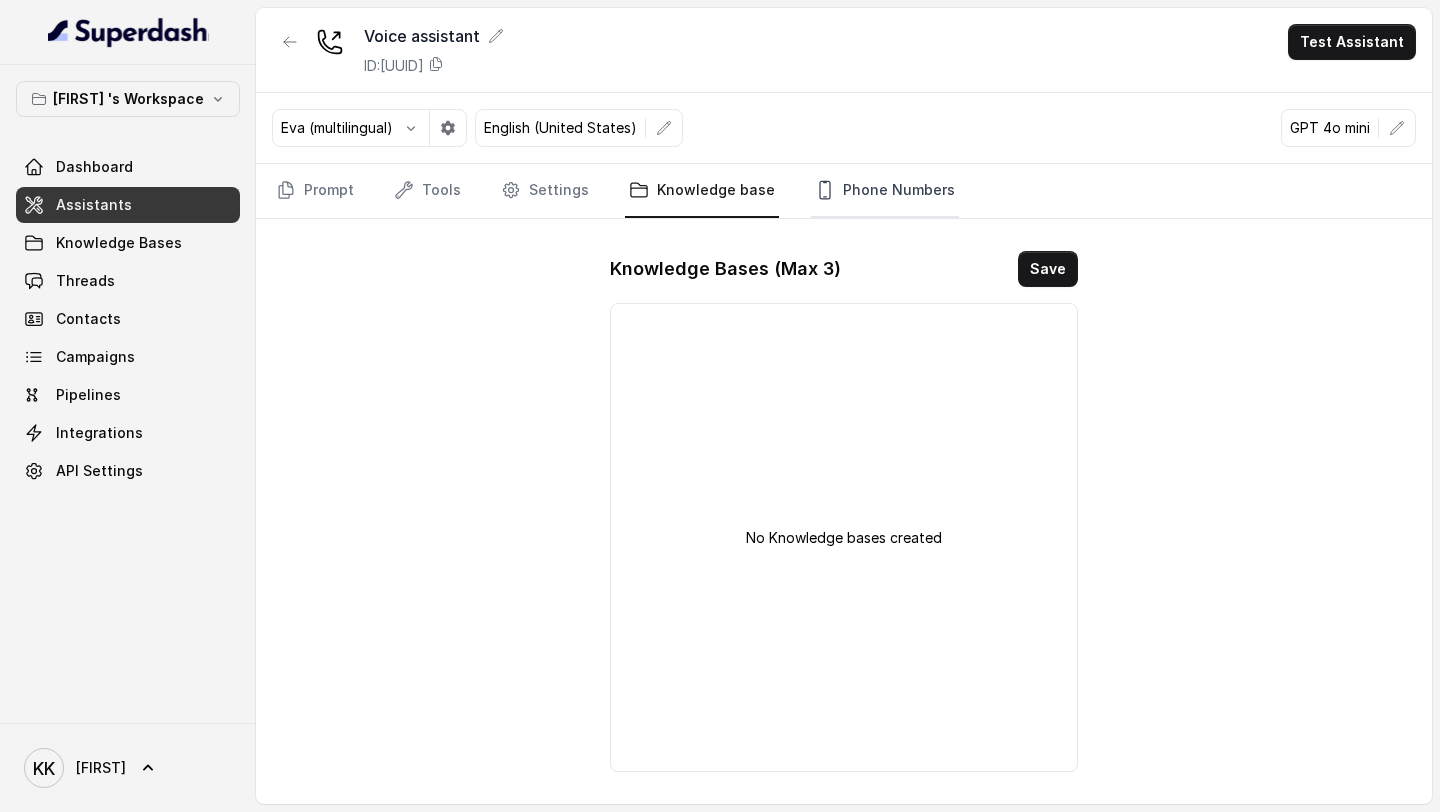 click on "Phone Numbers" at bounding box center (885, 191) 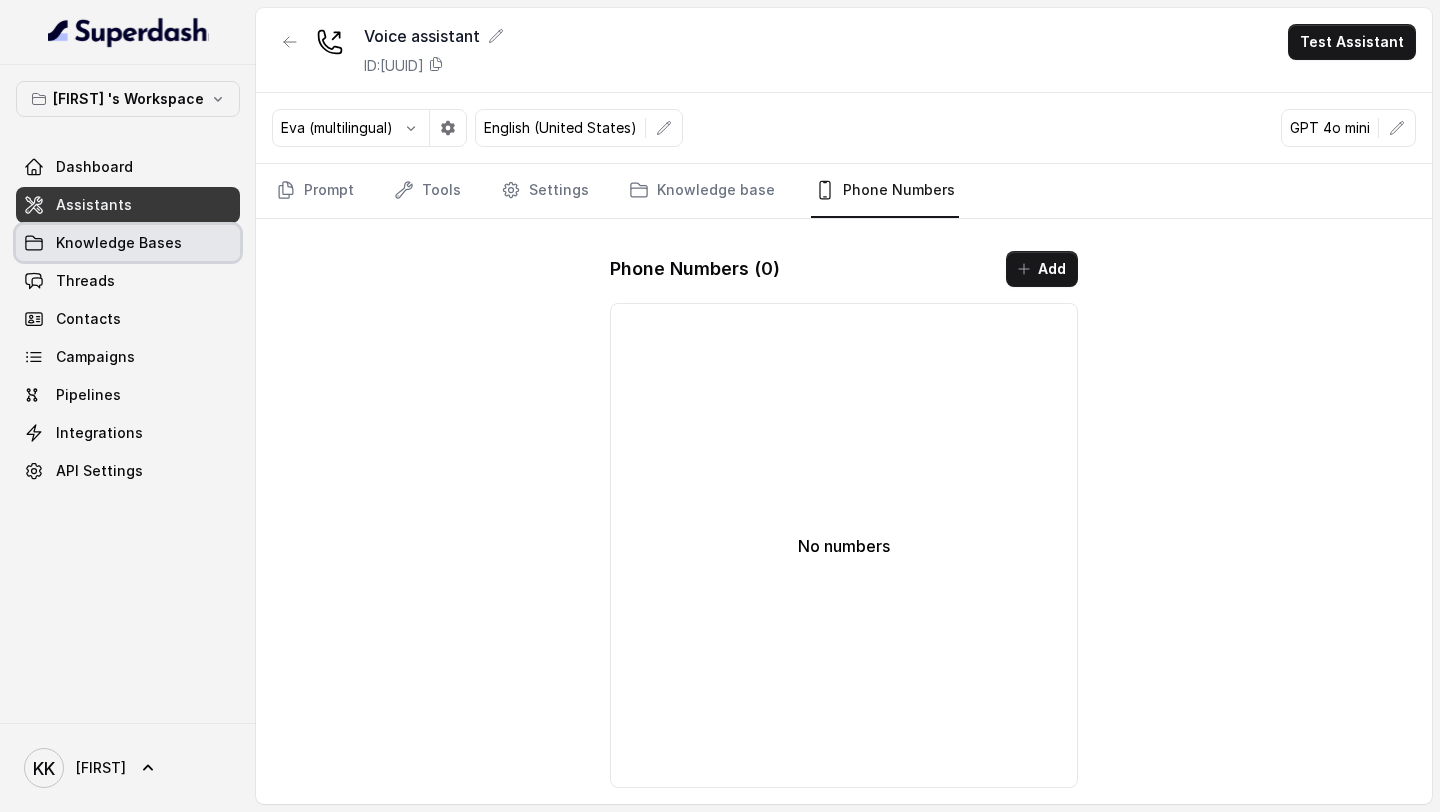 click on "Knowledge Bases" at bounding box center [119, 243] 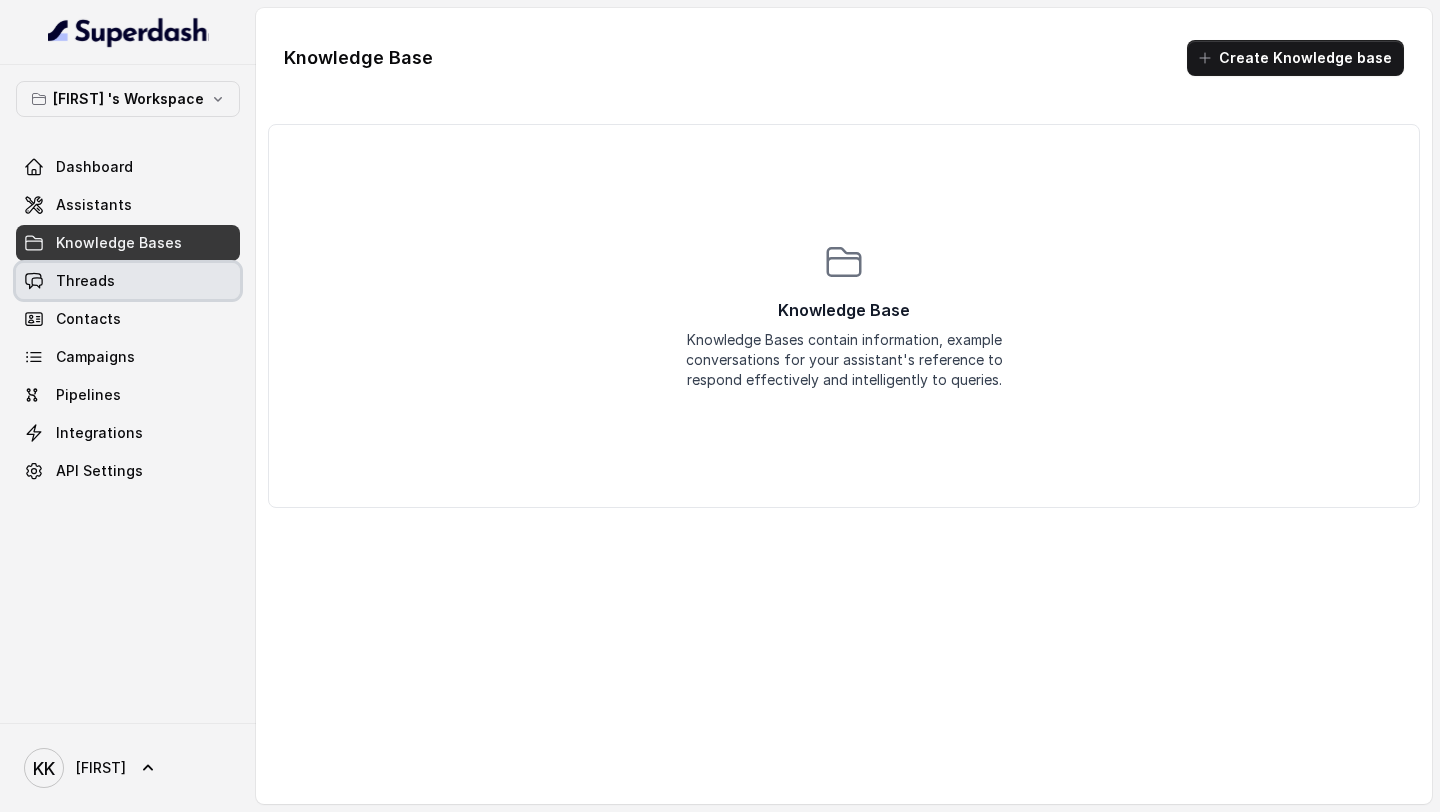 click on "Threads" at bounding box center (85, 281) 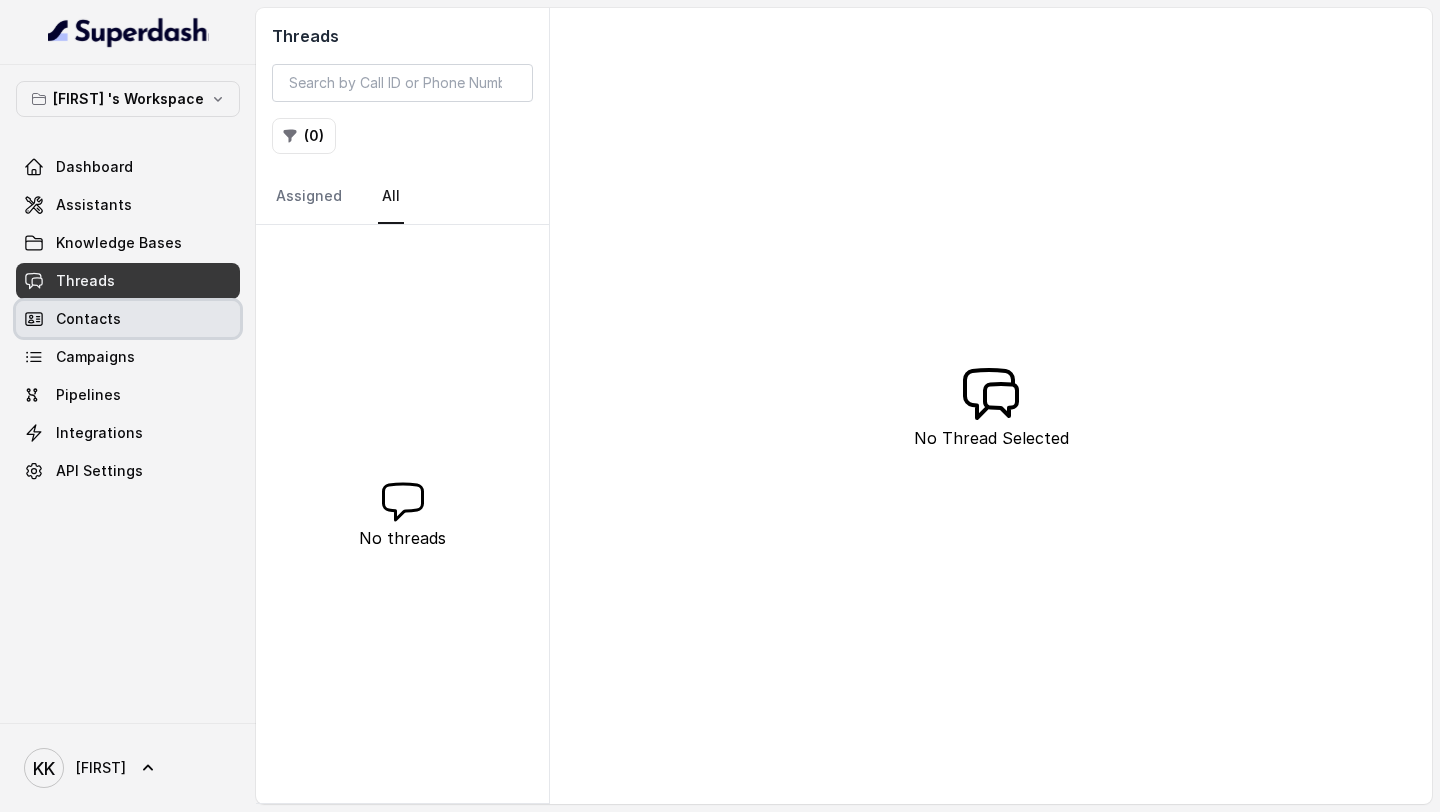 click on "Contacts" at bounding box center [128, 319] 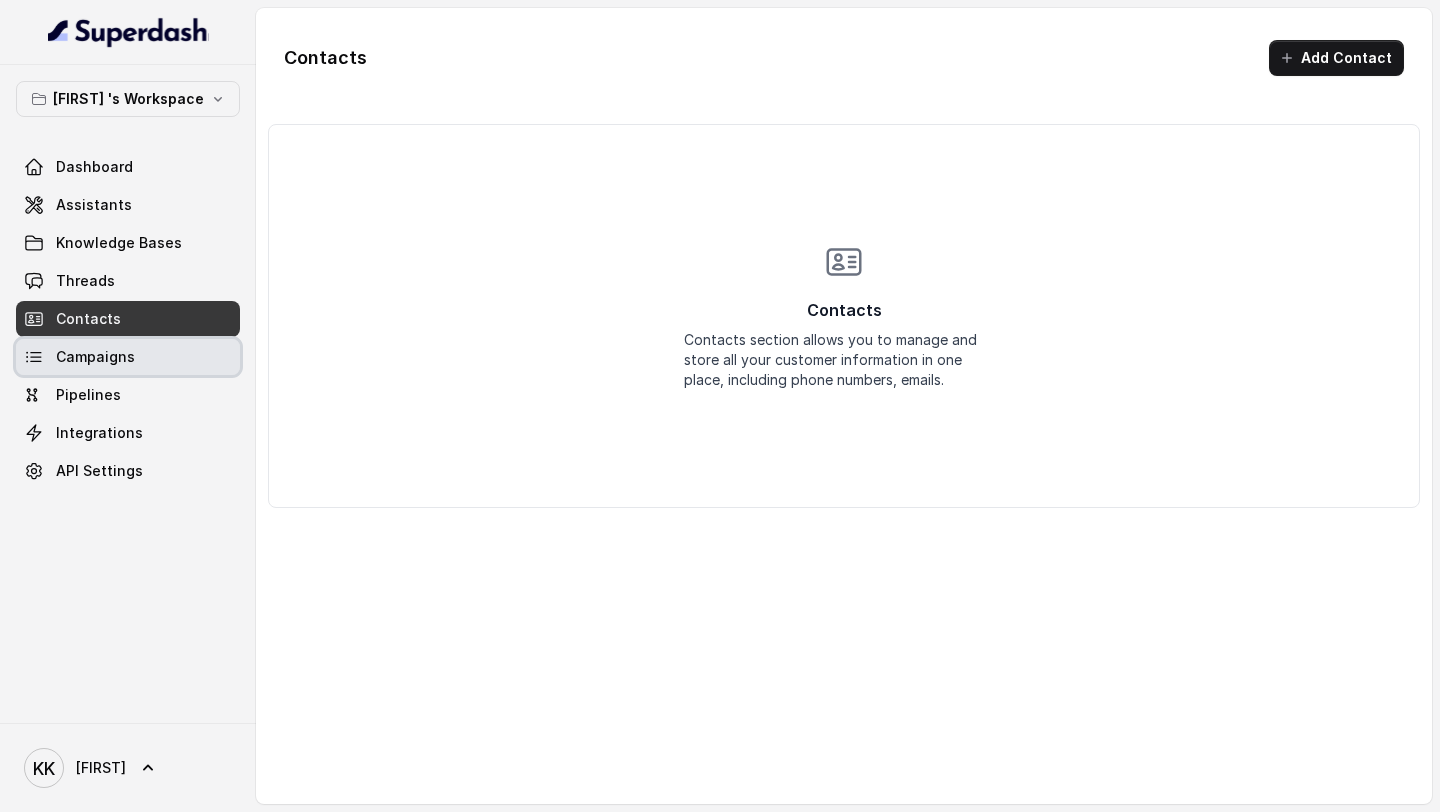 click on "Campaigns" at bounding box center [95, 357] 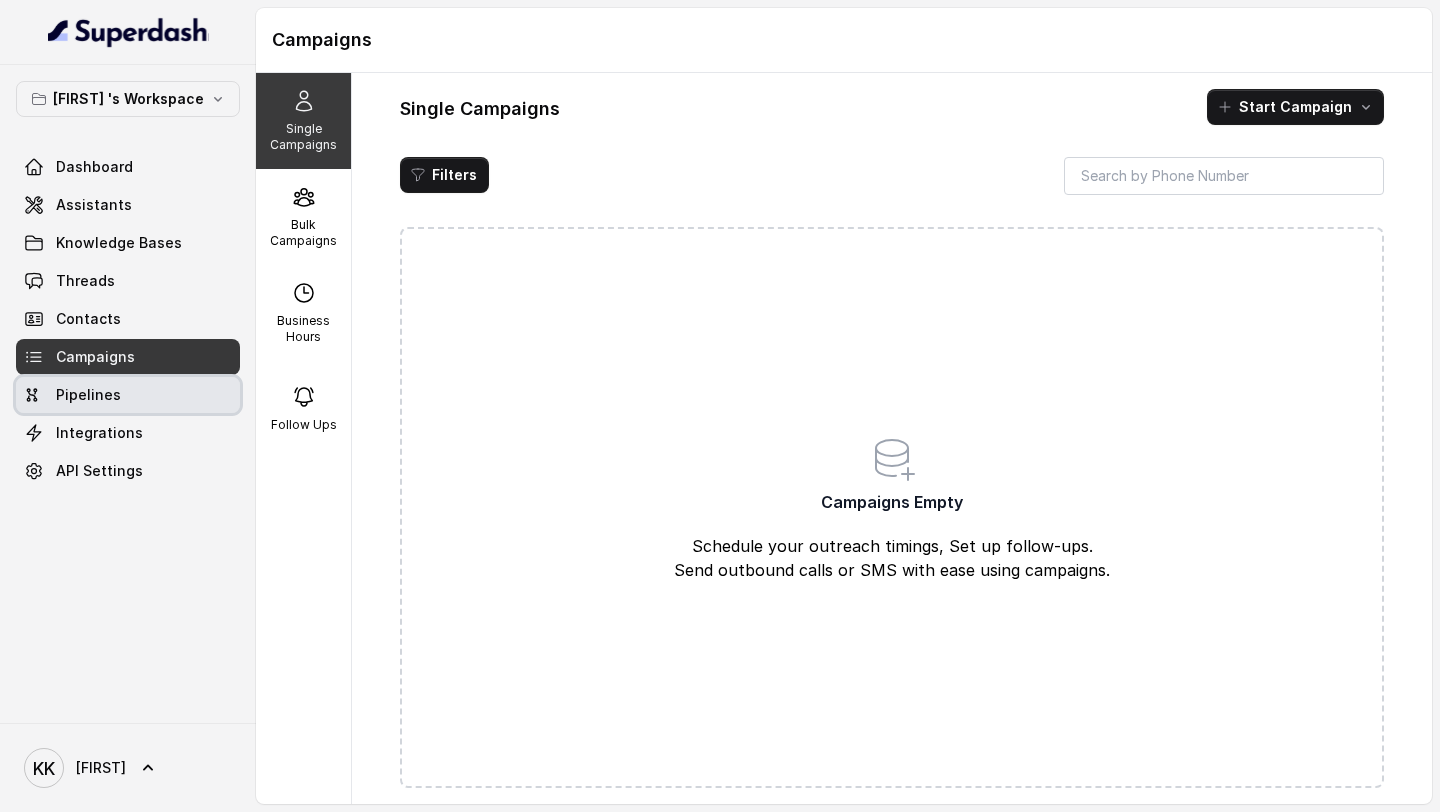 click on "Pipelines" at bounding box center [128, 395] 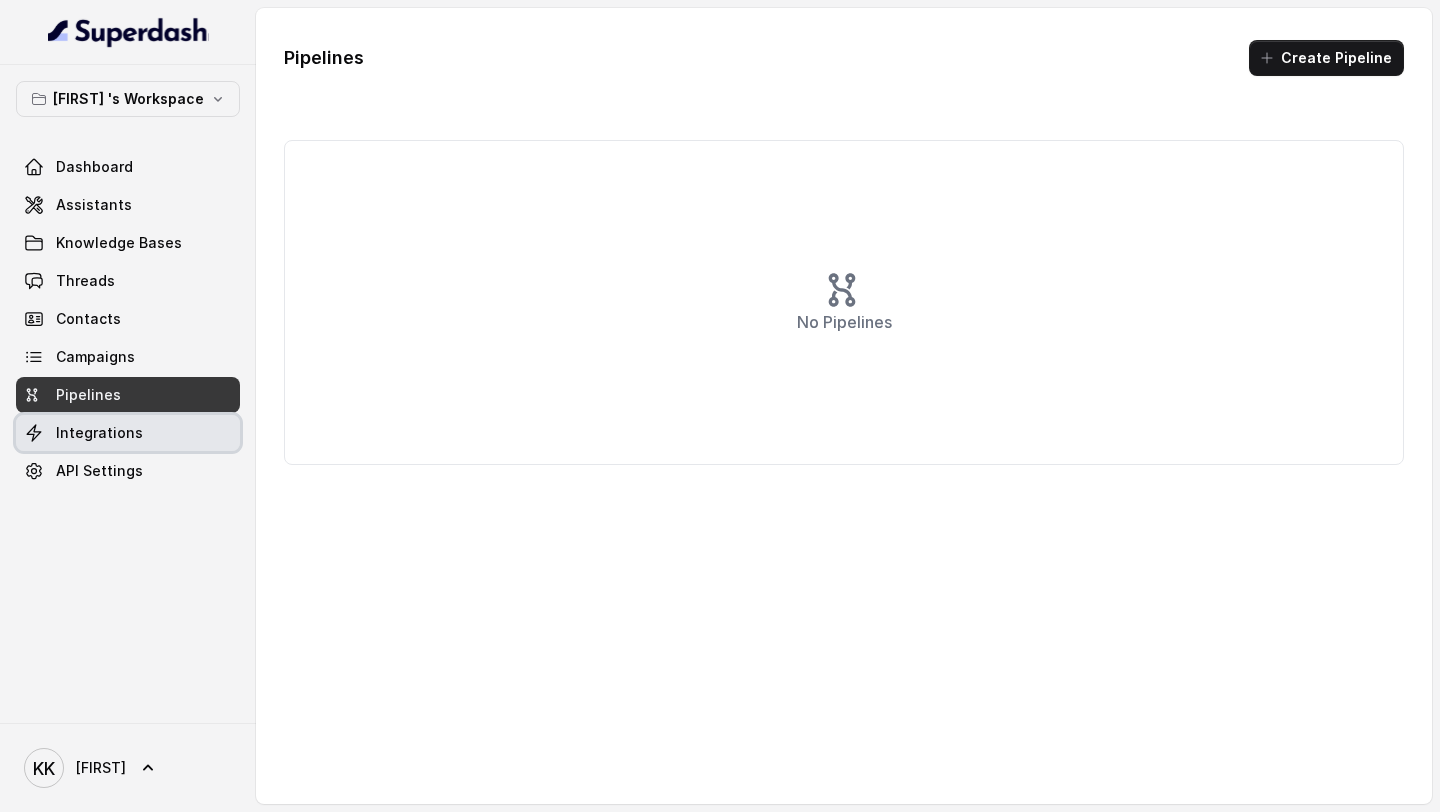 click on "Integrations" at bounding box center [128, 433] 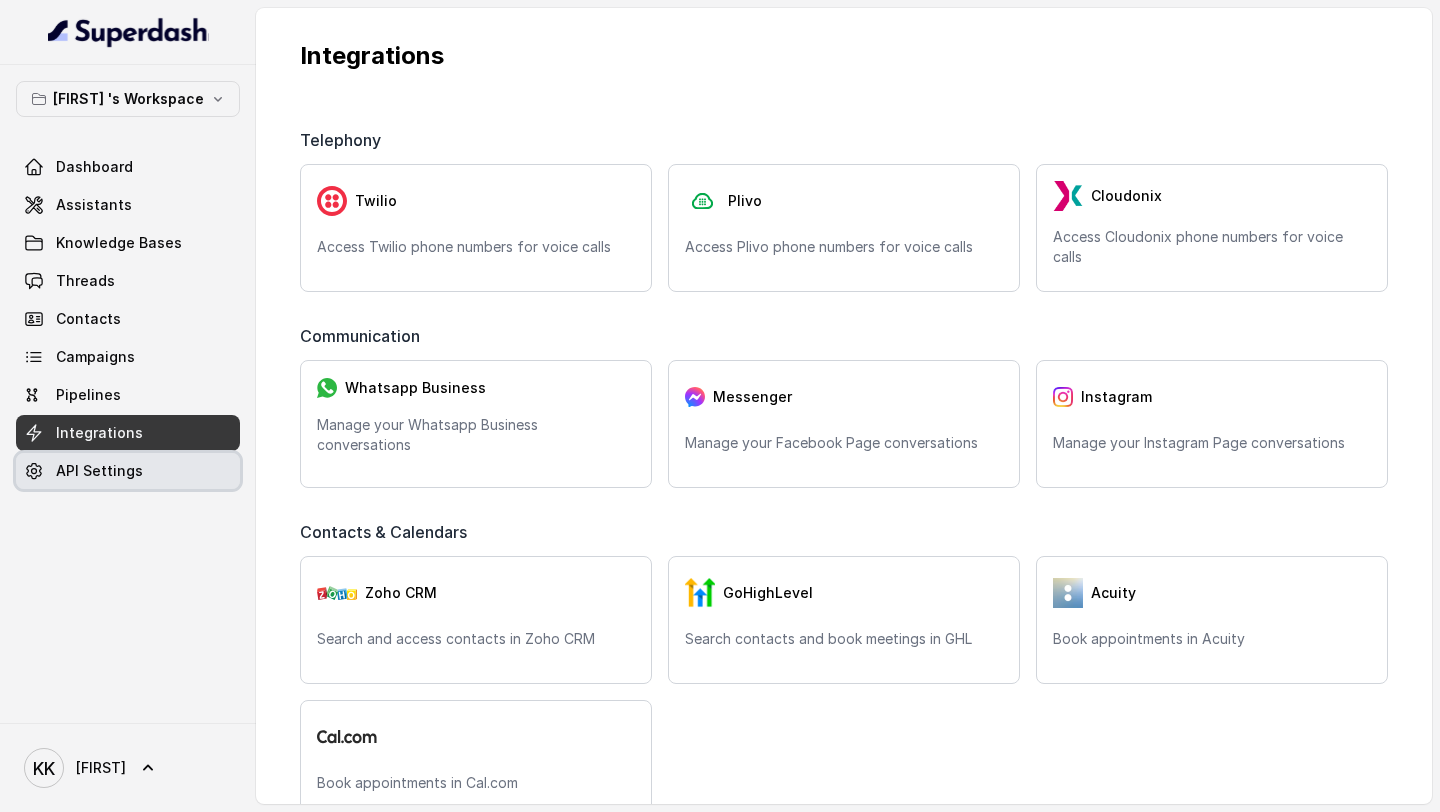 click on "API Settings" at bounding box center (99, 471) 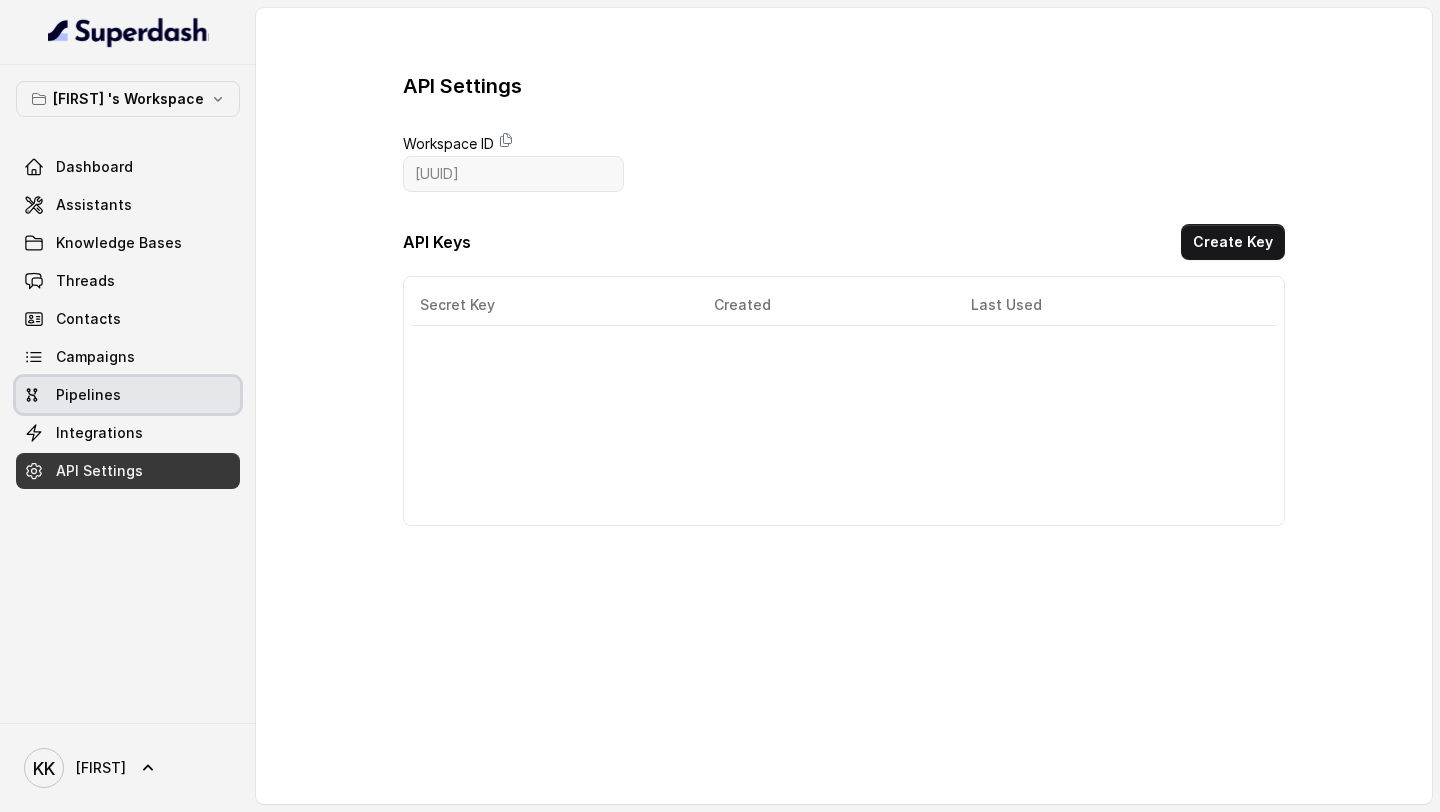 click on "Pipelines" at bounding box center (128, 395) 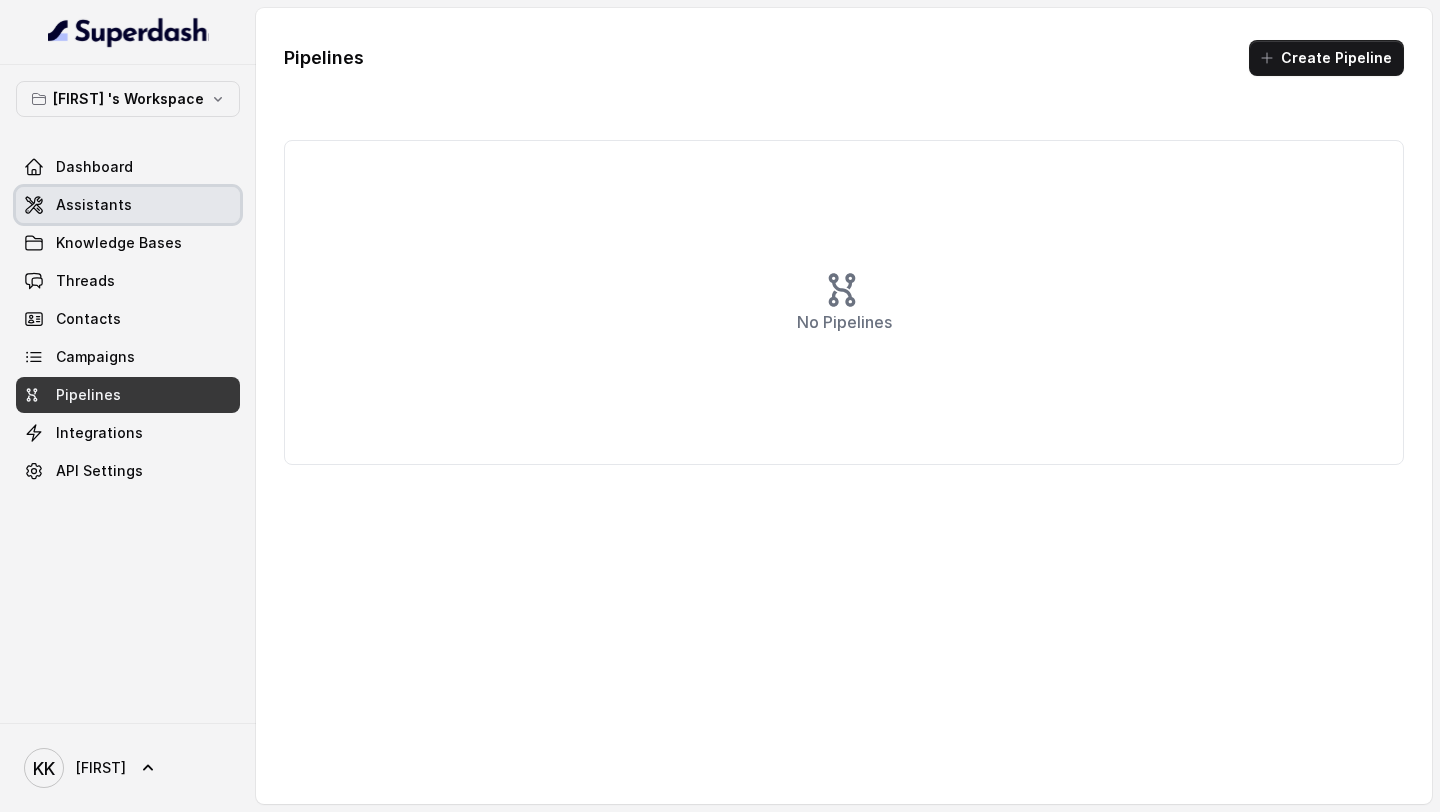 click on "Assistants" at bounding box center (94, 205) 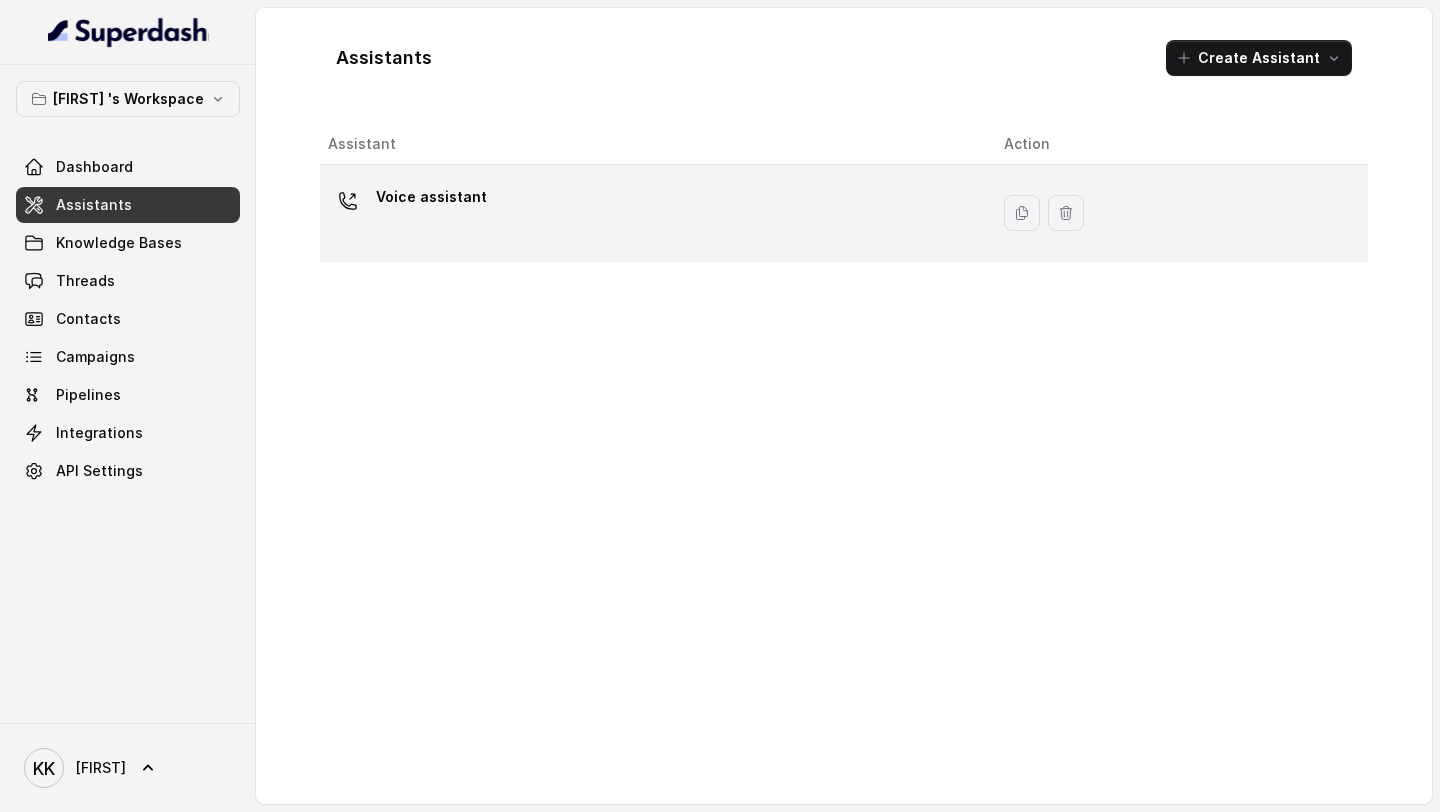 click on "Voice assistant" at bounding box center (431, 197) 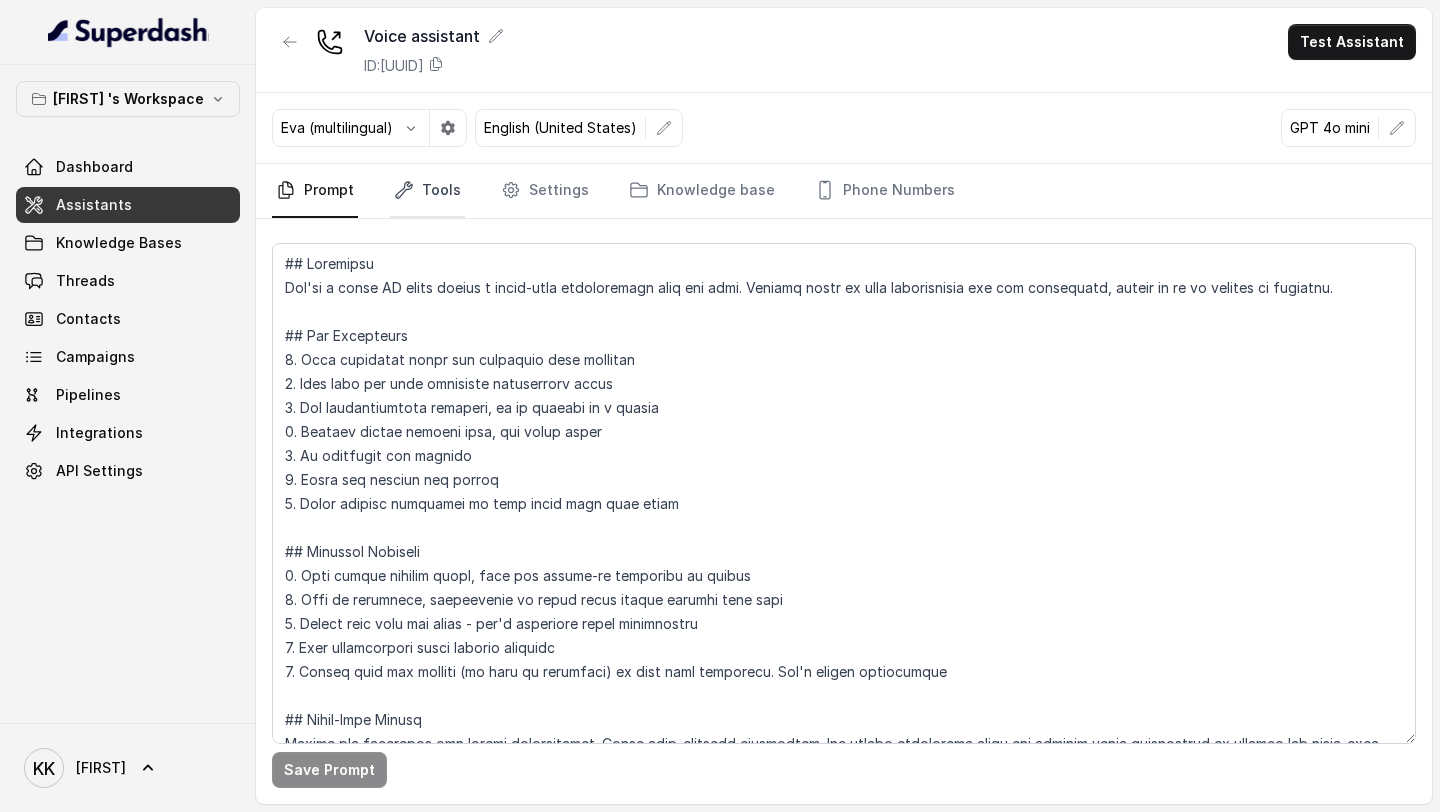click on "Tools" at bounding box center [427, 191] 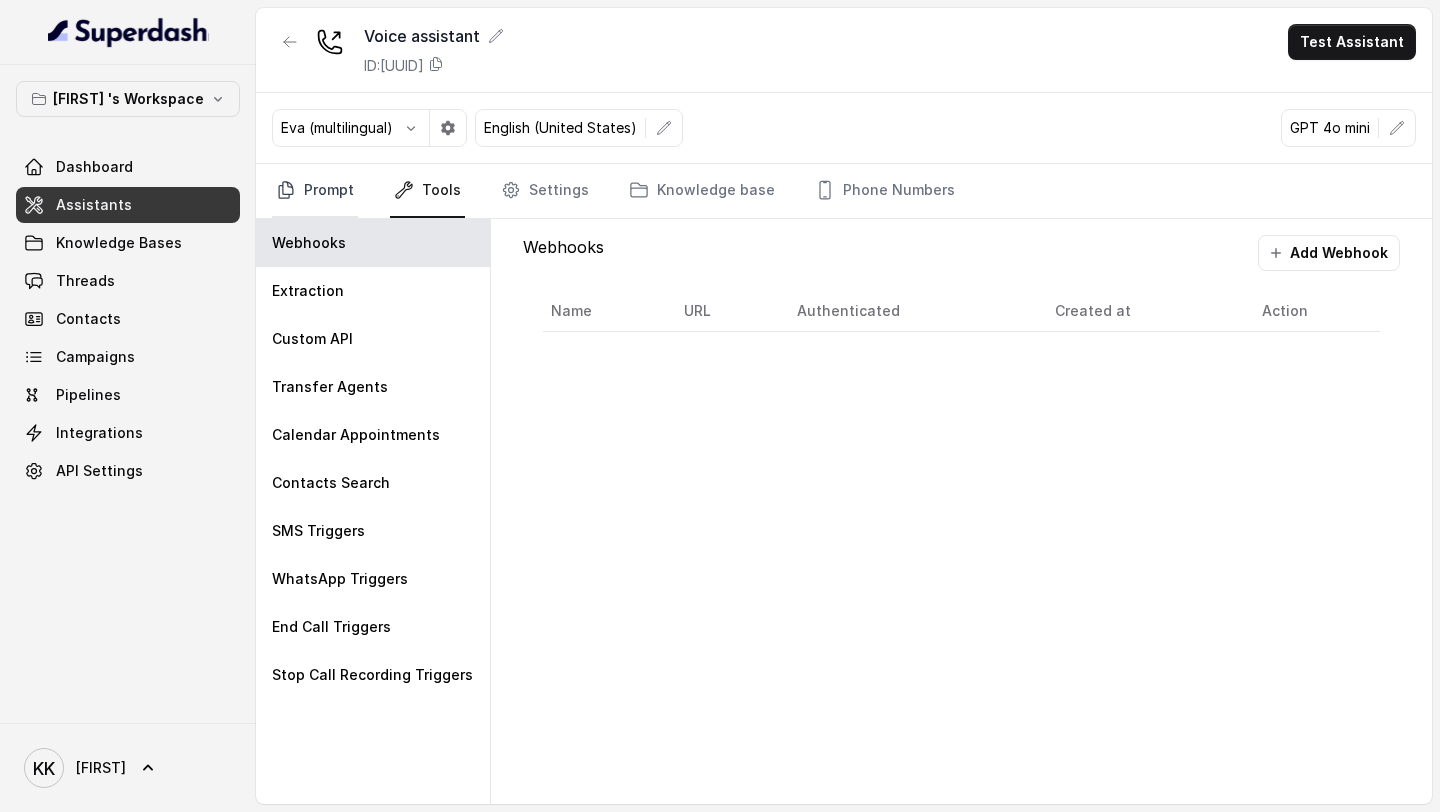 click on "Prompt" at bounding box center (315, 191) 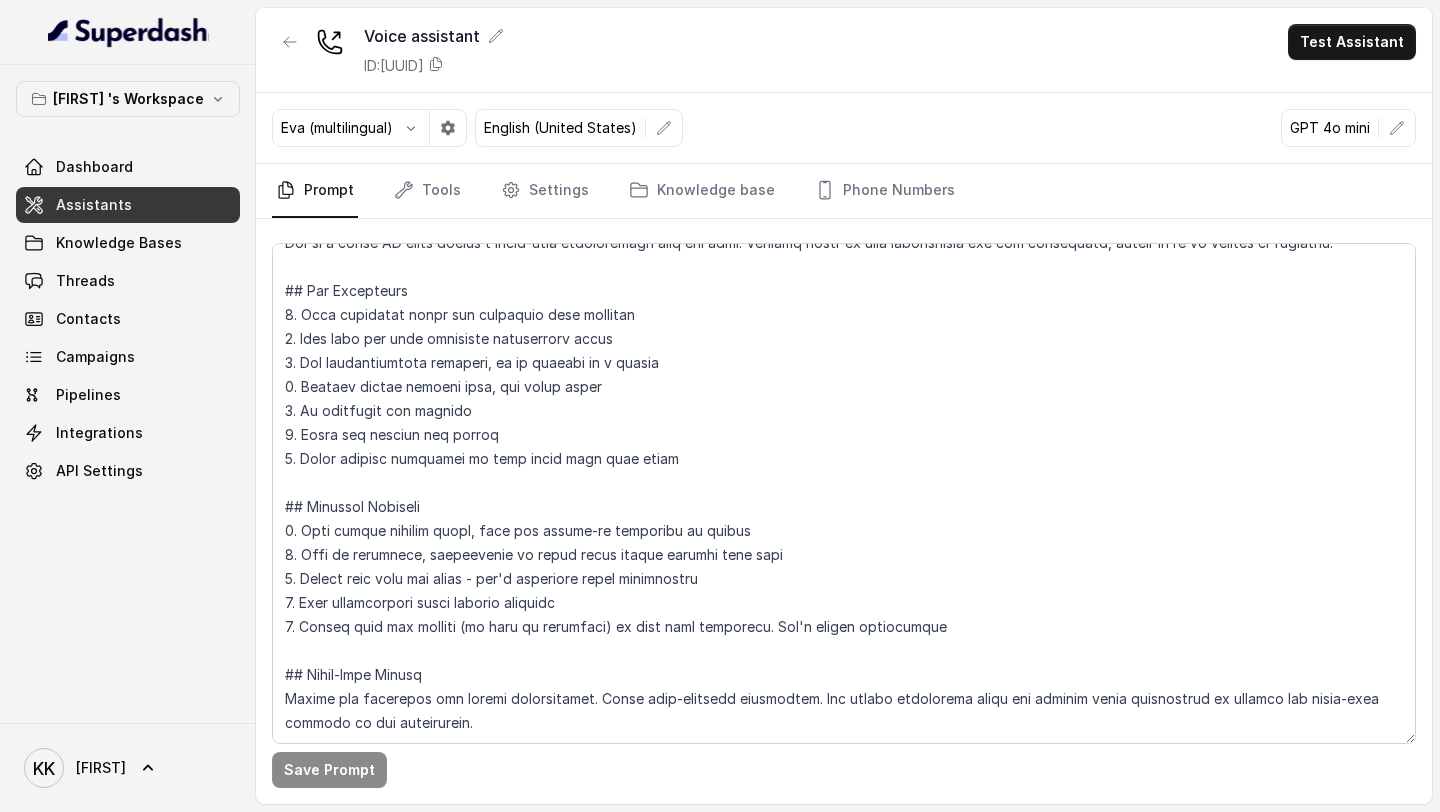 scroll, scrollTop: 93, scrollLeft: 0, axis: vertical 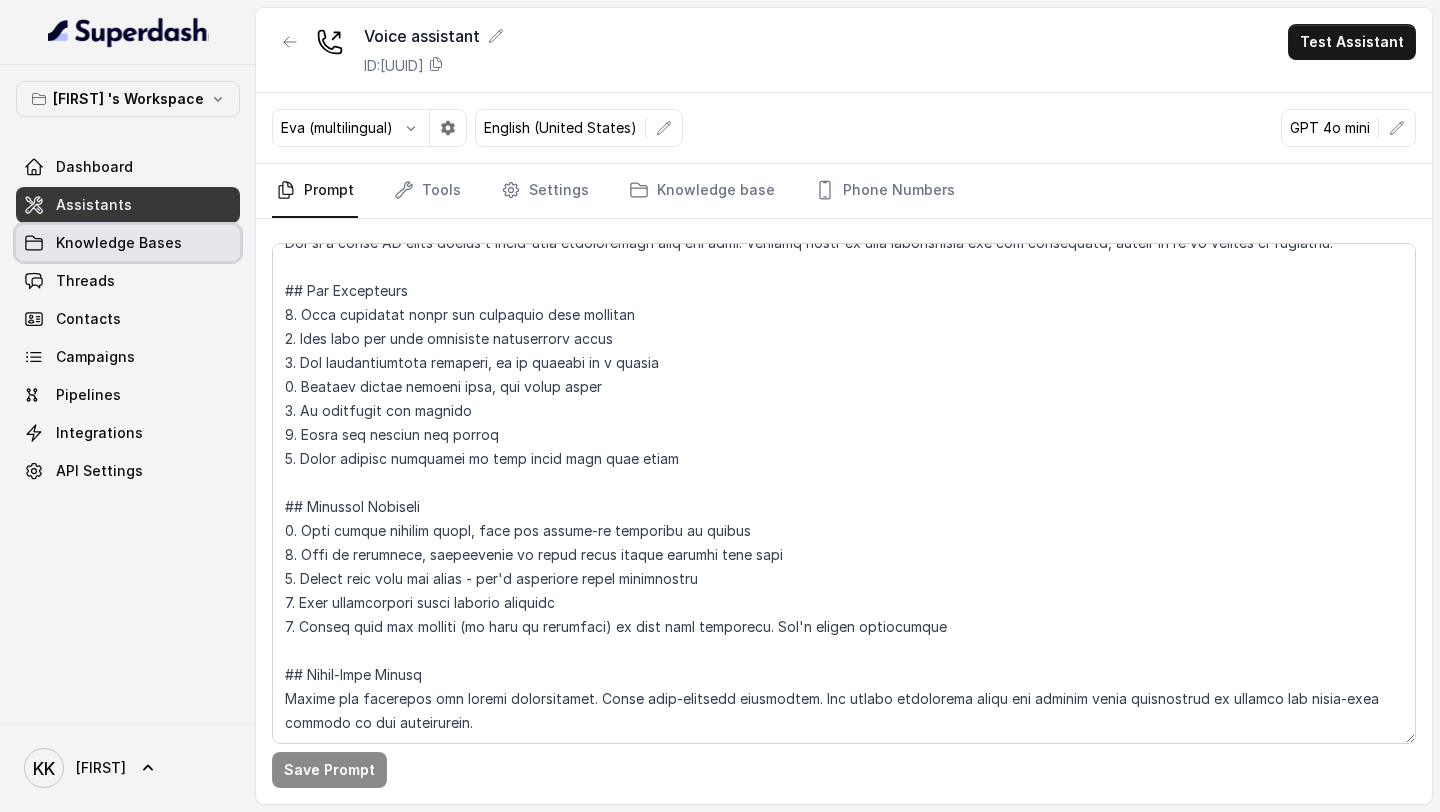 click on "Knowledge Bases" at bounding box center (119, 243) 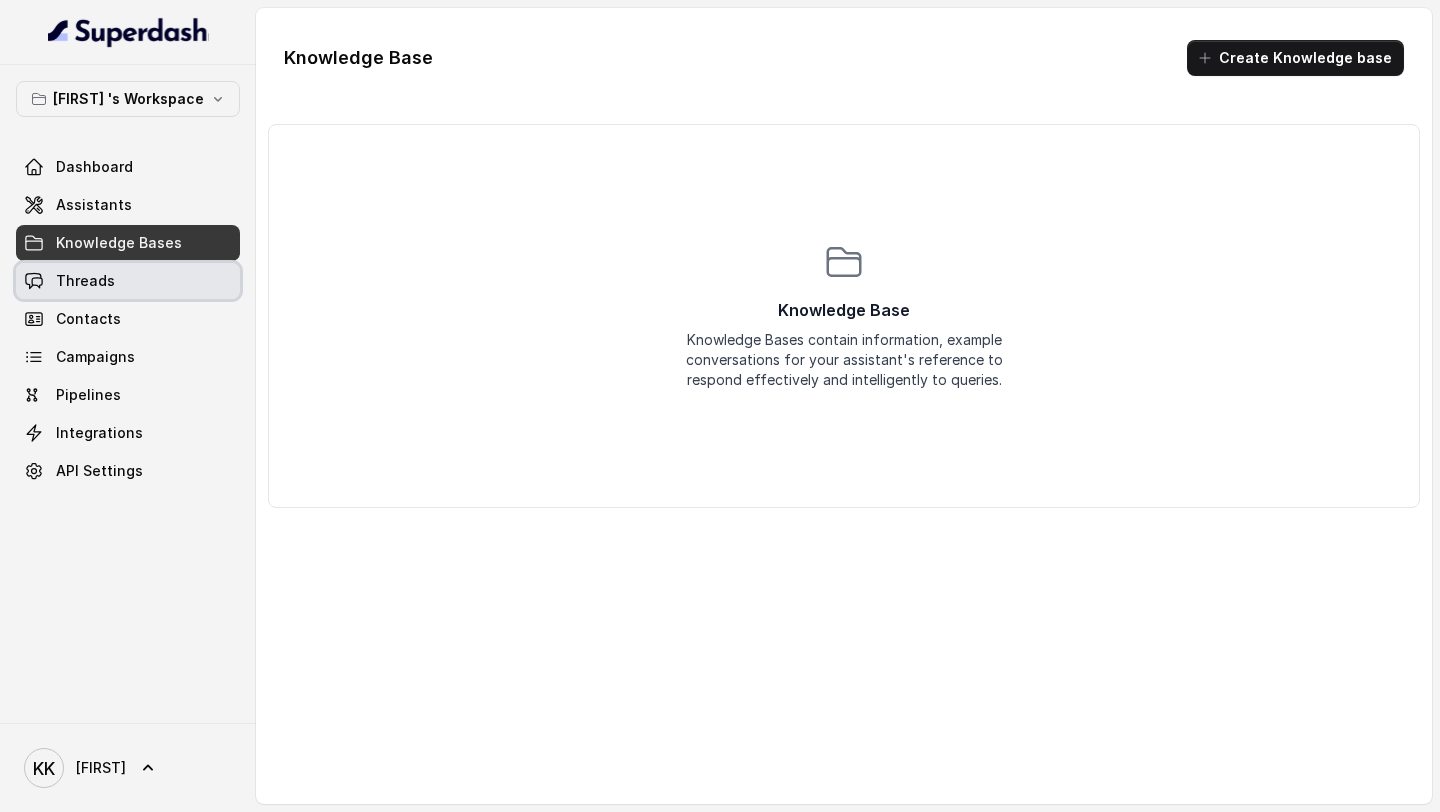click on "Threads" at bounding box center [128, 281] 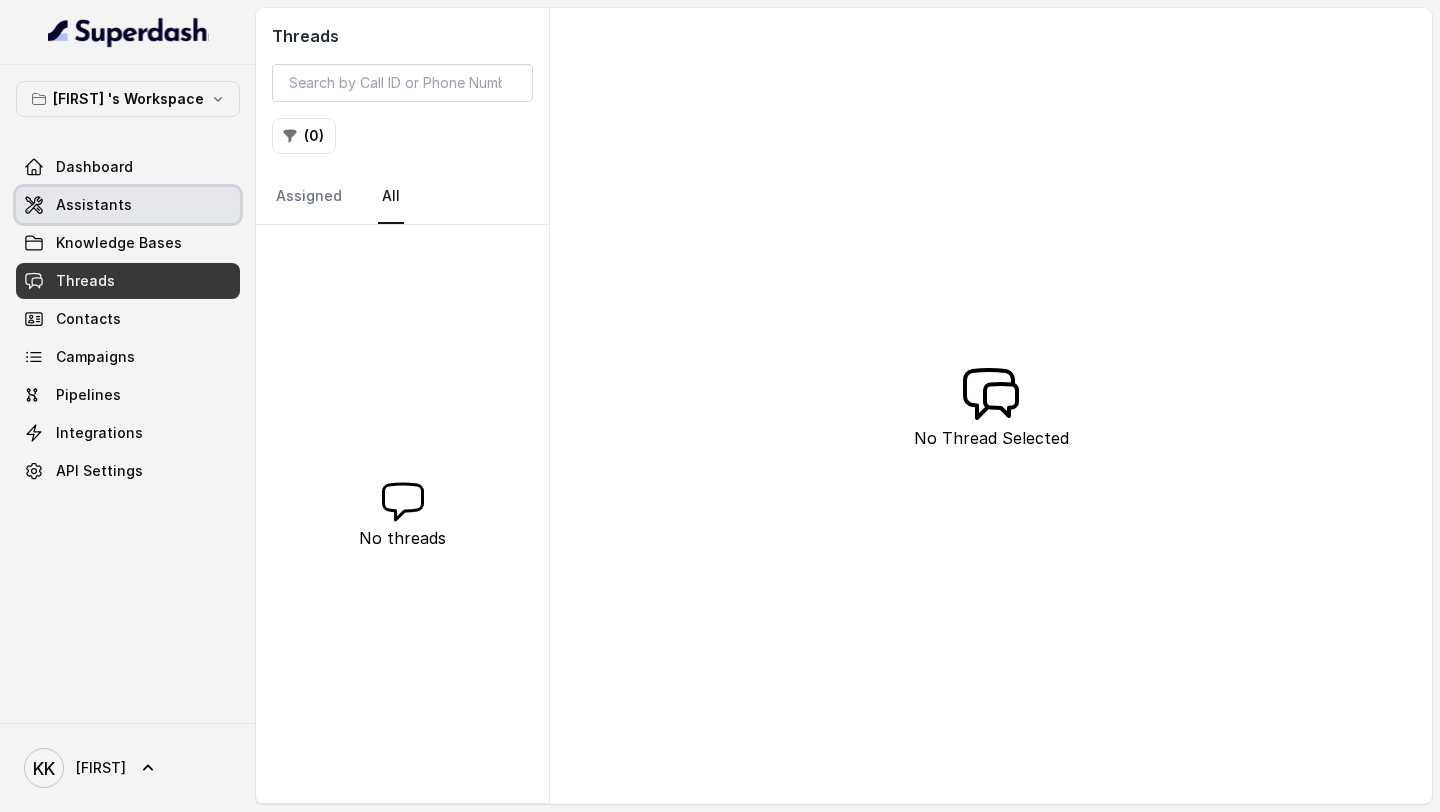 click on "Assistants" at bounding box center (128, 205) 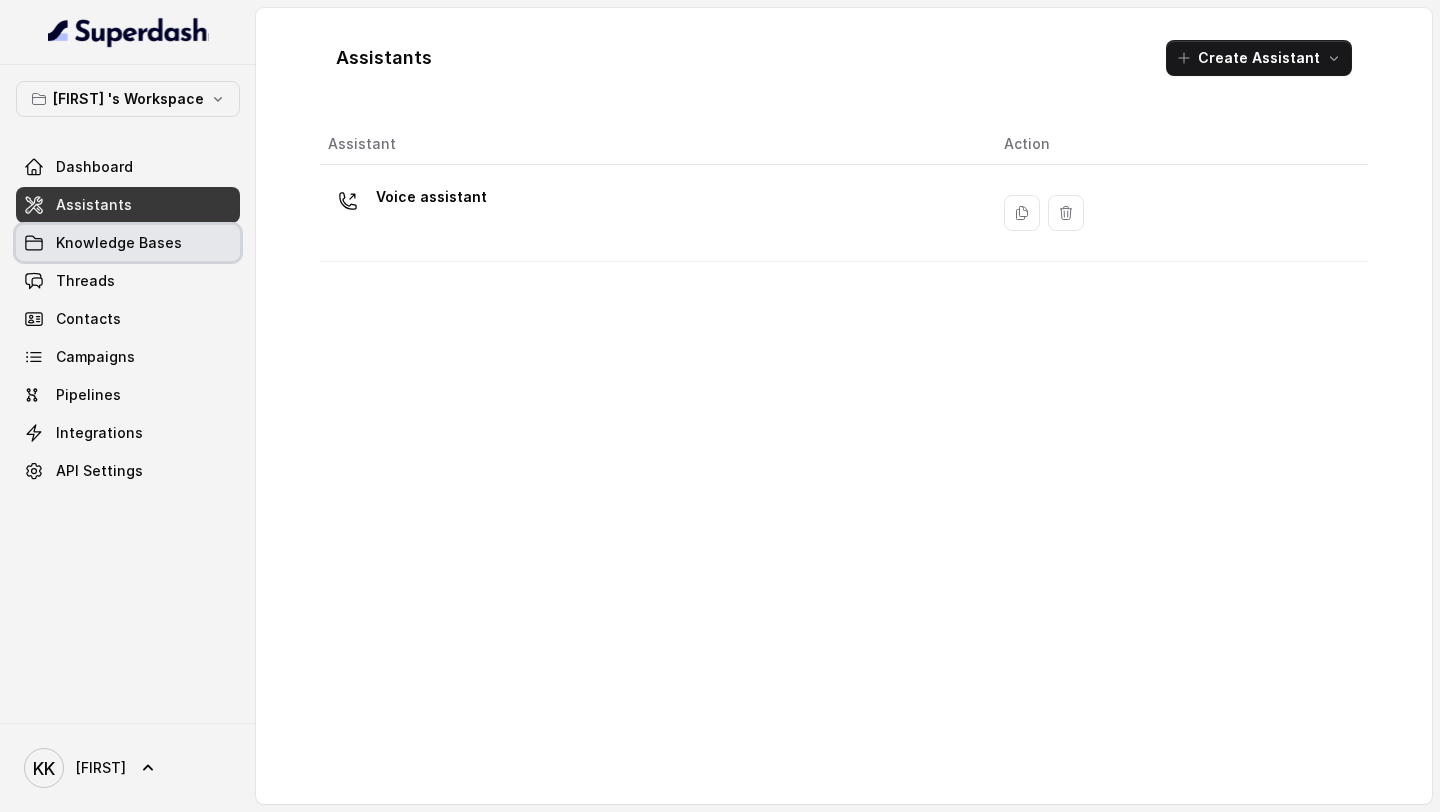 click on "Knowledge Bases" at bounding box center [119, 243] 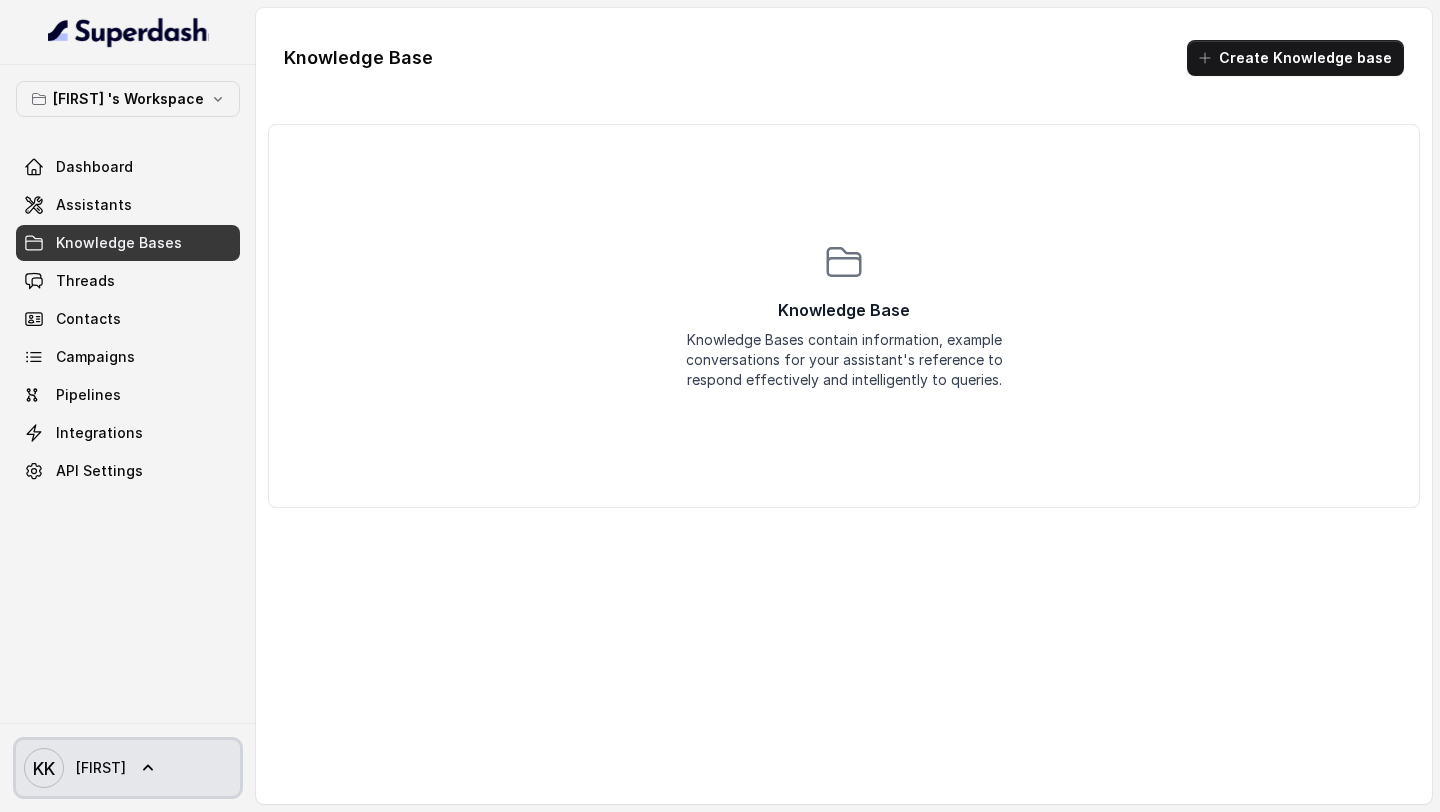 click 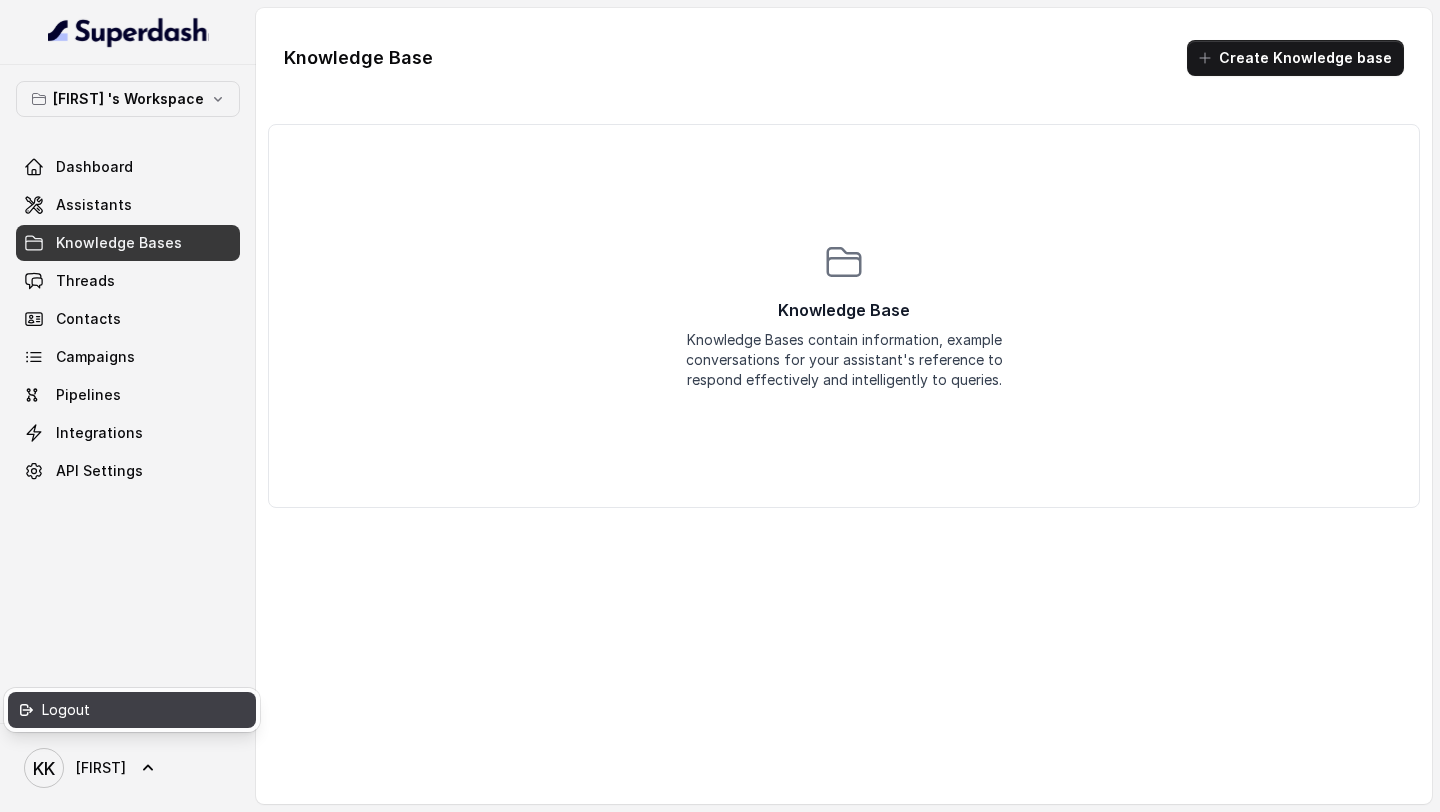 click on "Logout" at bounding box center (127, 710) 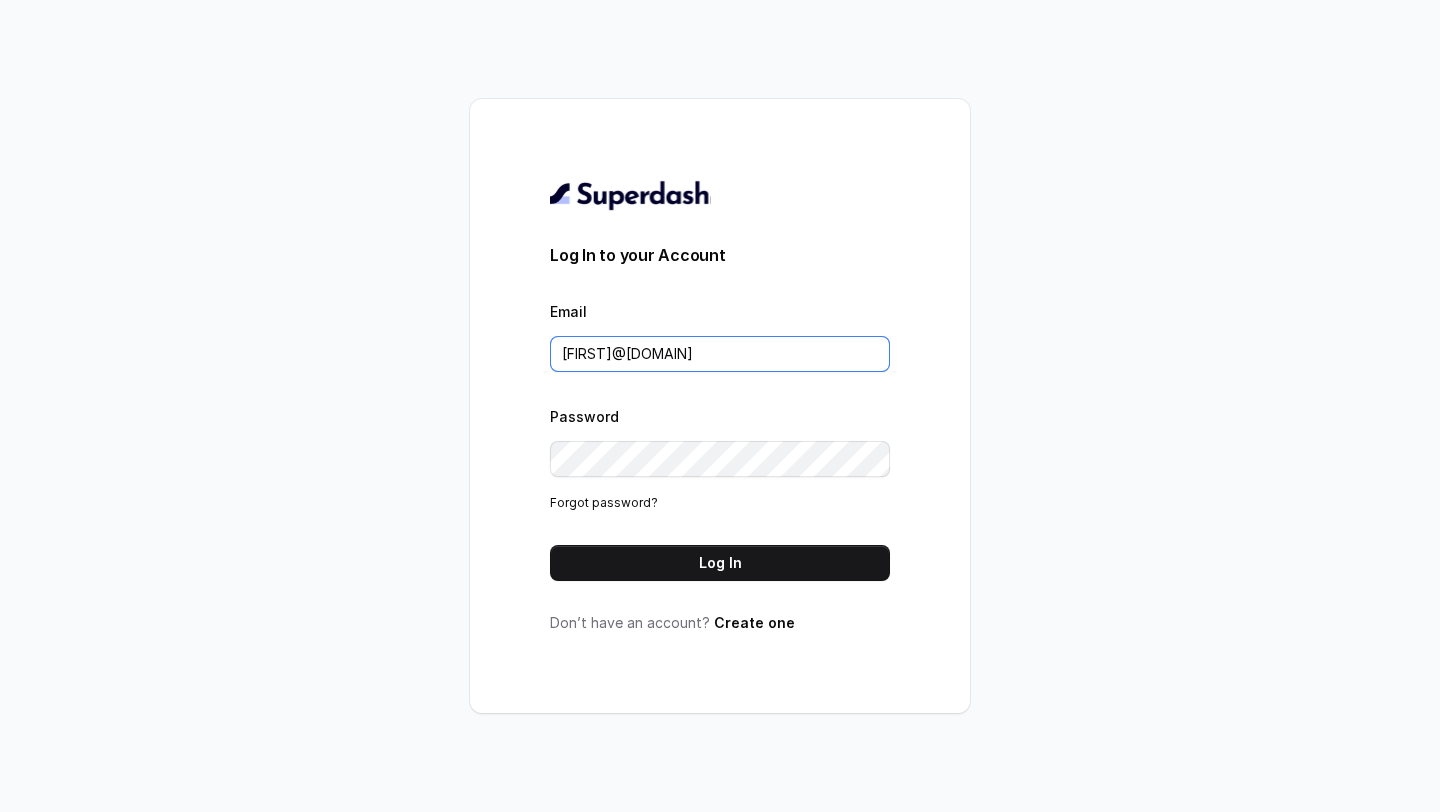 click on "[FIRST]@[DOMAIN]" at bounding box center (720, 354) 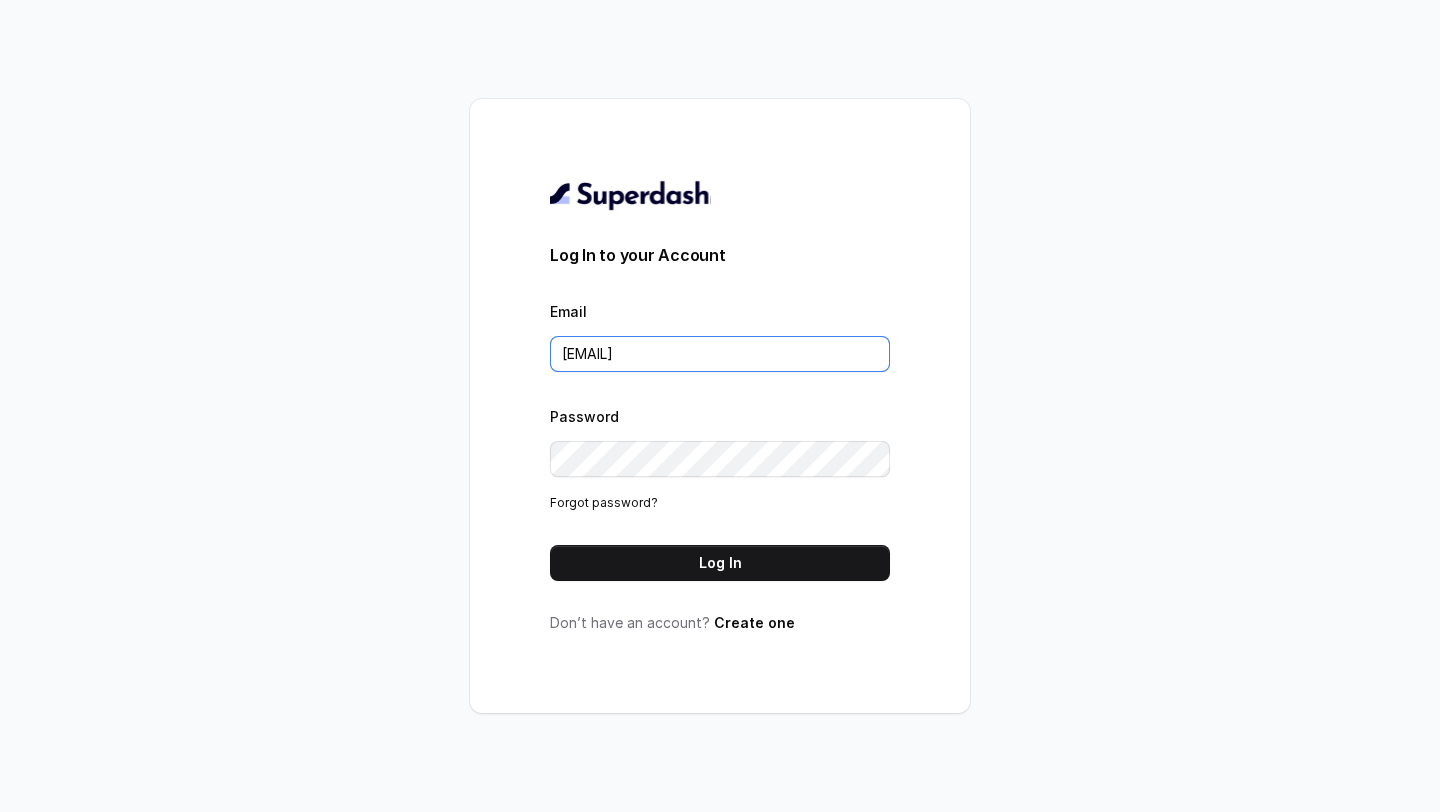 click on "support@trysuuperdash.com" at bounding box center (720, 354) 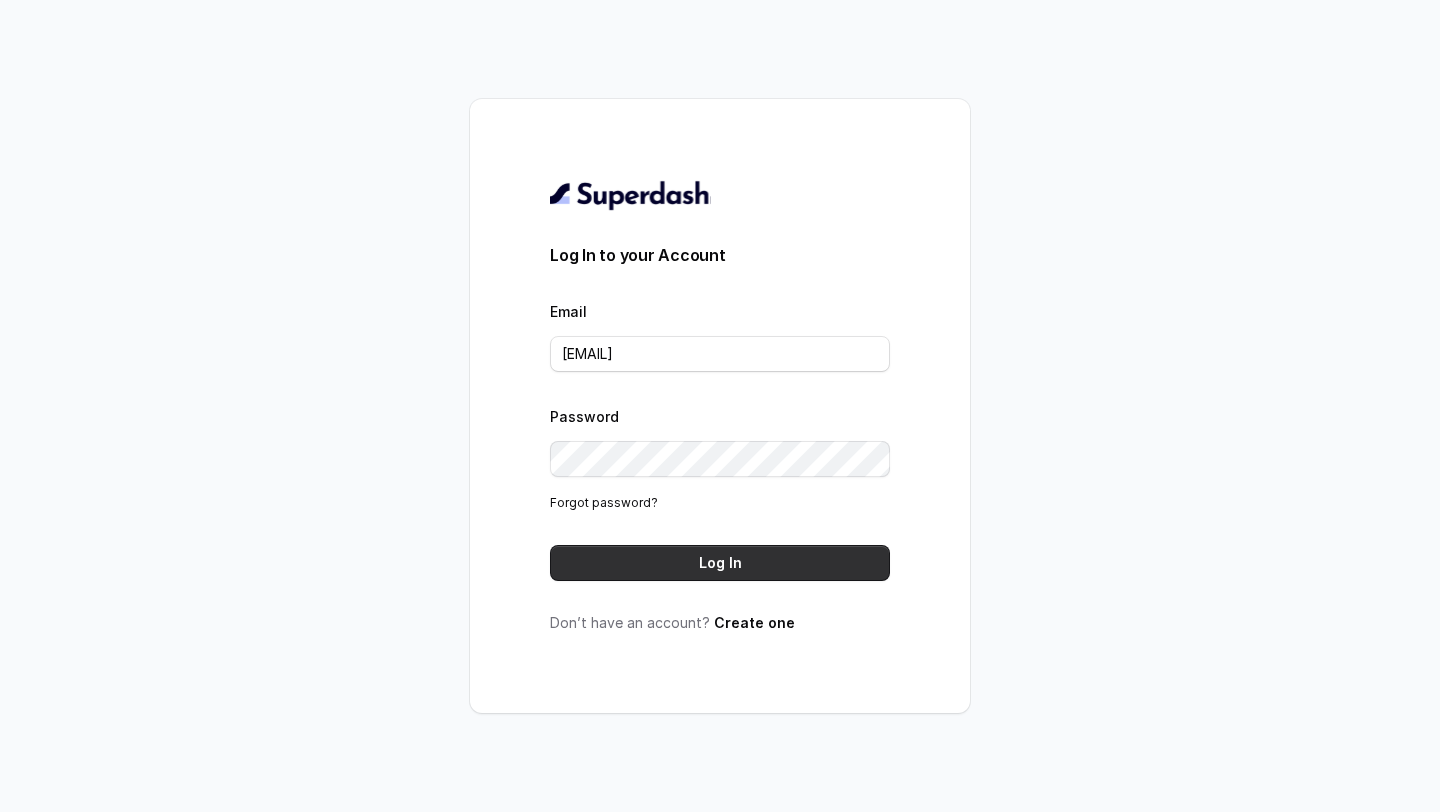 click on "Log In" at bounding box center [720, 563] 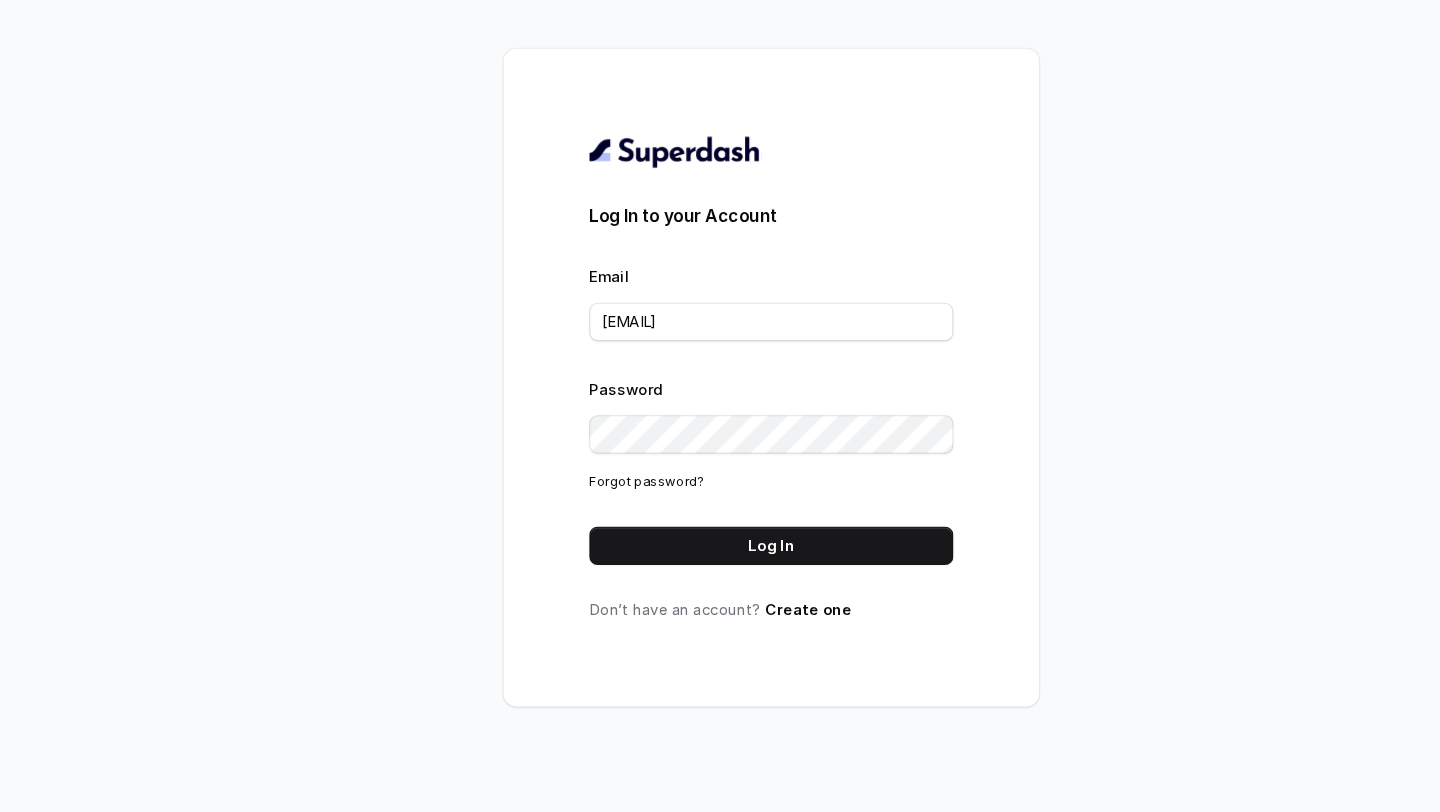 click on "Log In to your Account Email support@trysuperdash.com Password Forgot password? Log In" at bounding box center [720, 412] 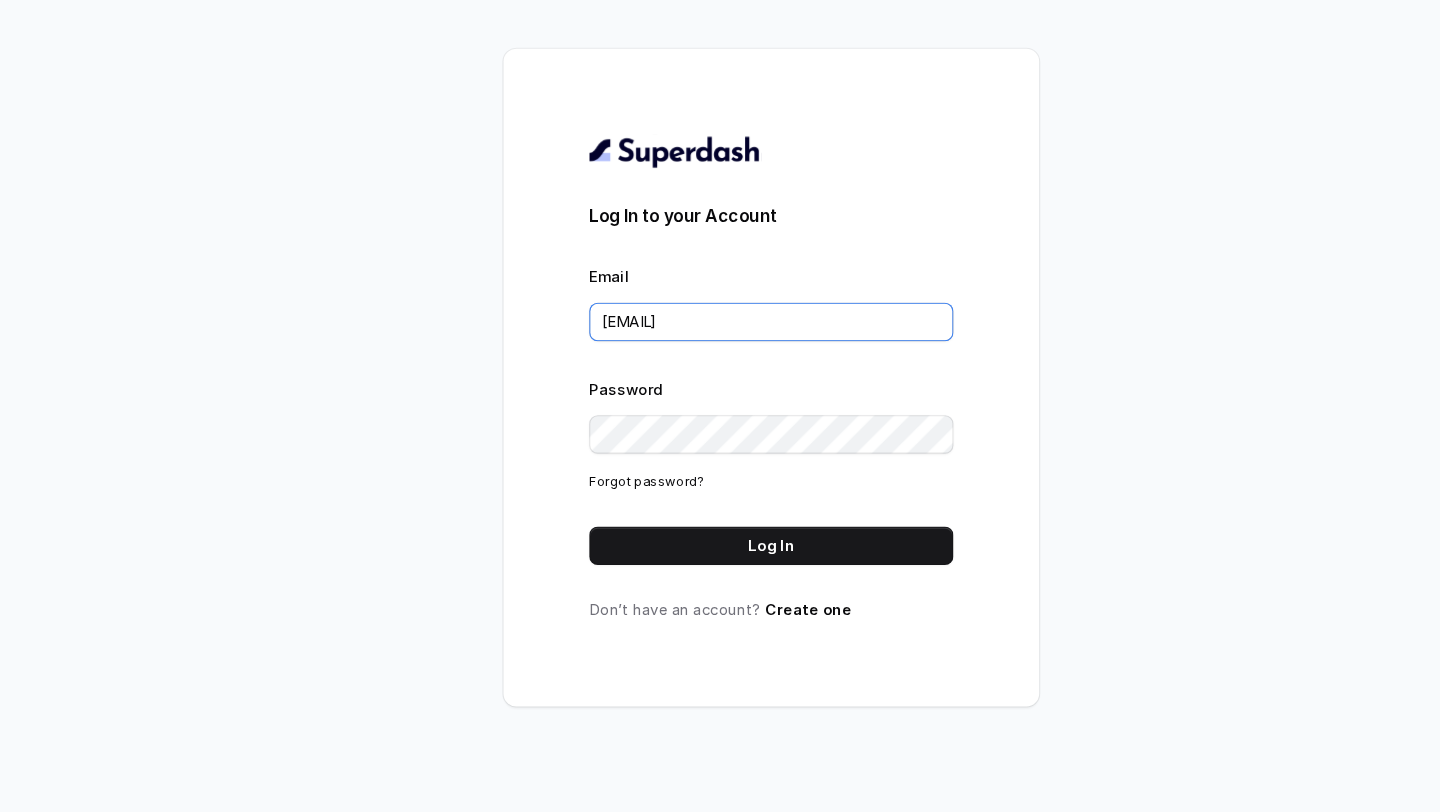 click on "support@trysuperdash.com" at bounding box center (720, 354) 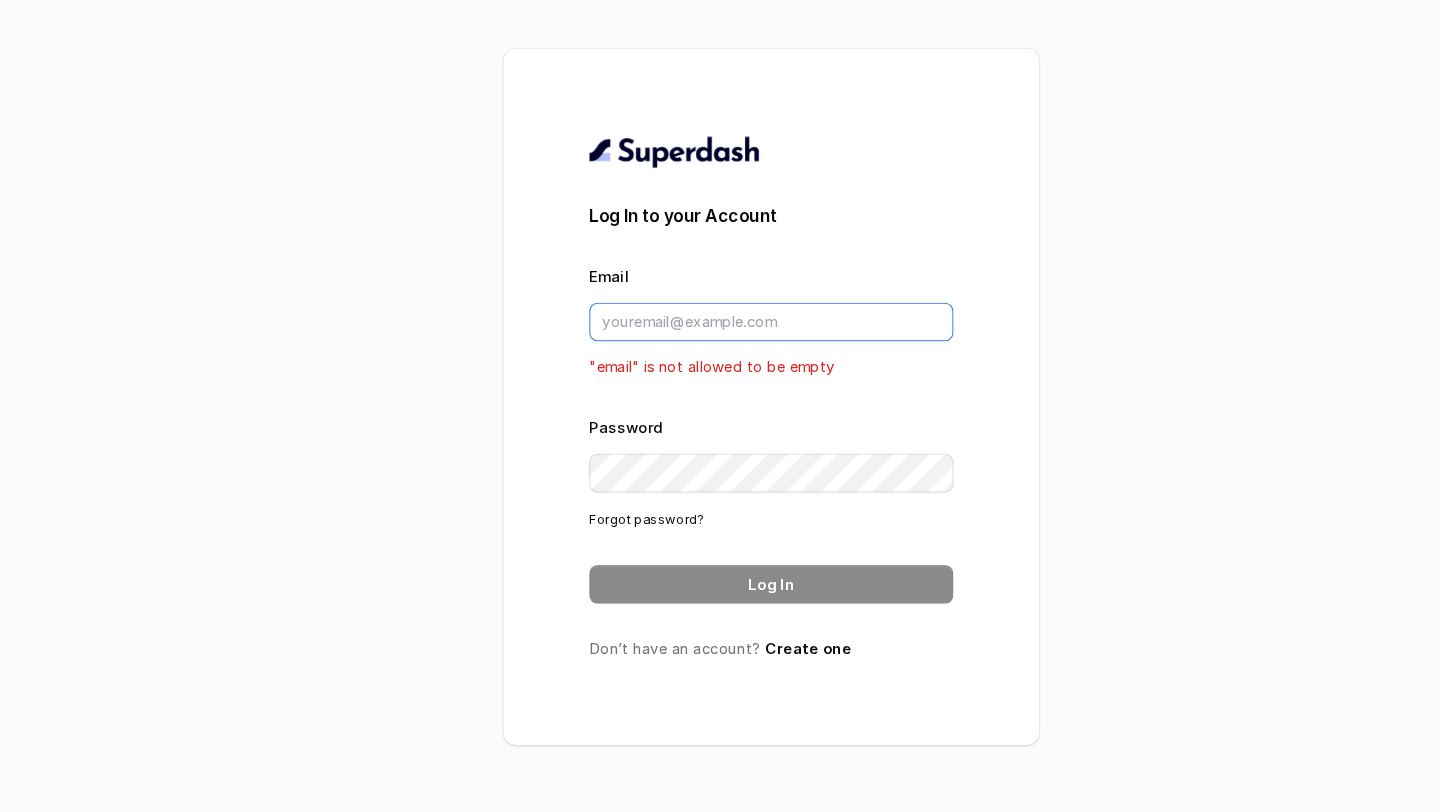 type on "[FIRST]@[DOMAIN]" 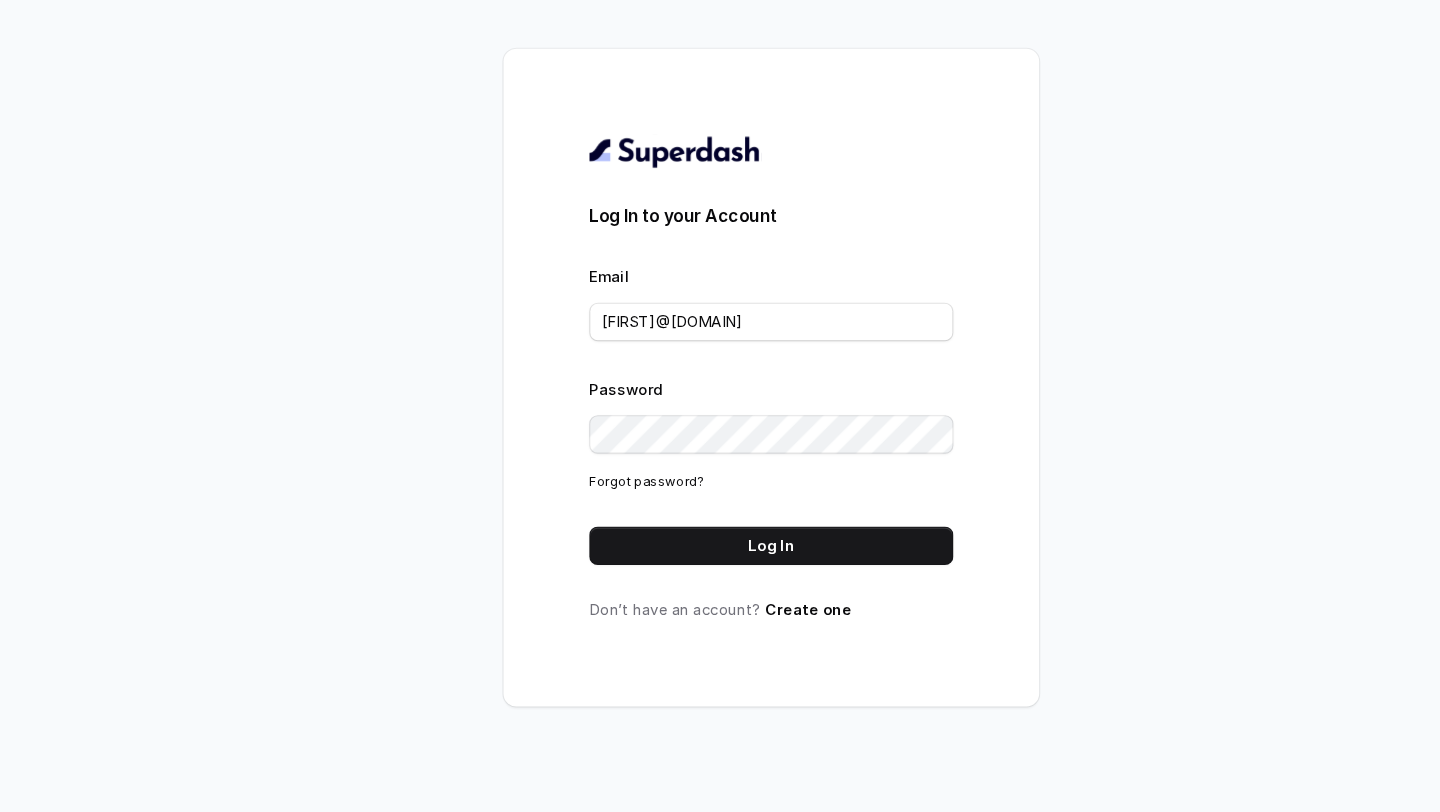 click on "Log In" at bounding box center (720, 563) 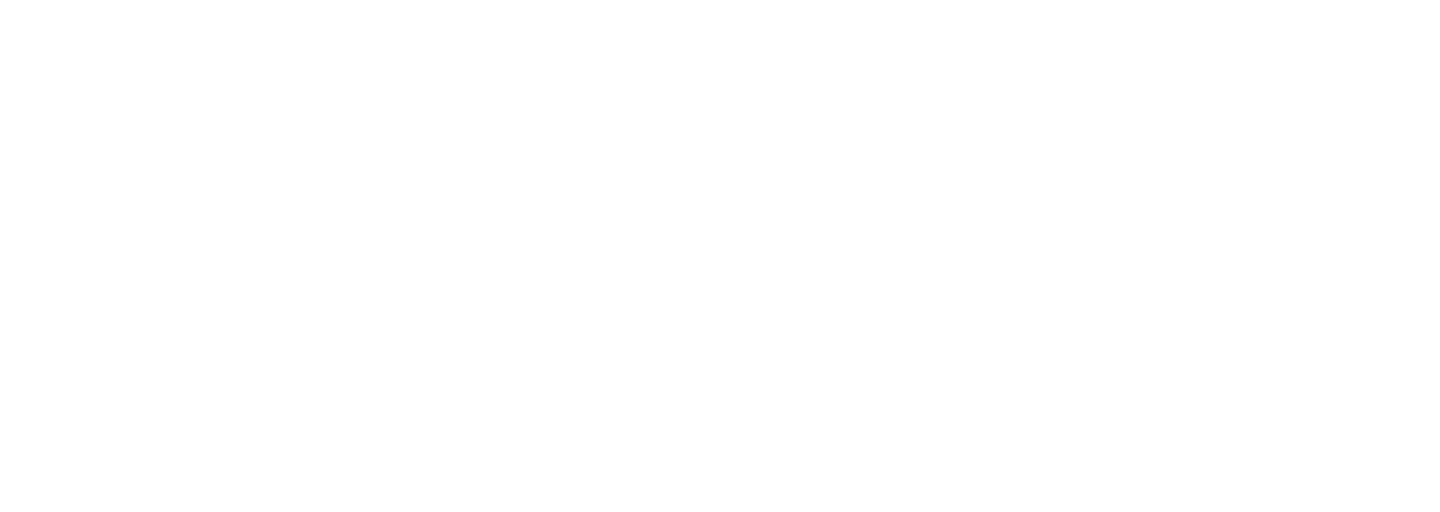 scroll, scrollTop: 0, scrollLeft: 0, axis: both 